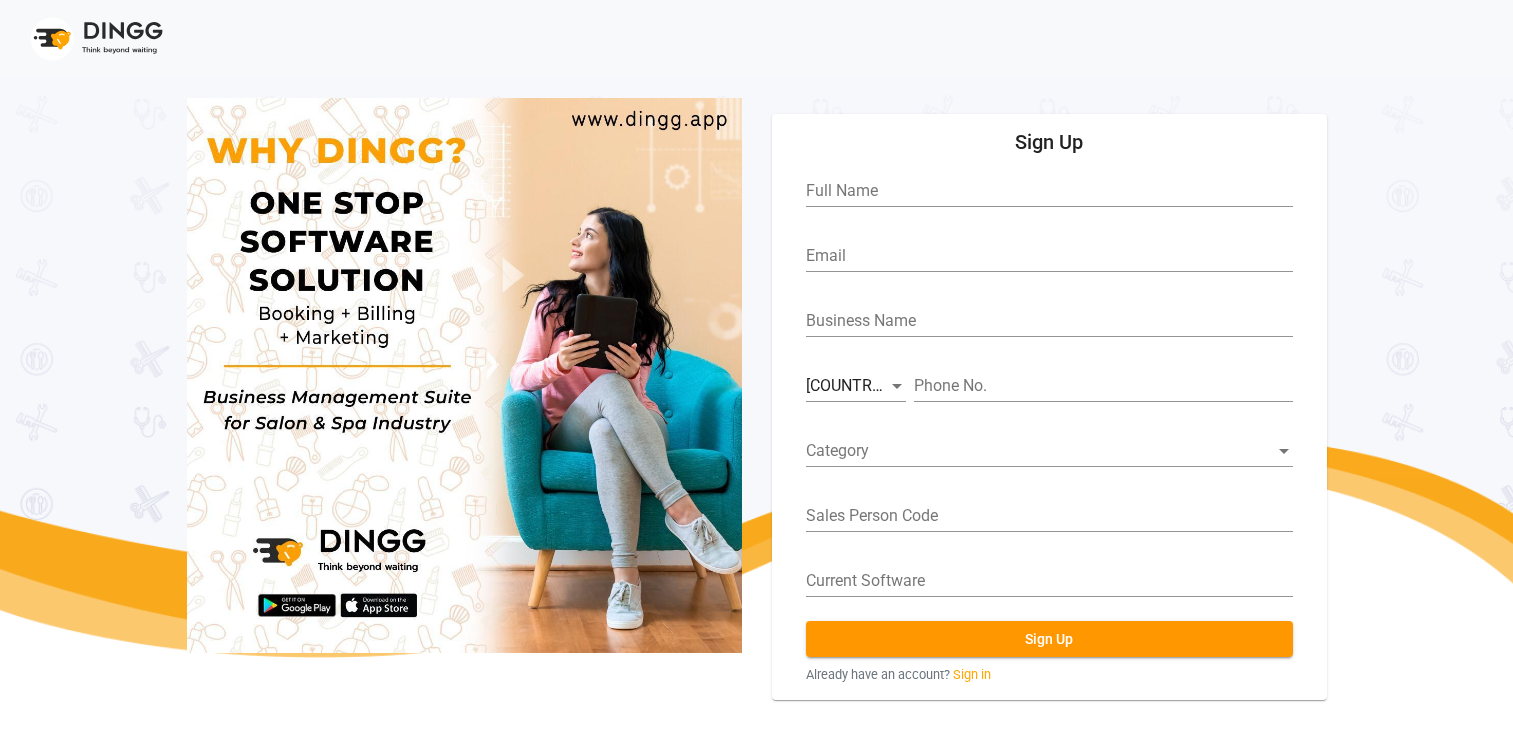 scroll, scrollTop: 0, scrollLeft: 0, axis: both 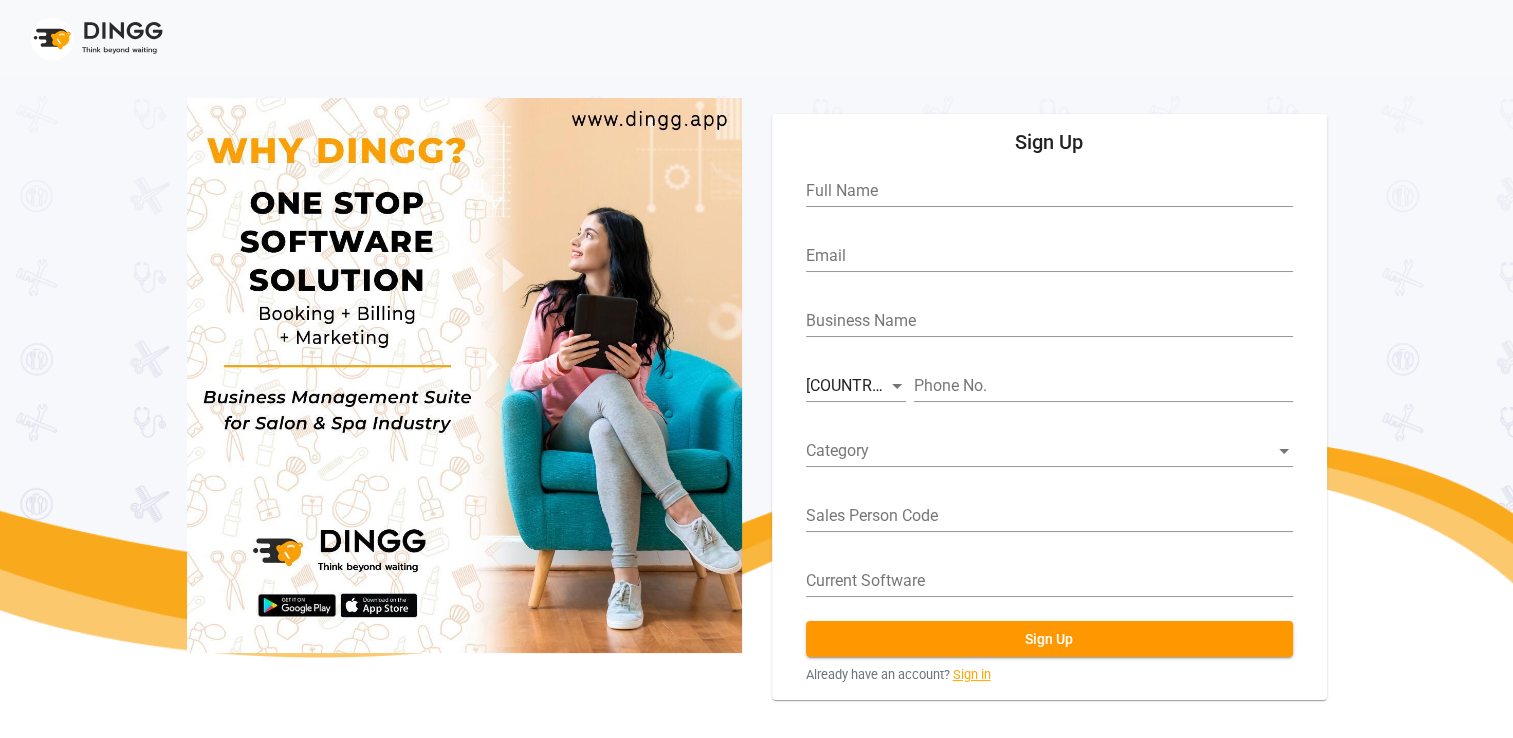 click on "Sign in" 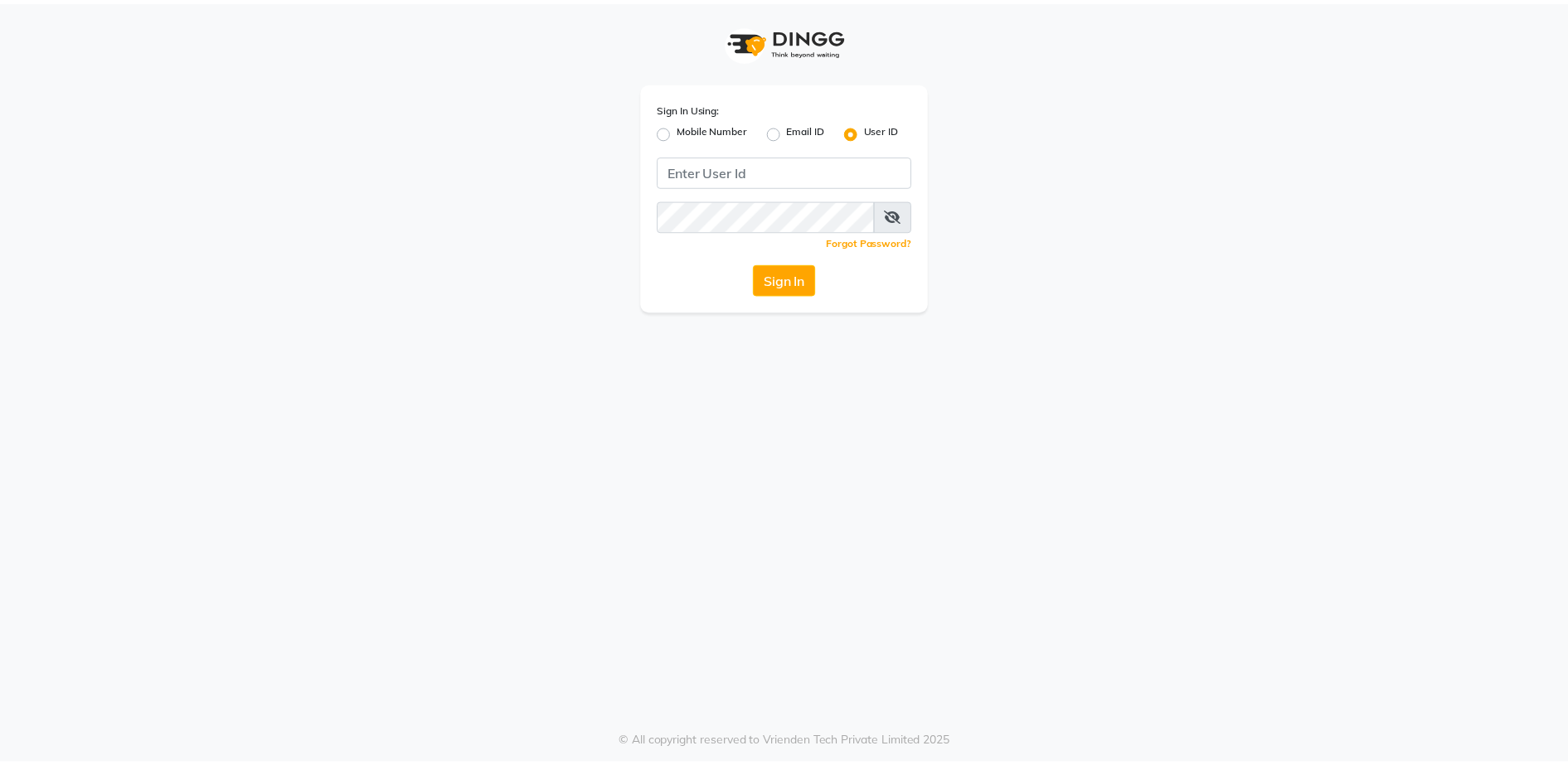 scroll, scrollTop: 0, scrollLeft: 0, axis: both 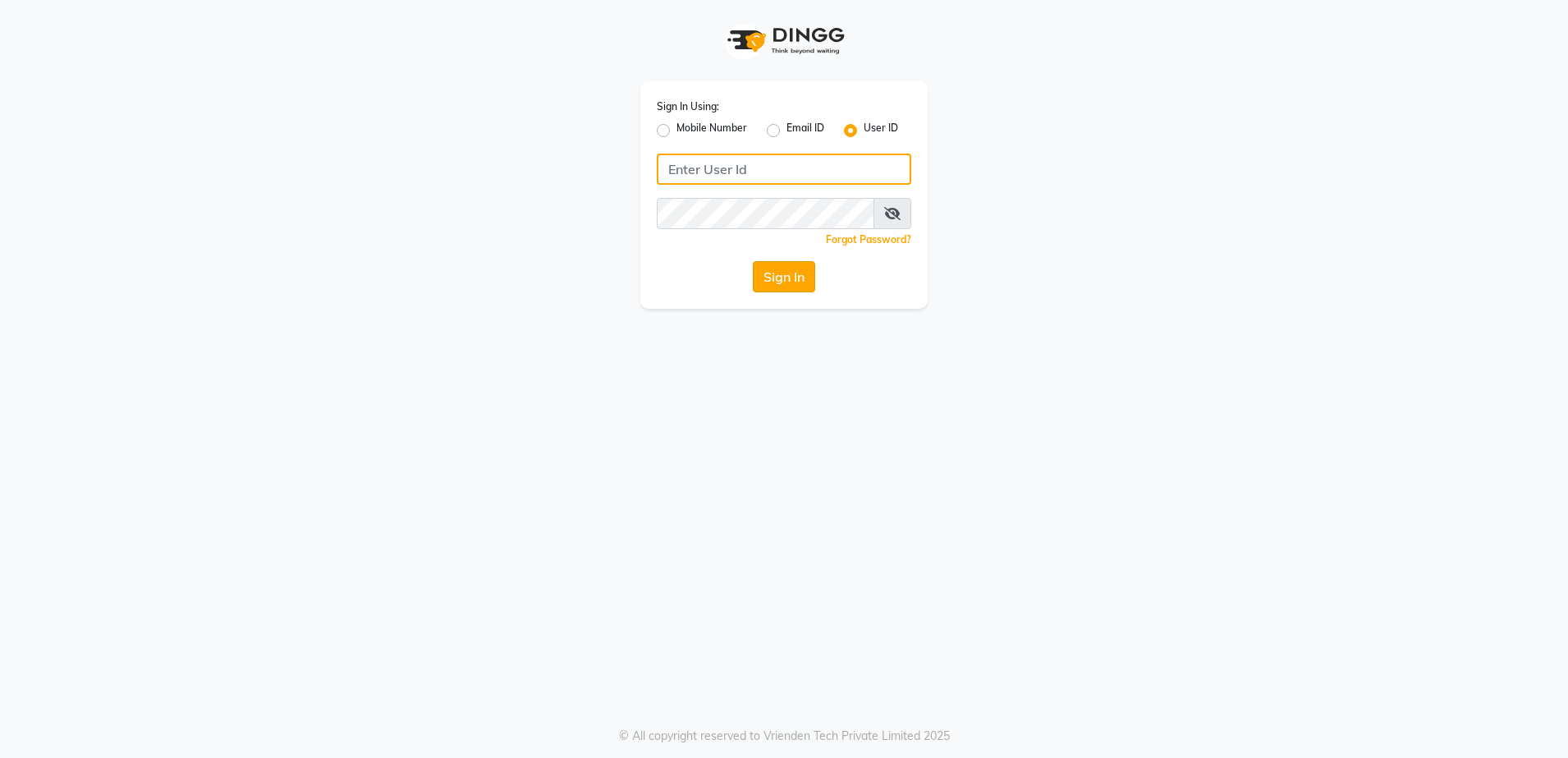 type on "aashisalon" 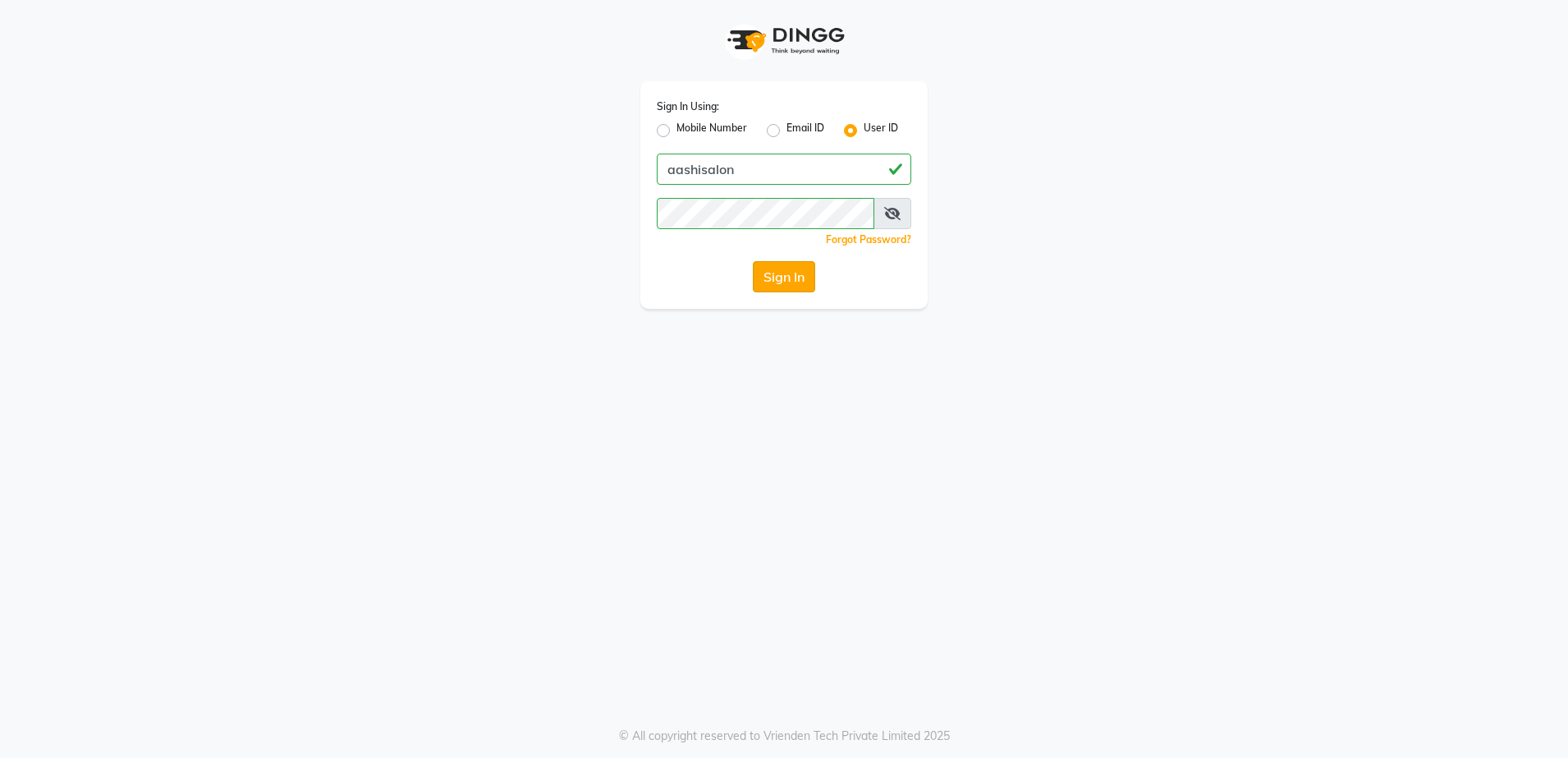 click on "Sign In" 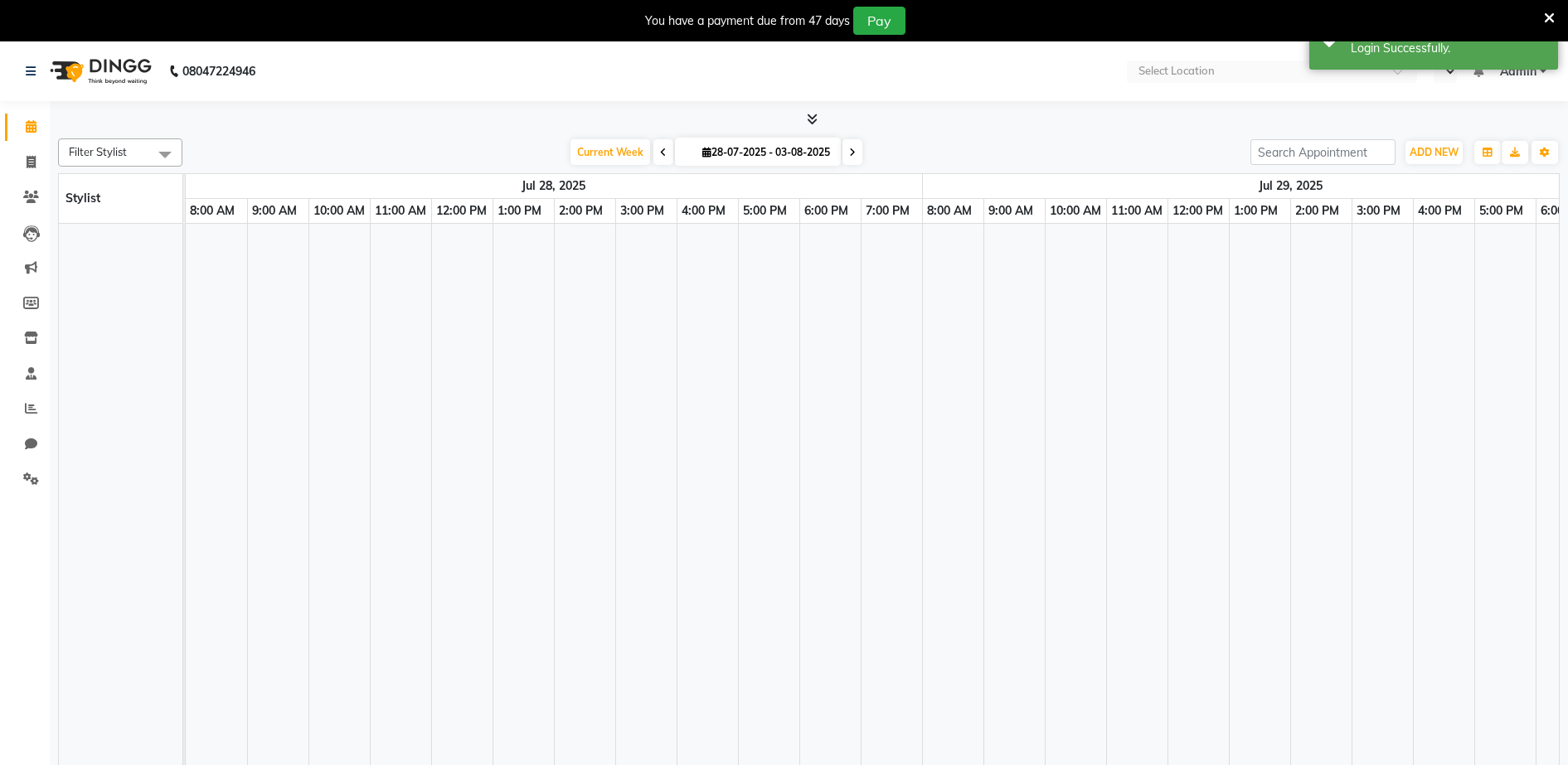 select on "en" 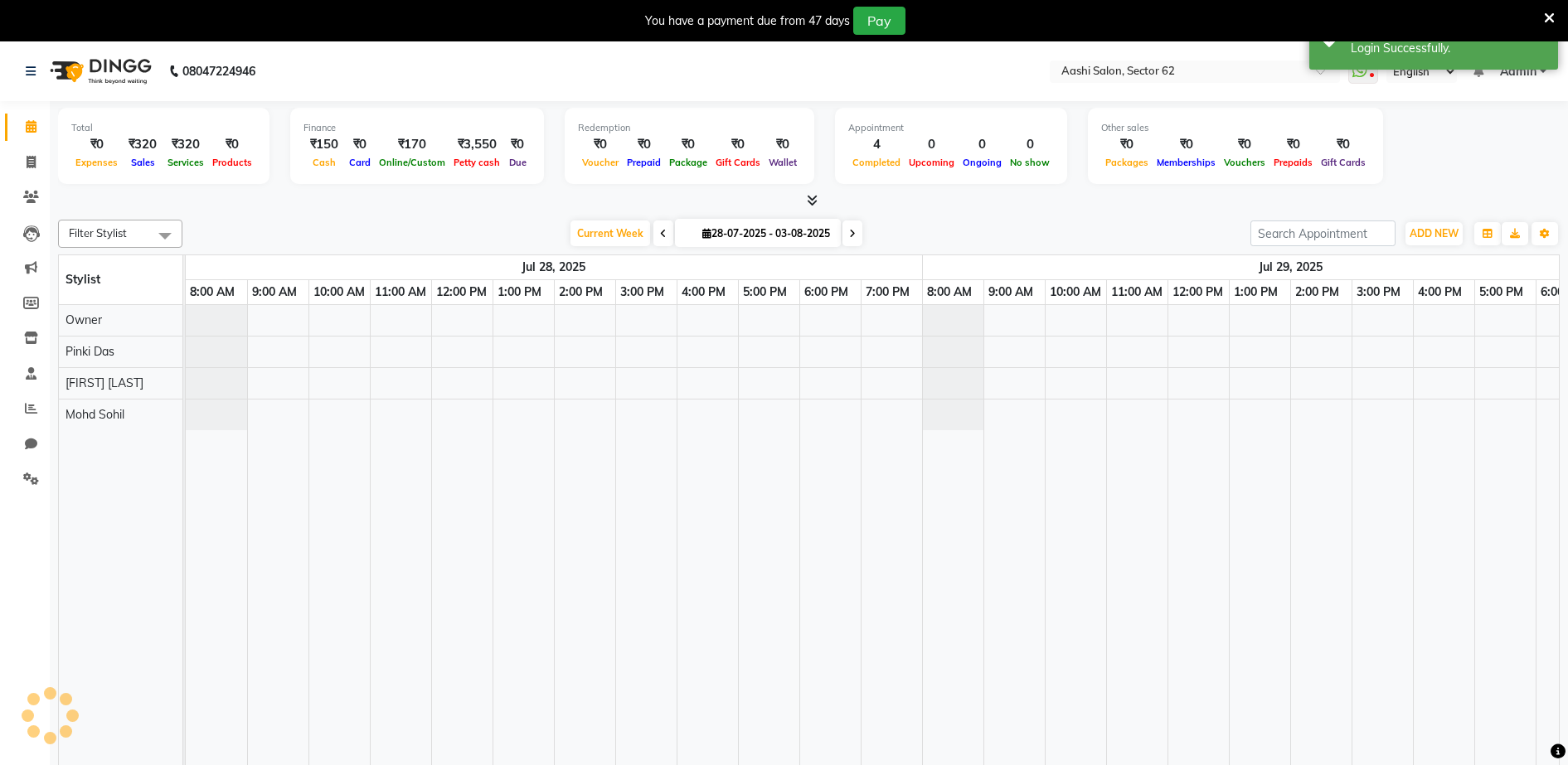 scroll, scrollTop: 0, scrollLeft: 0, axis: both 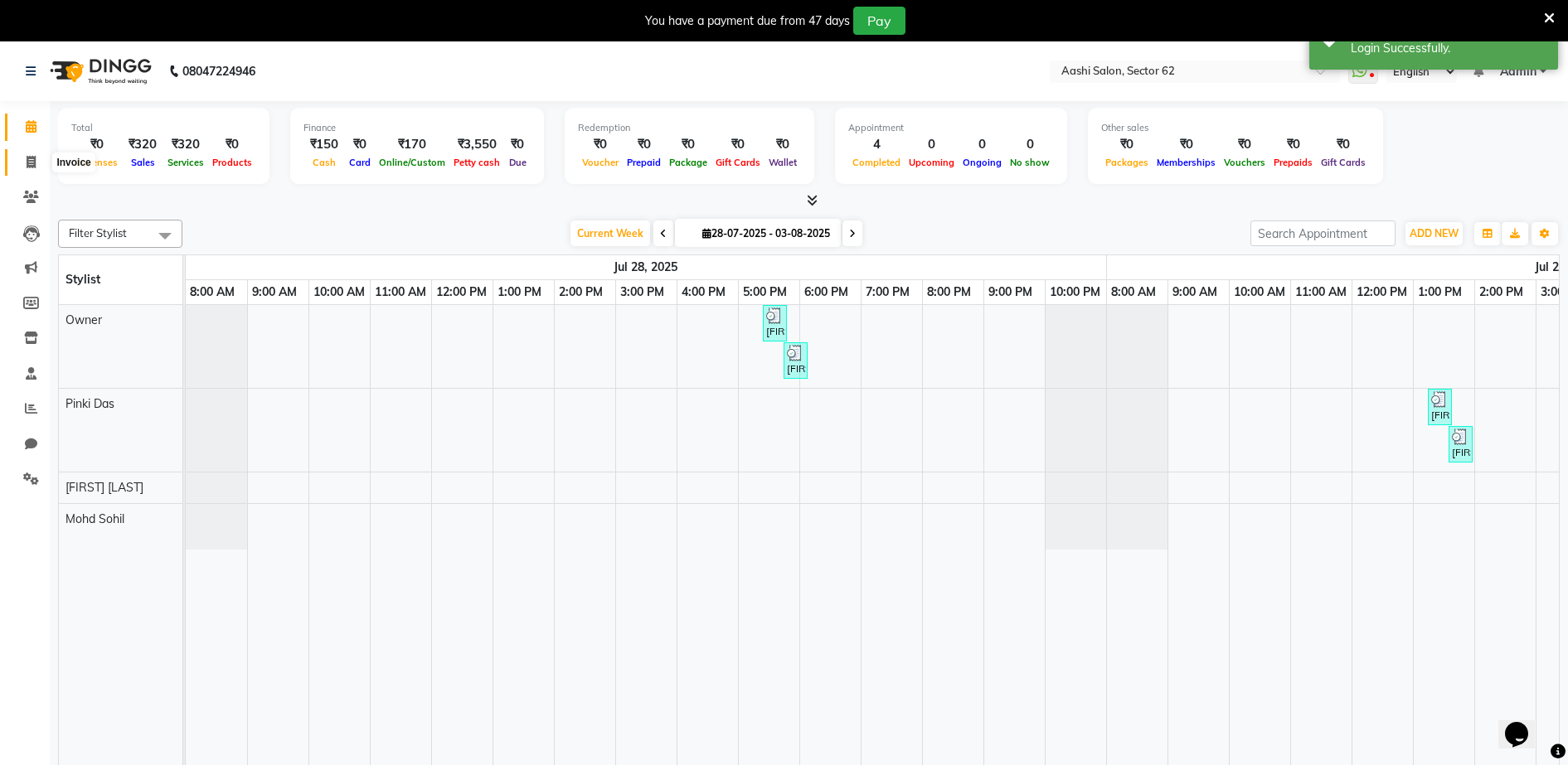 click 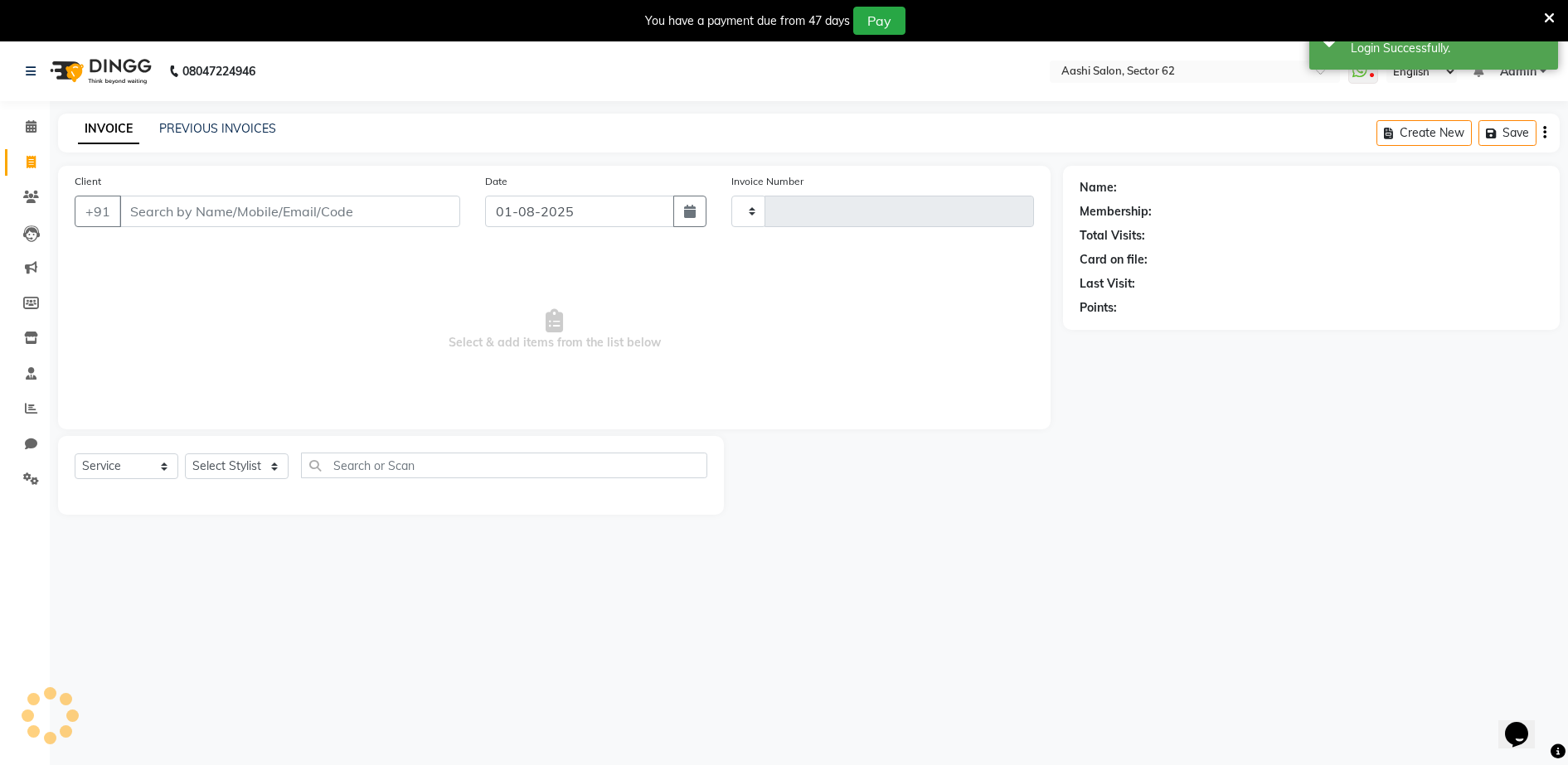 type on "0729" 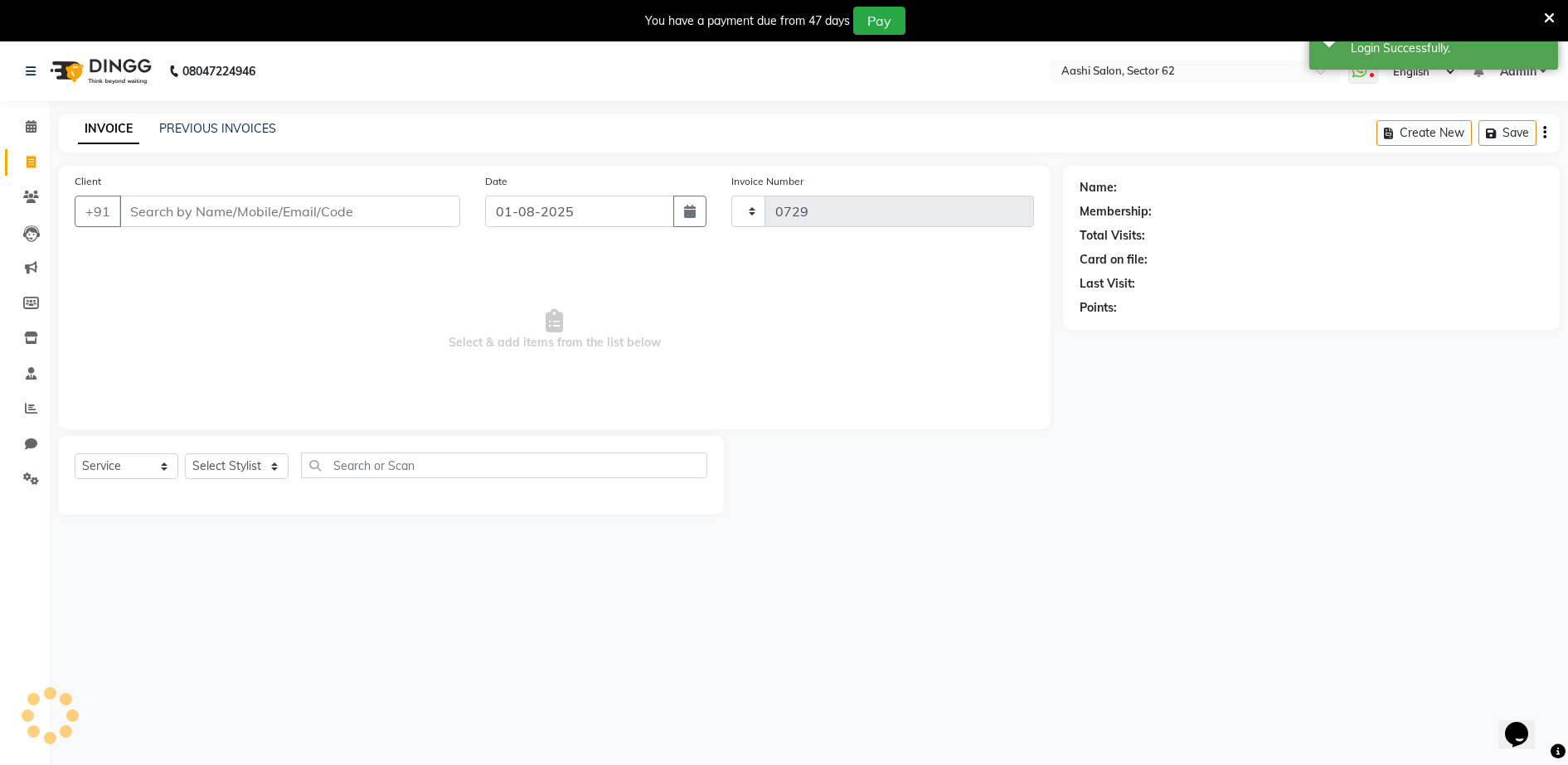 select on "8124" 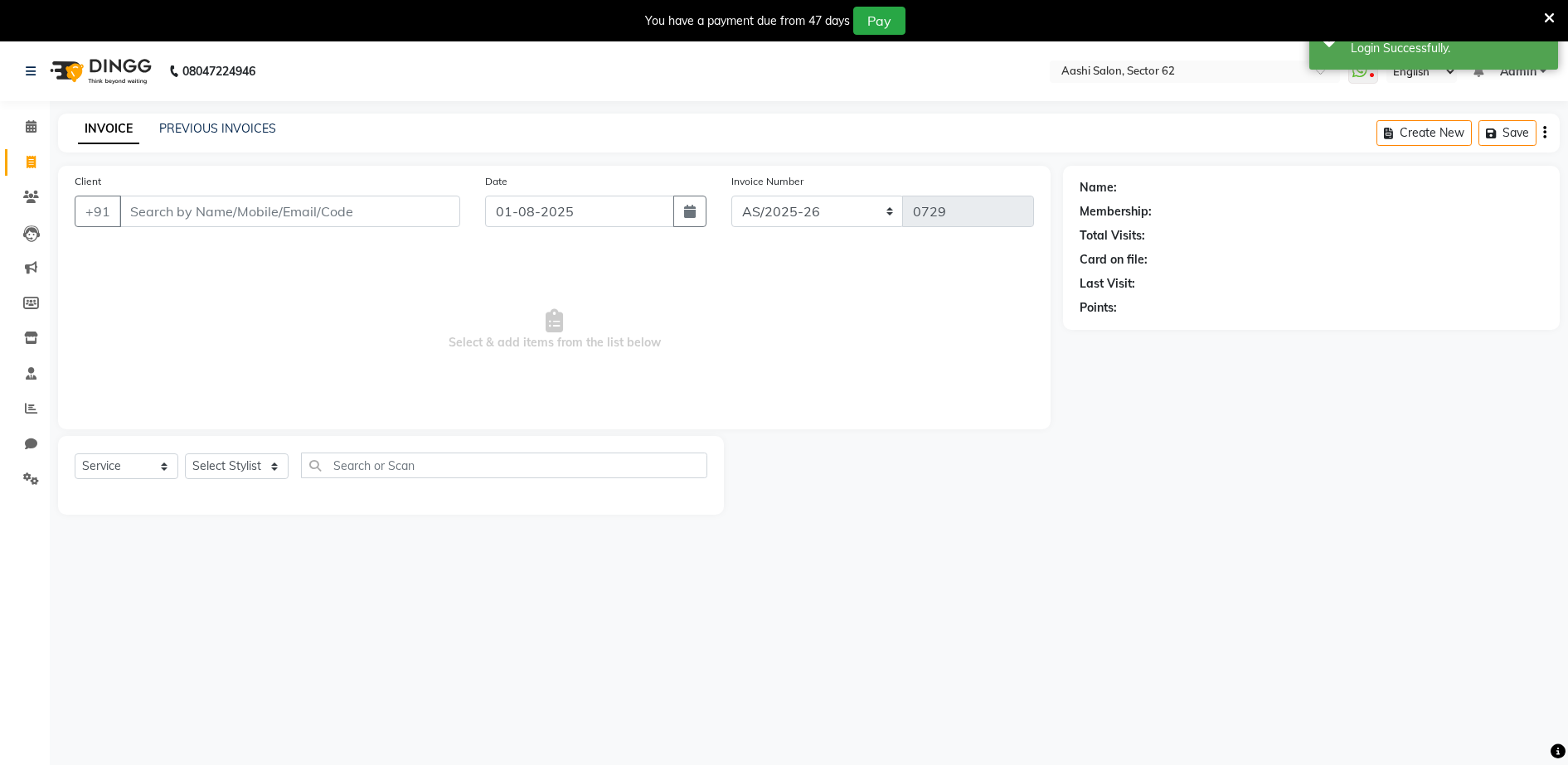 click on "Client" at bounding box center [289, 211] 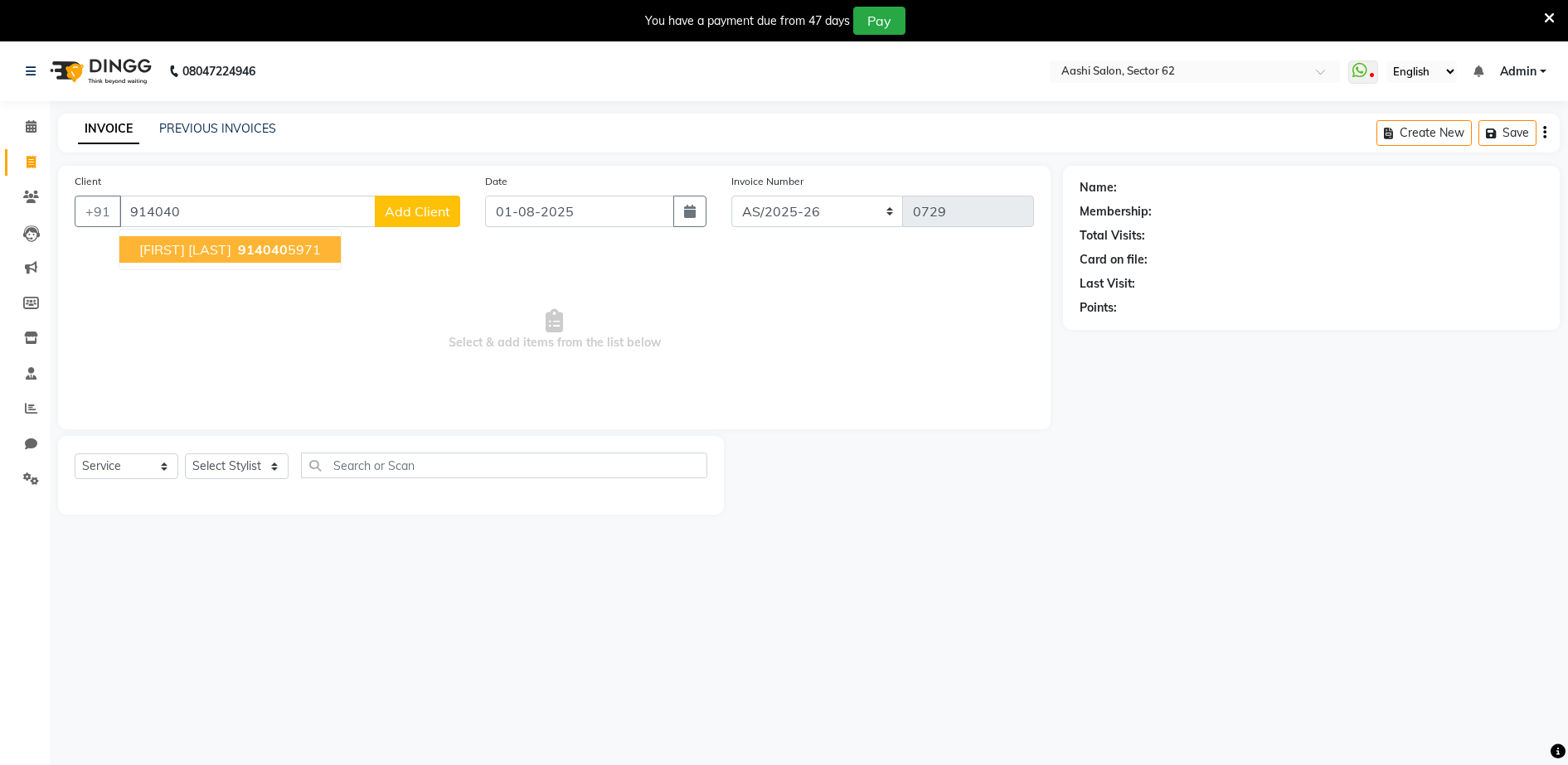 click on "914040" at bounding box center [263, 249] 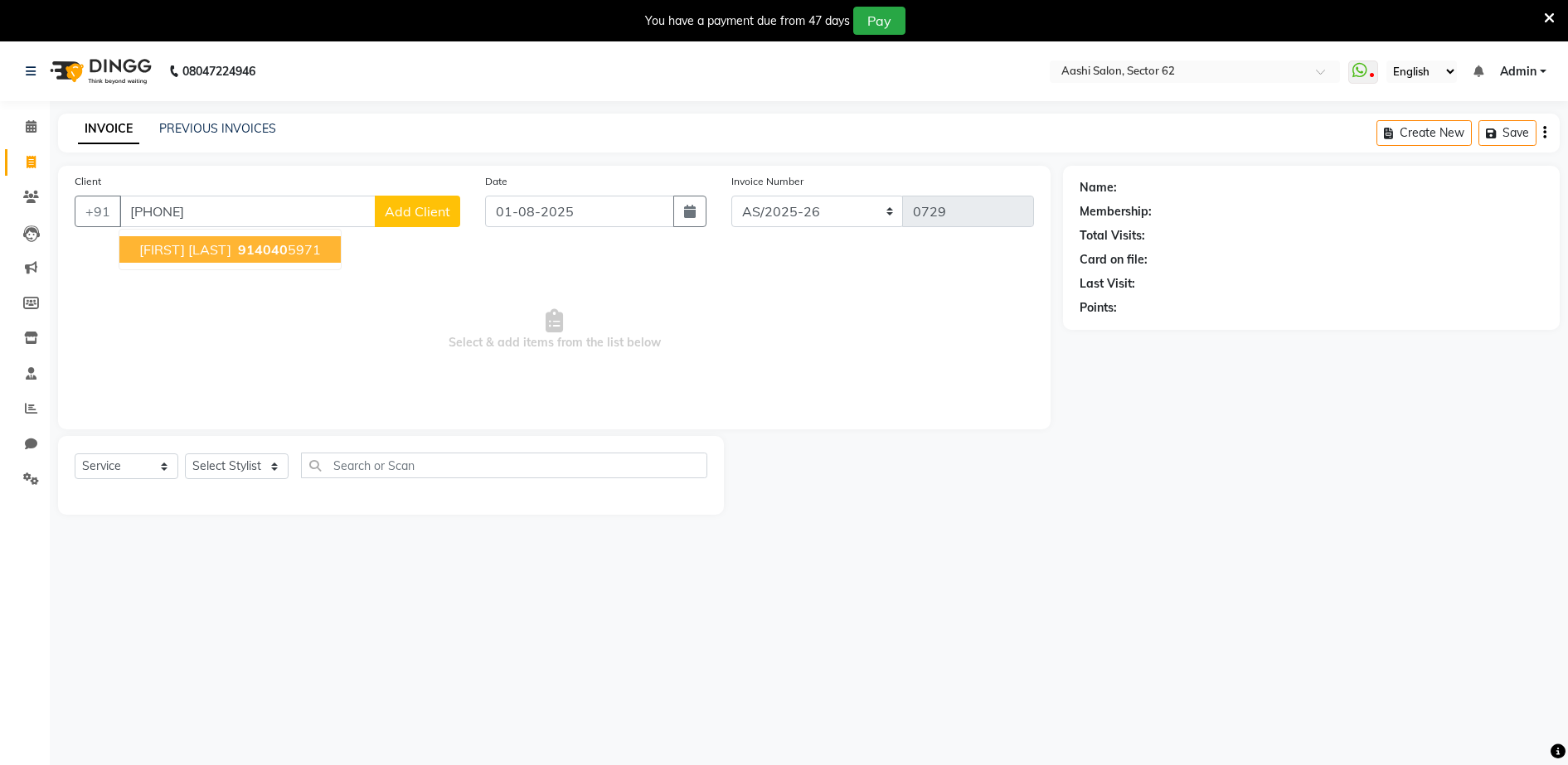 type on "[PHONE]" 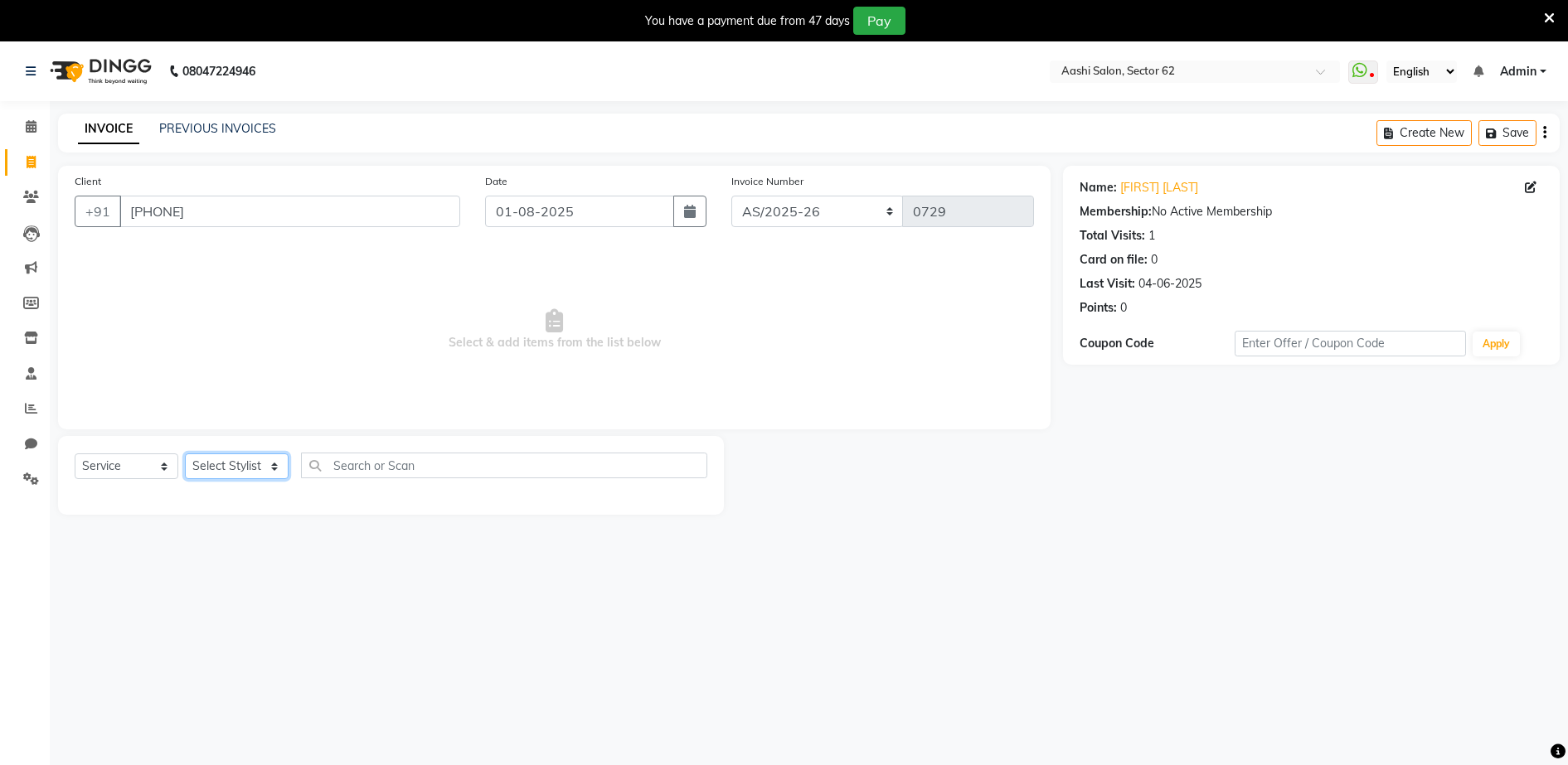 click on "Select Stylist Deepa Malik Mohd Sohil Owner Pinki Das" 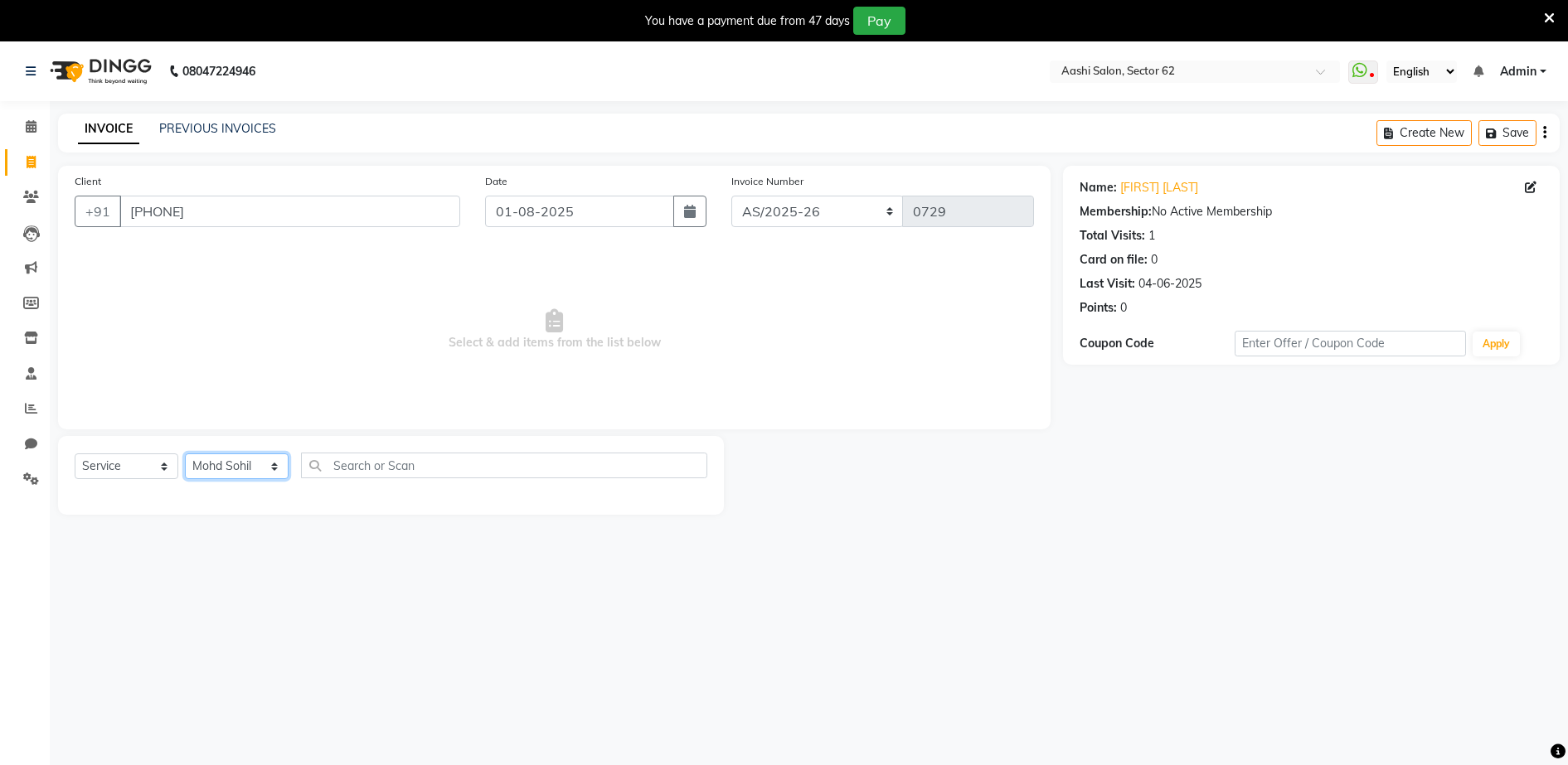 click on "Select Stylist Deepa Malik Mohd Sohil Owner Pinki Das" 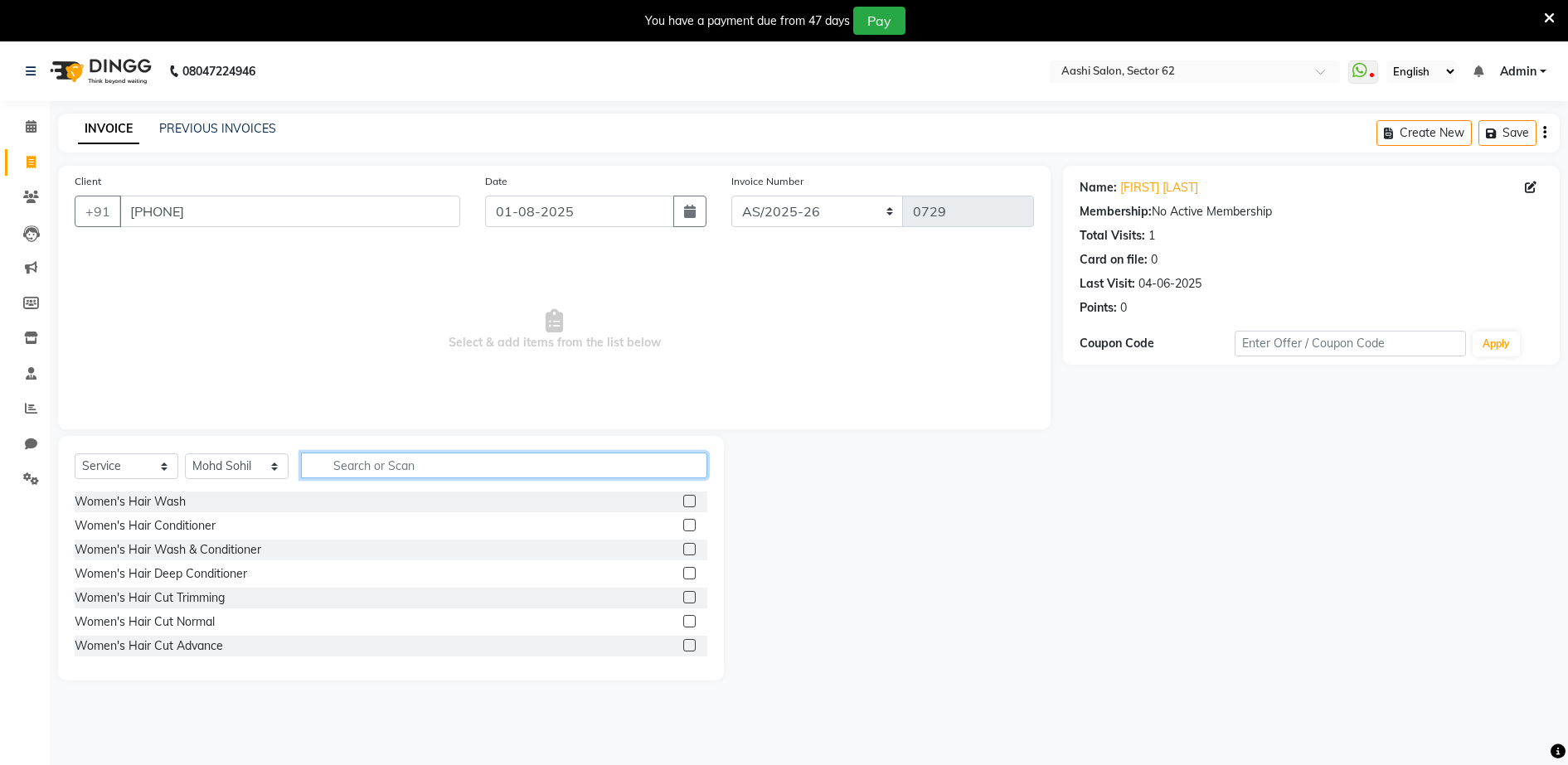 click 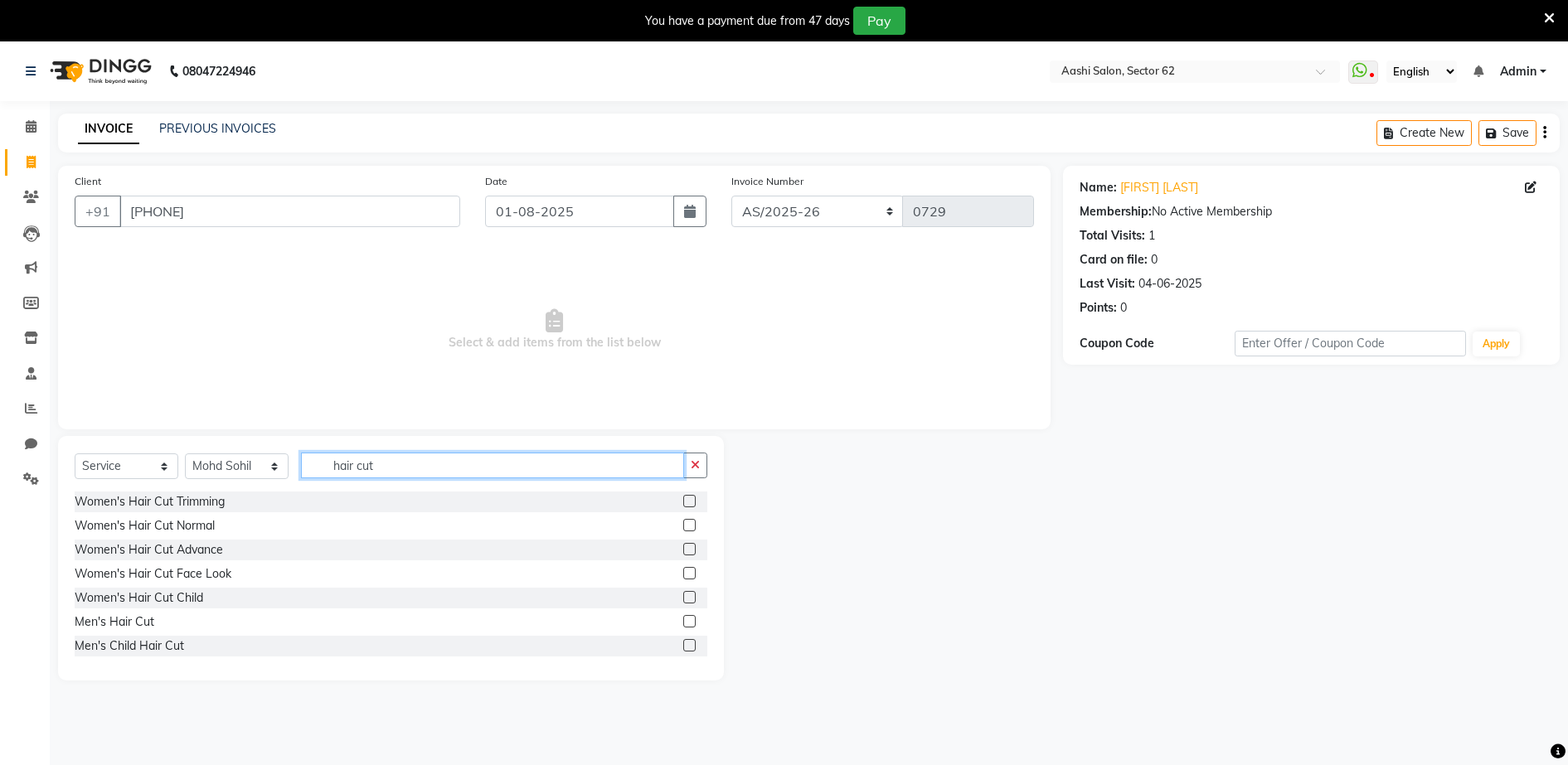 type on "hair cut" 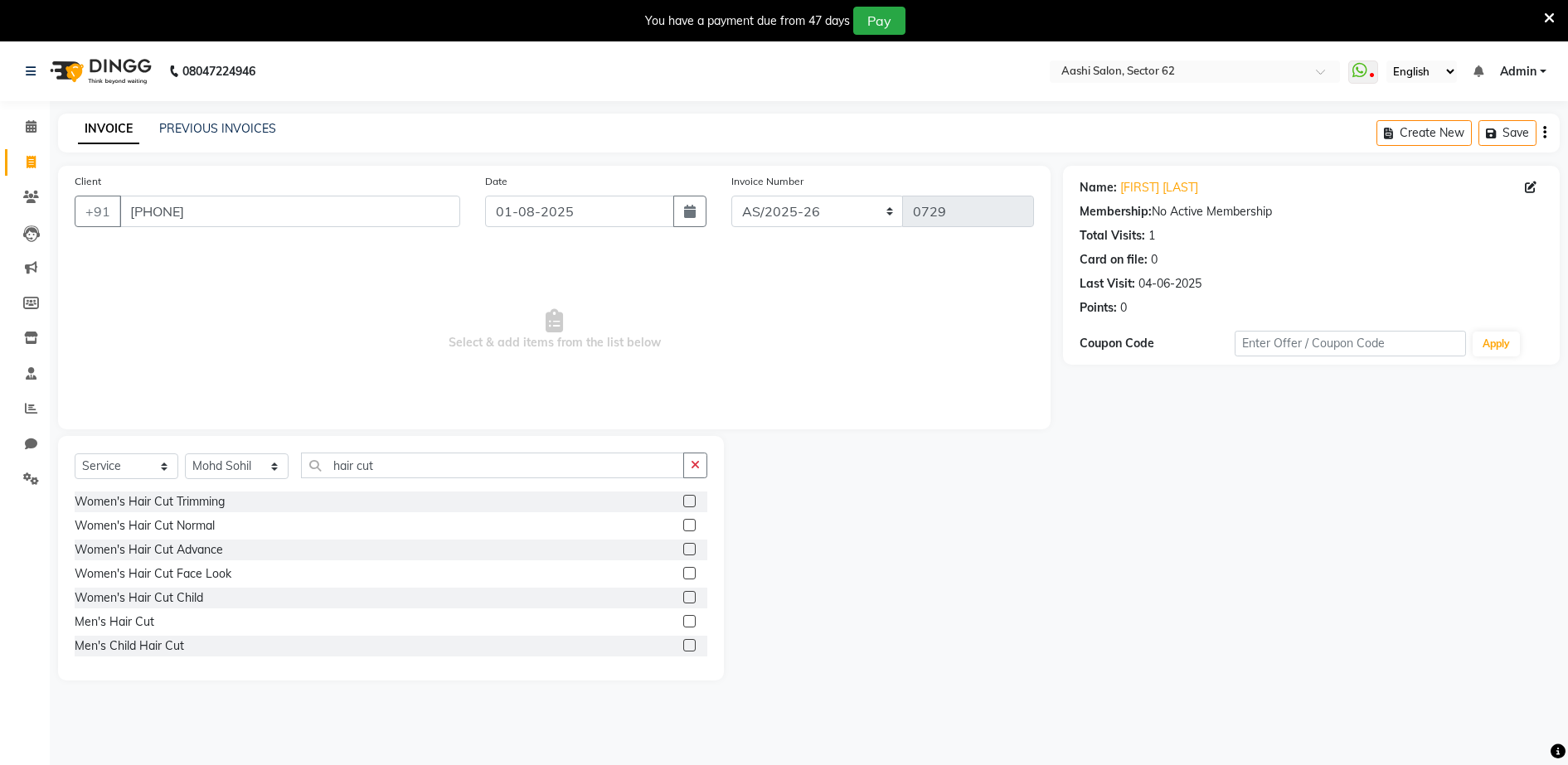 click 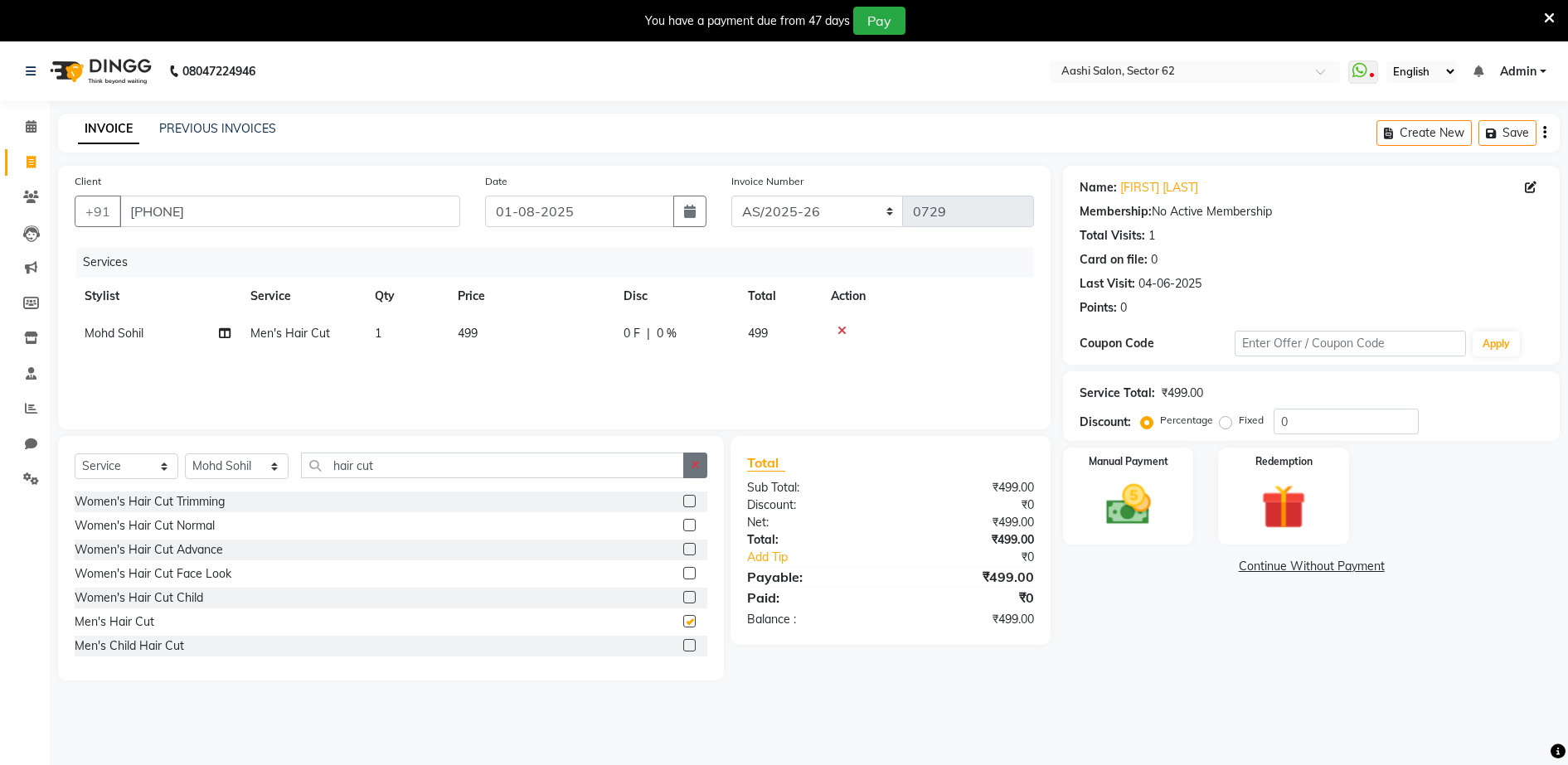 checkbox on "false" 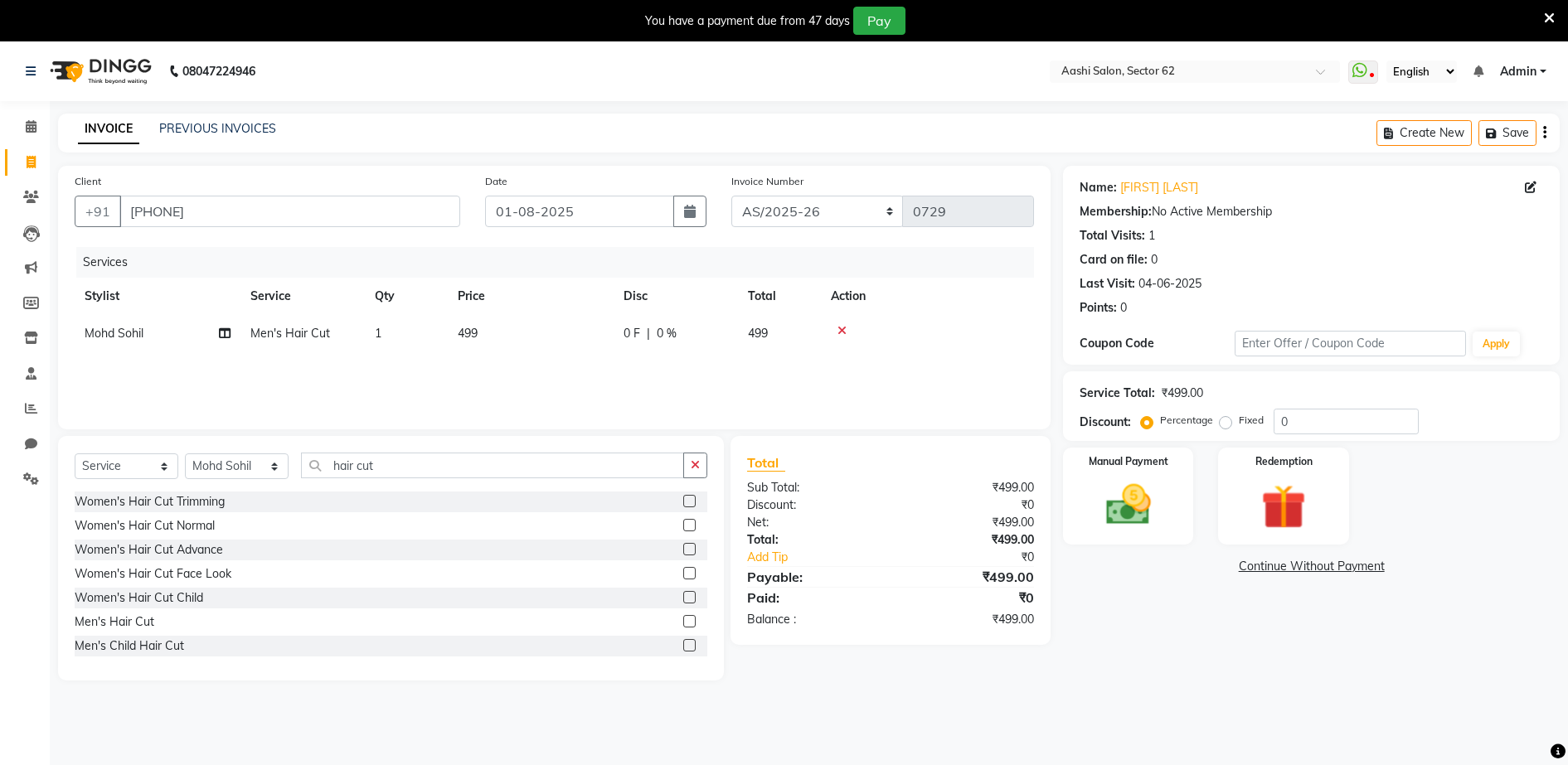 click on "499" 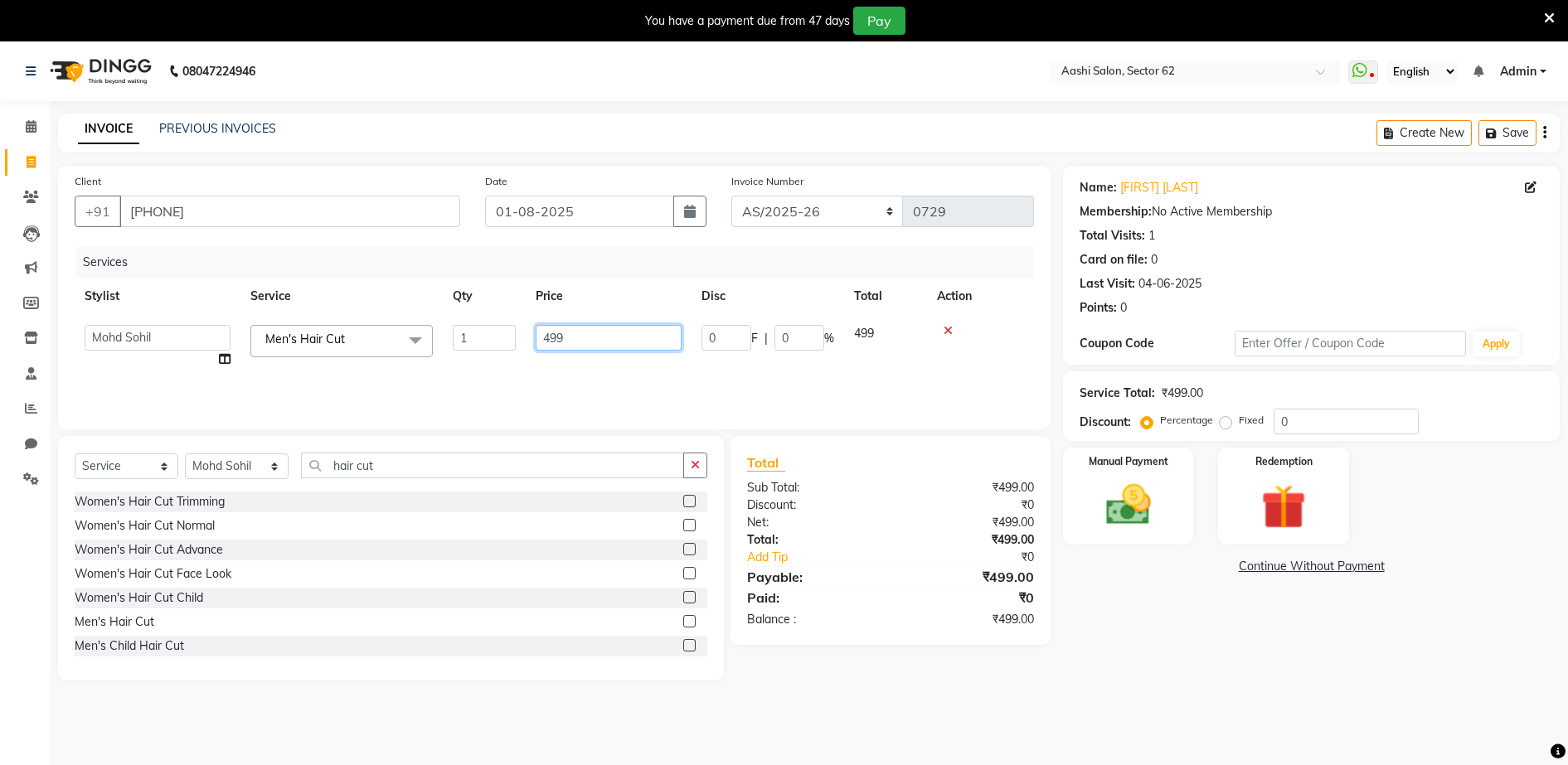 click on "499" 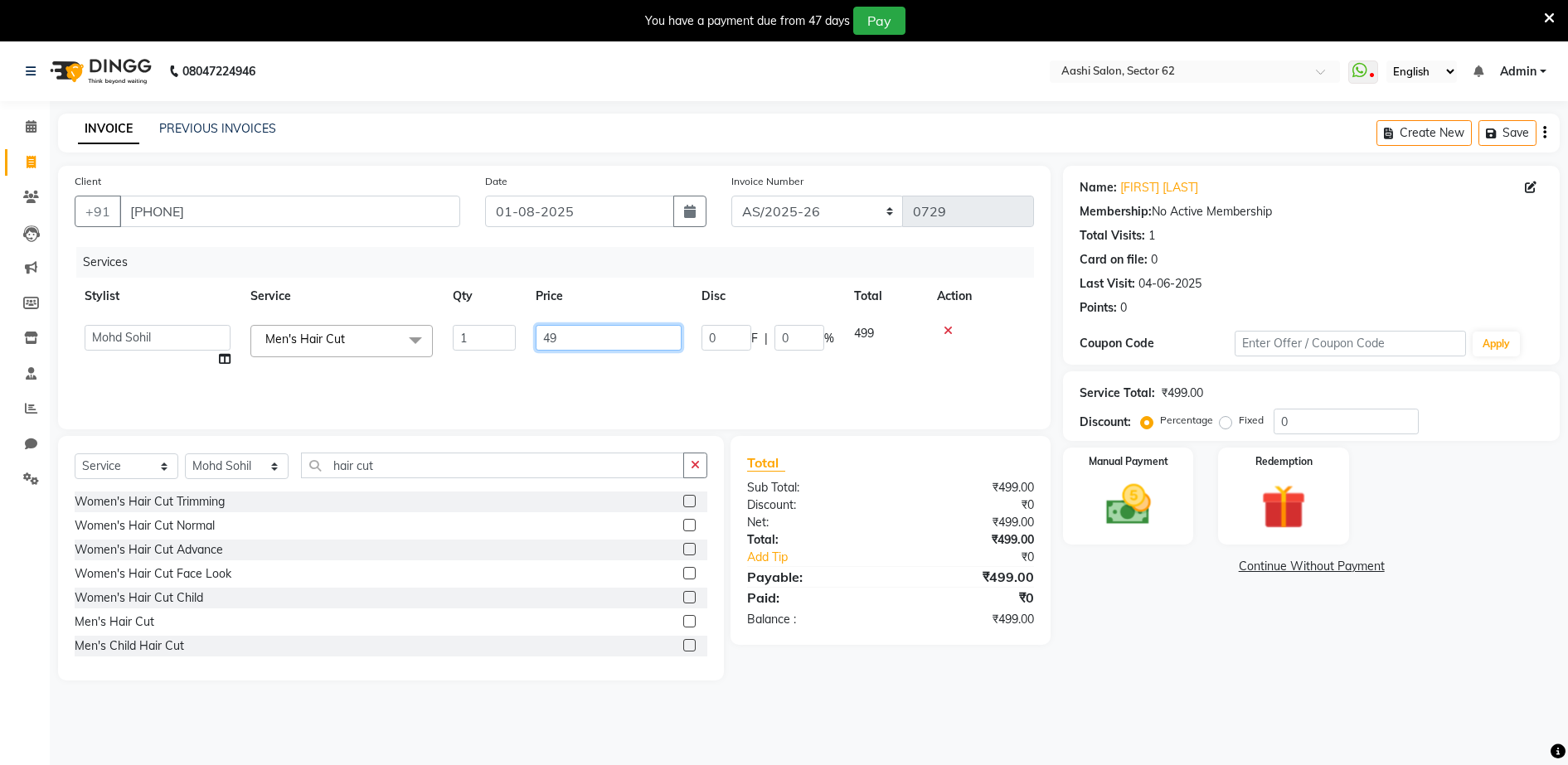 type on "4" 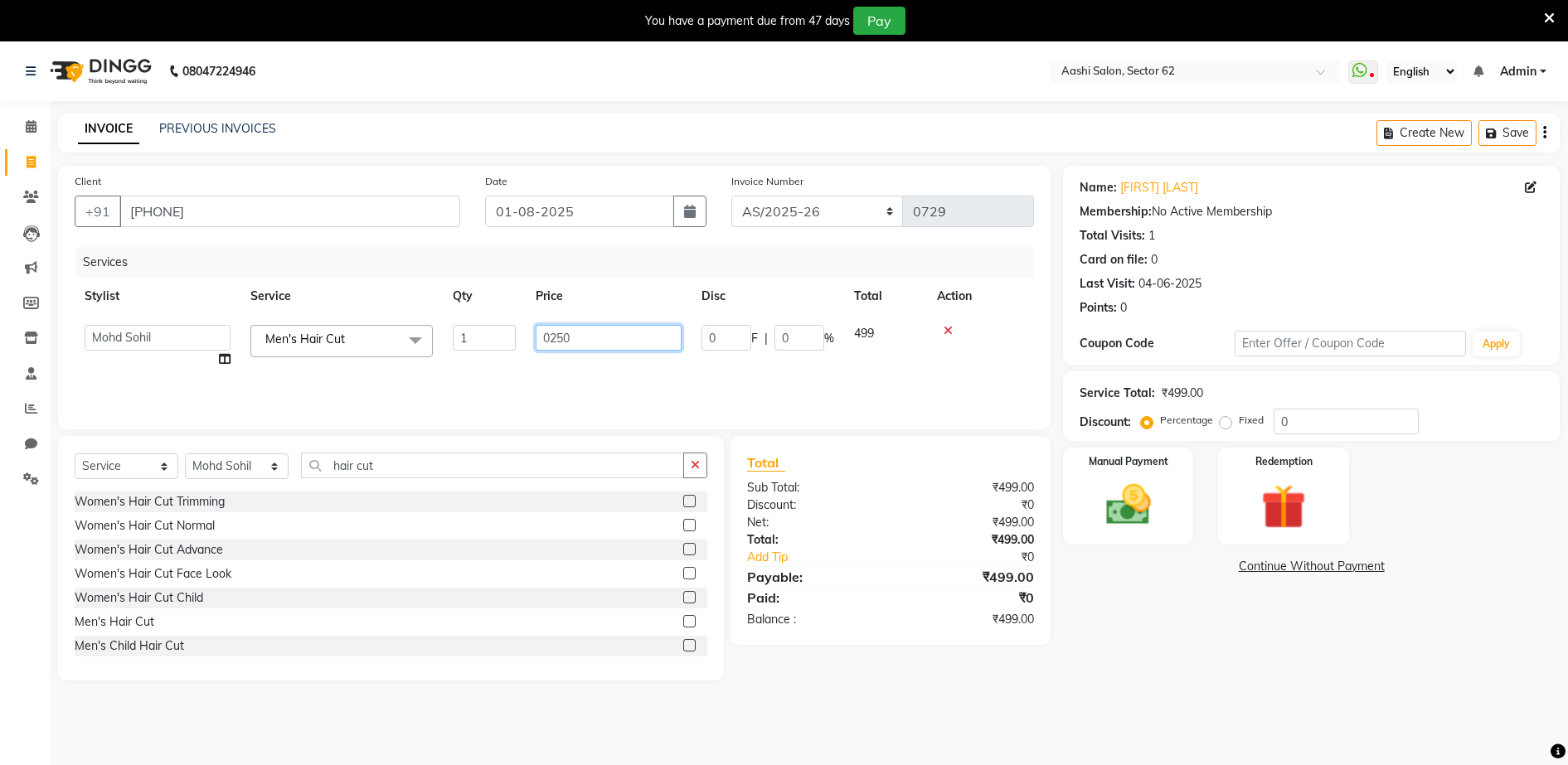 click on "0250" 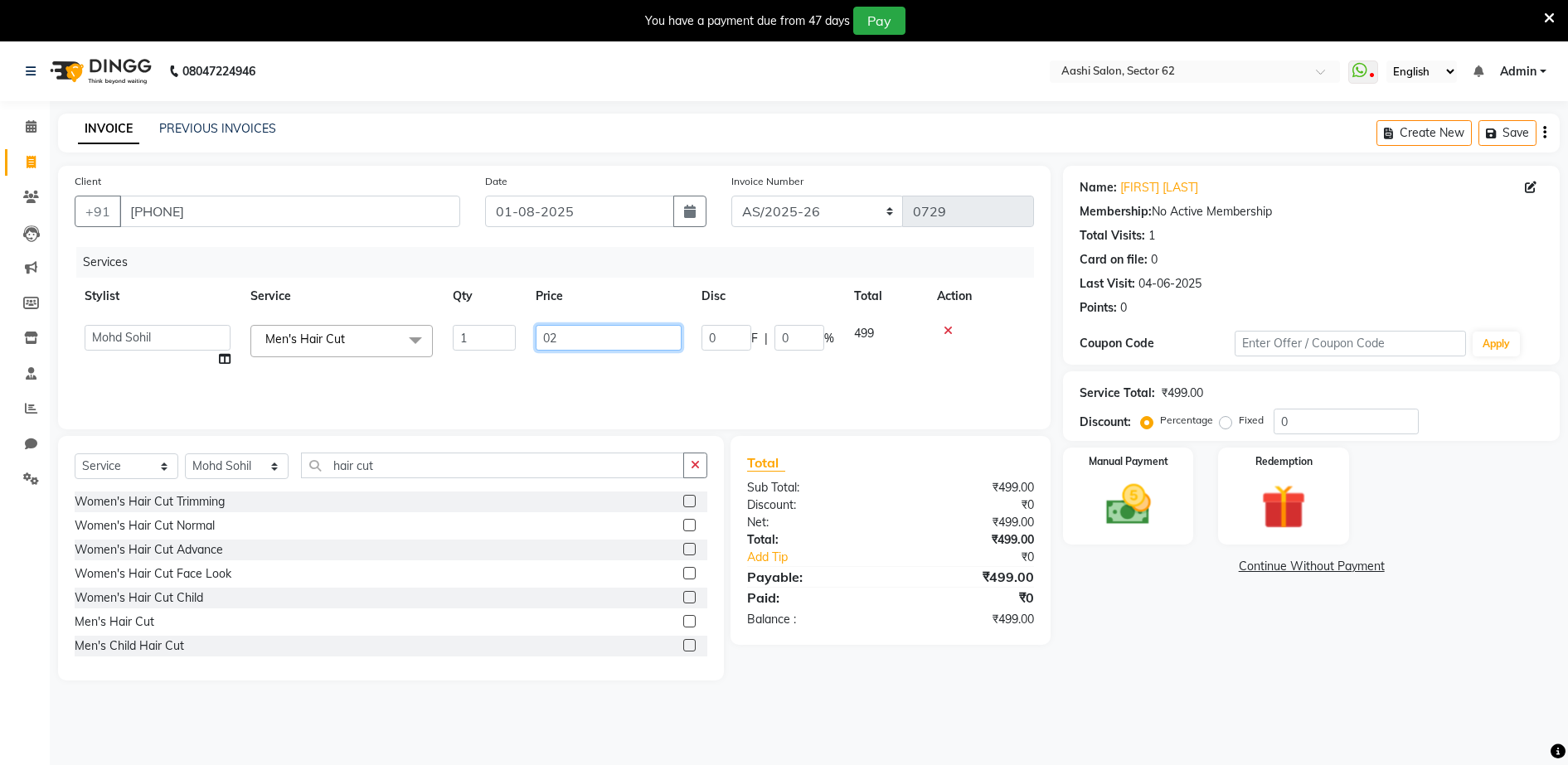 type on "0" 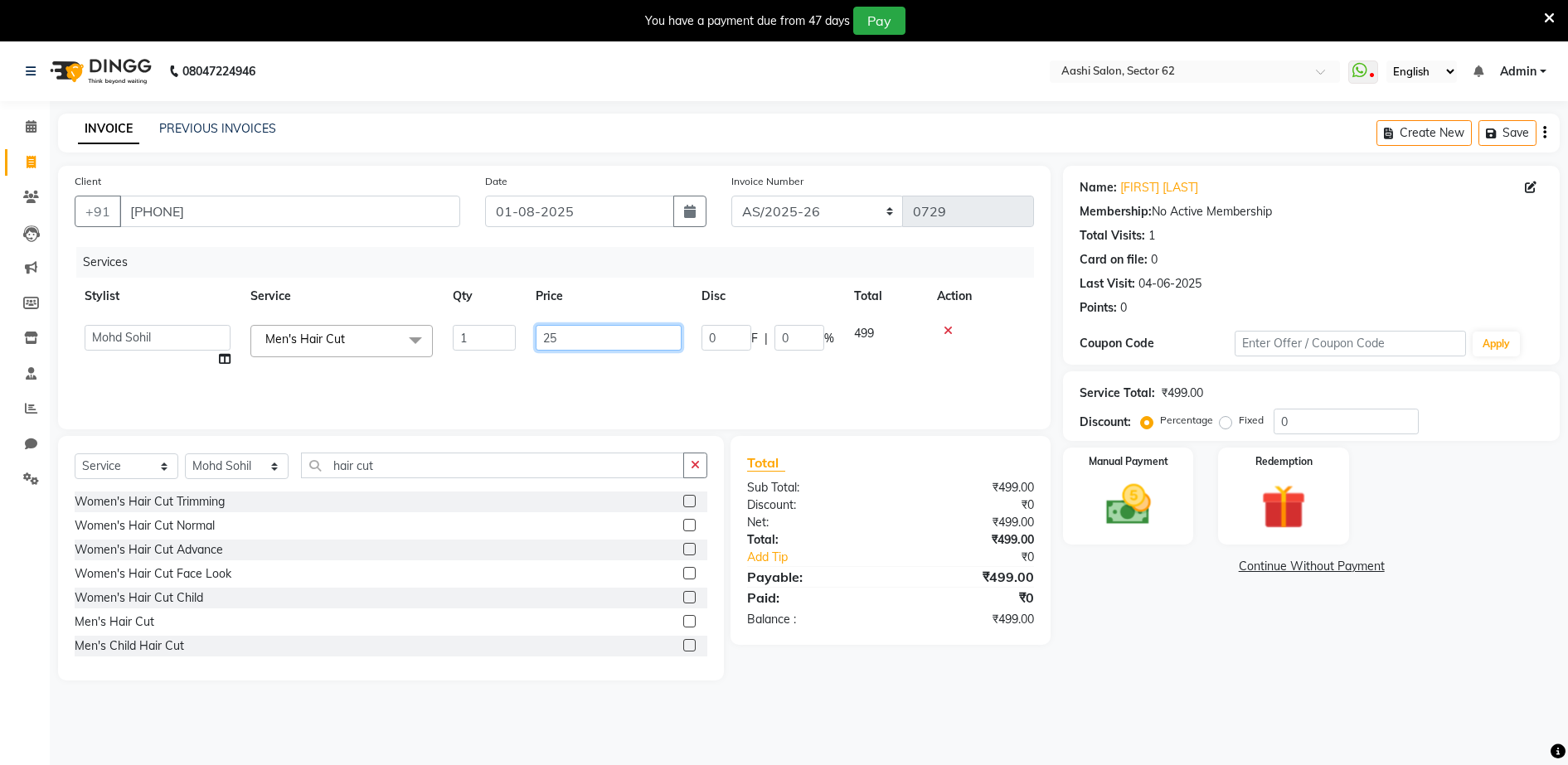 type on "250" 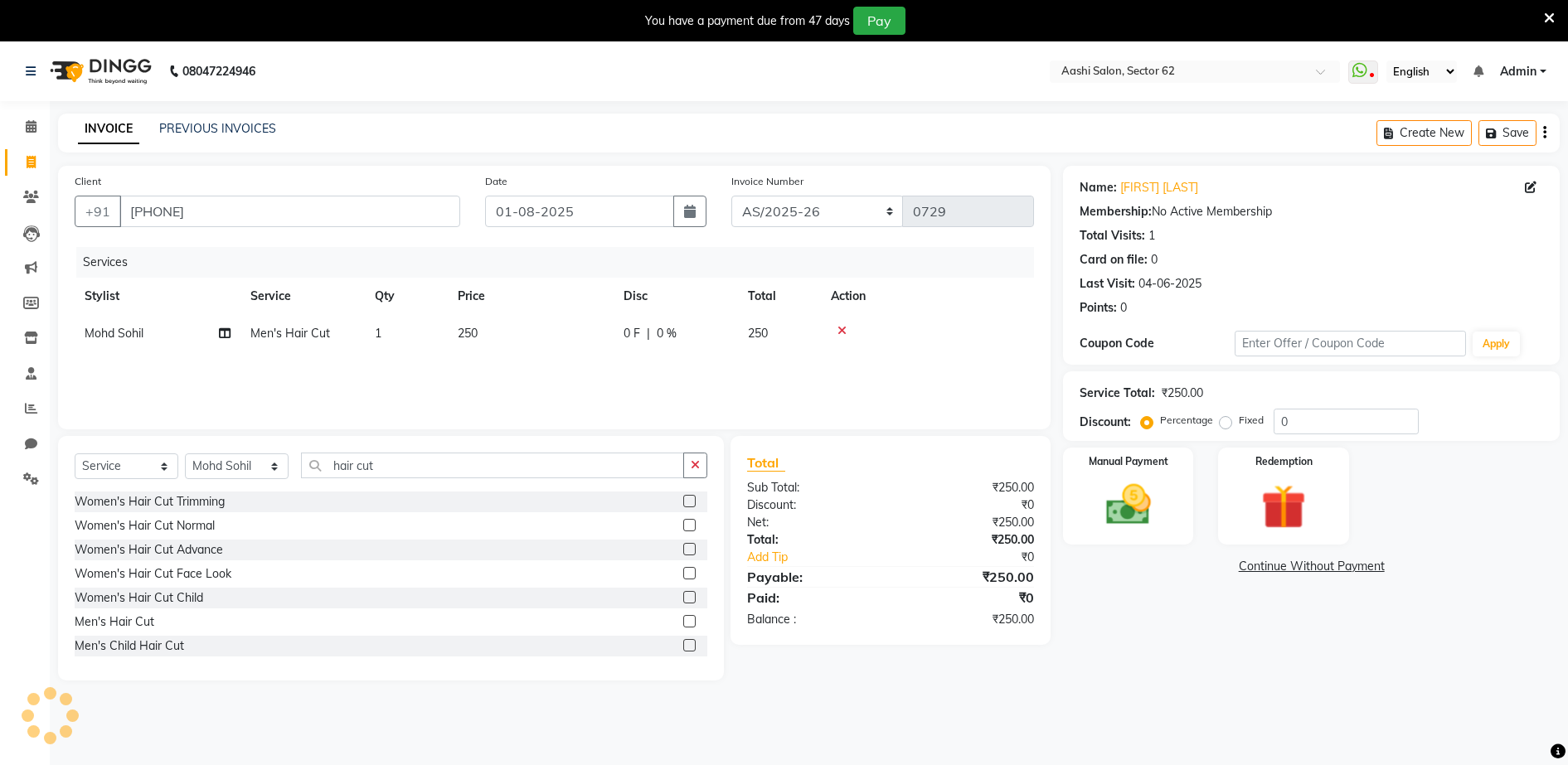 click on "[FIRST] Men's Hair Cut 1 250 0 F | 0 % 250" 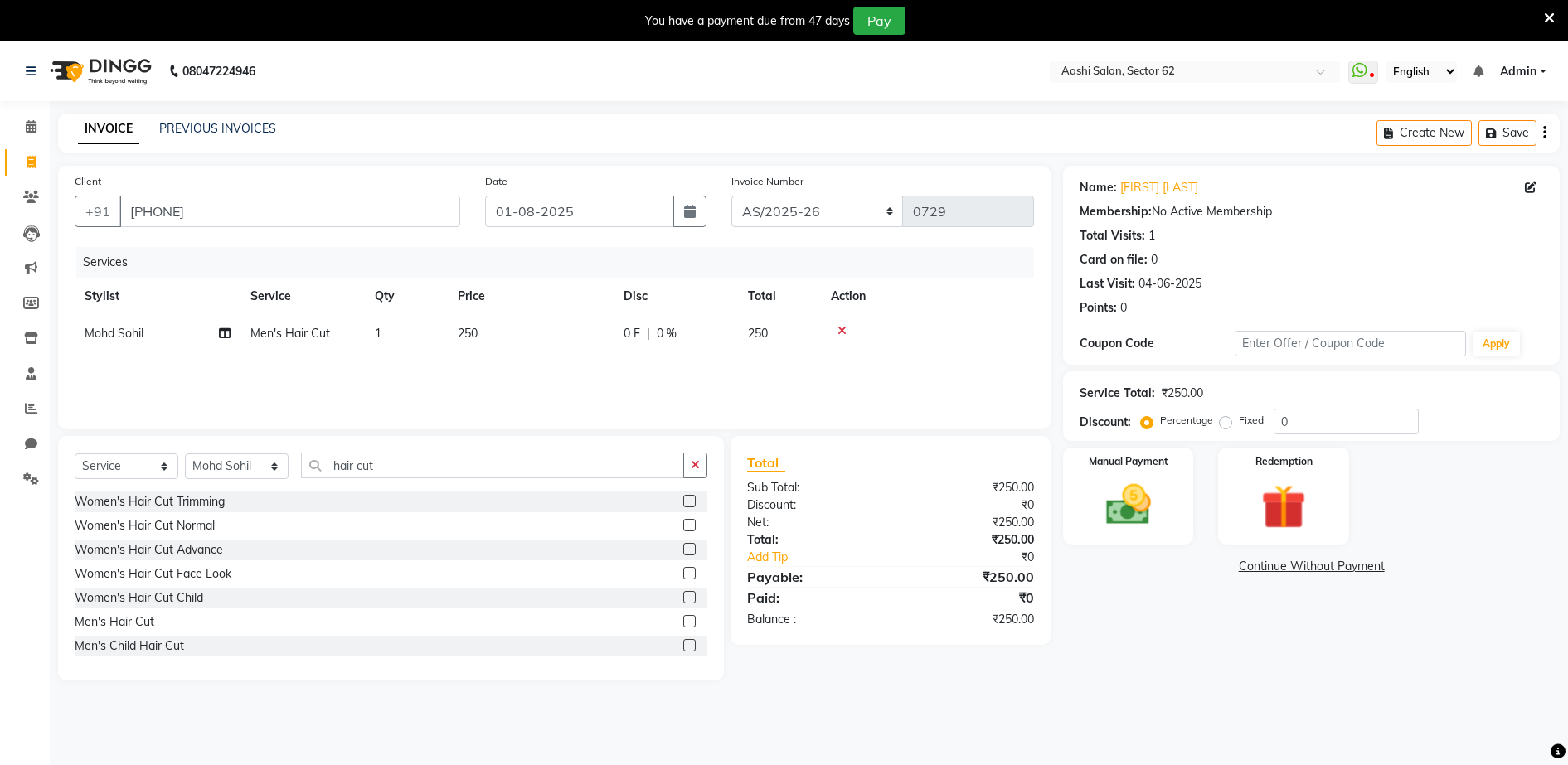 click on "250" 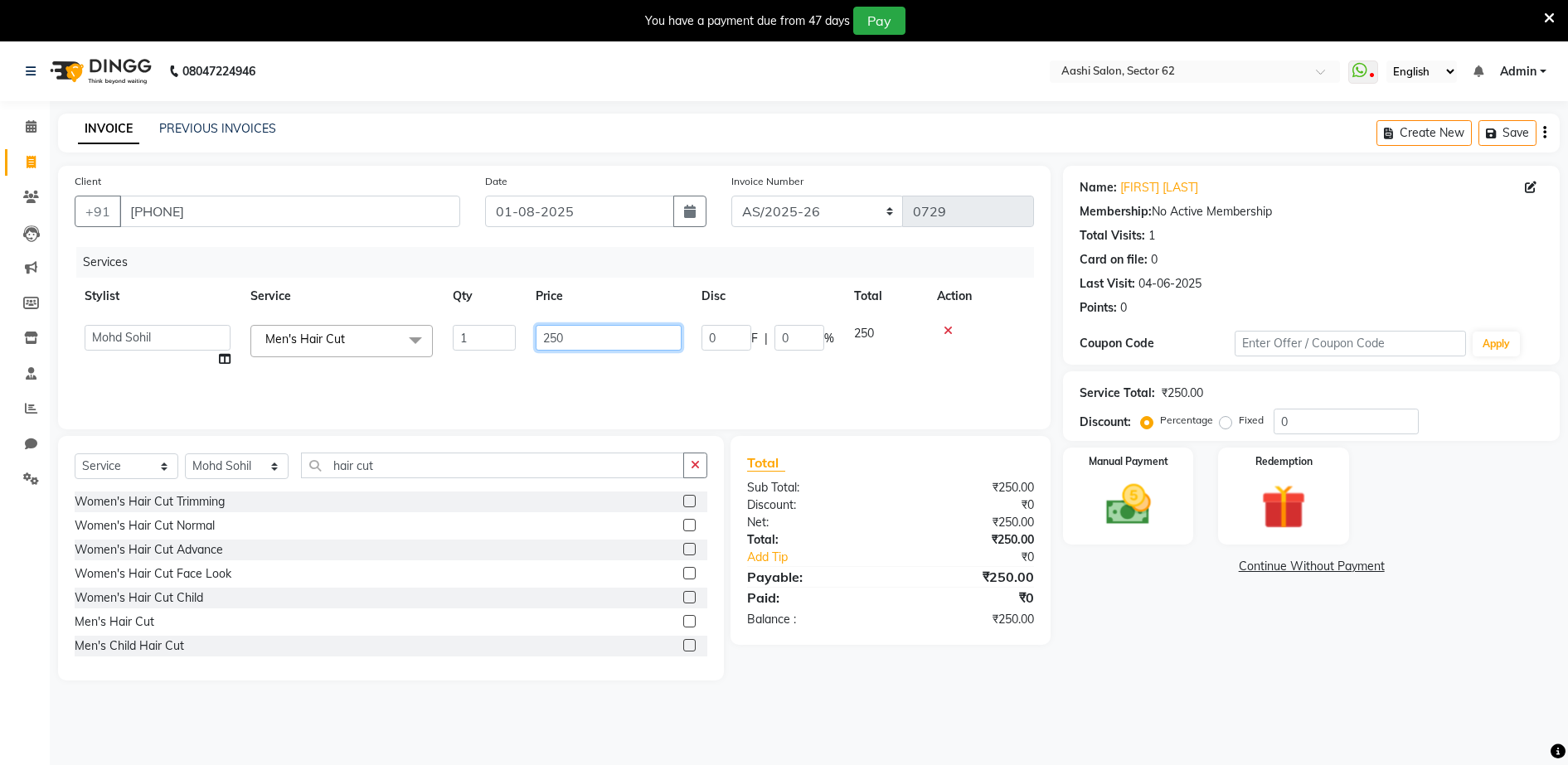 click on "250" 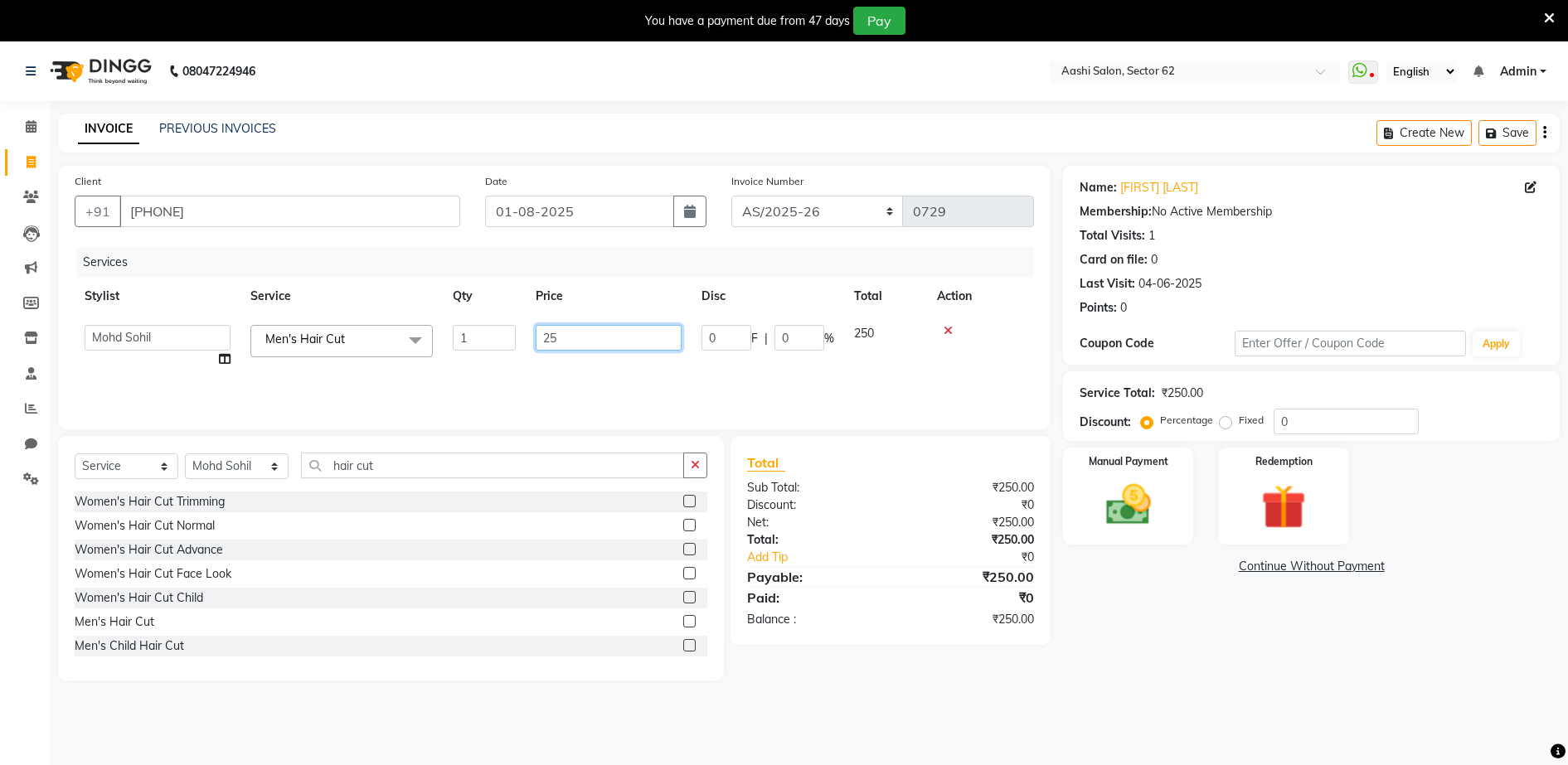 type on "250" 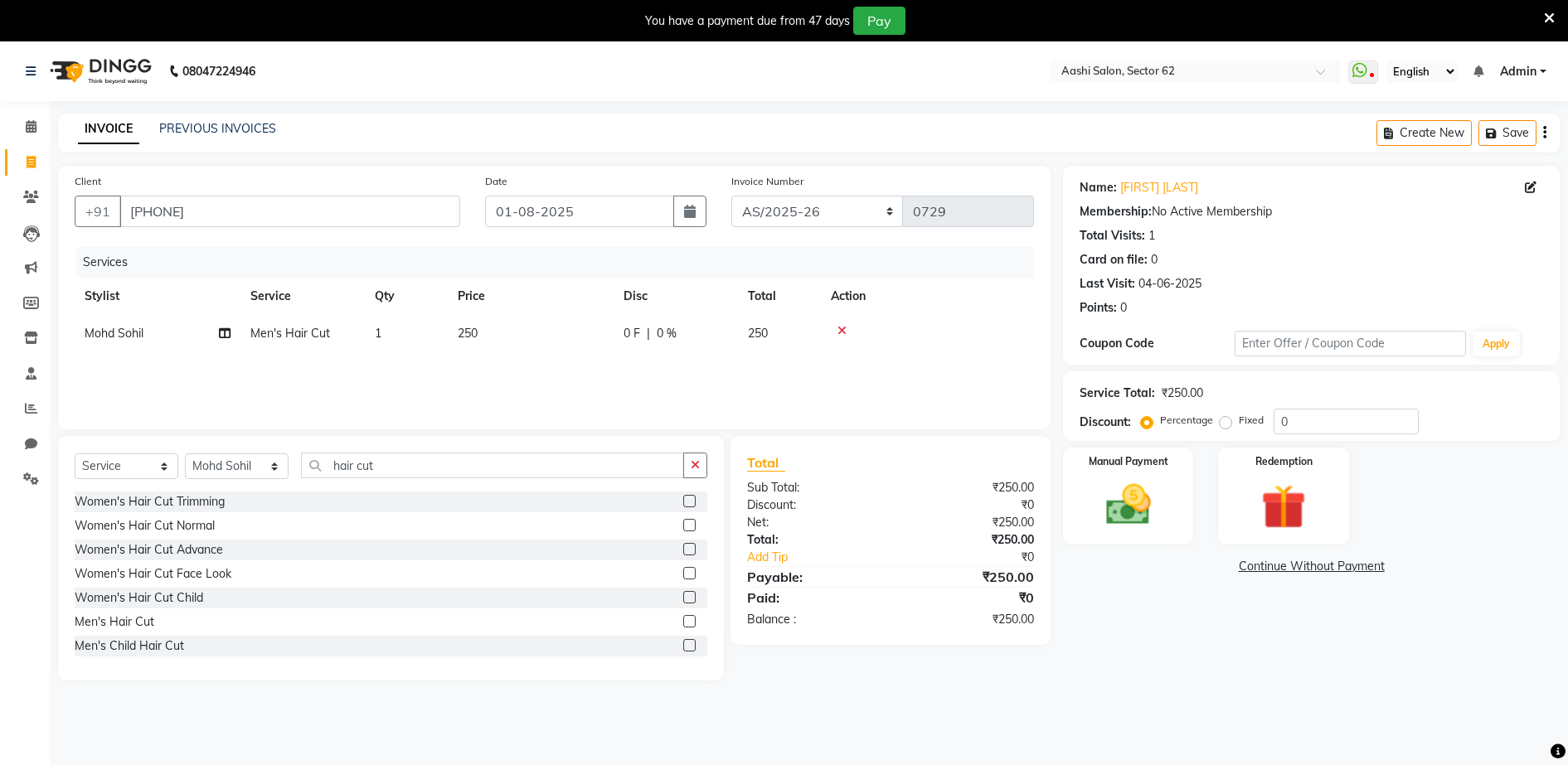 click on "[FIRST] Men's Hair Cut 1 250 0 F | 0 % 250" 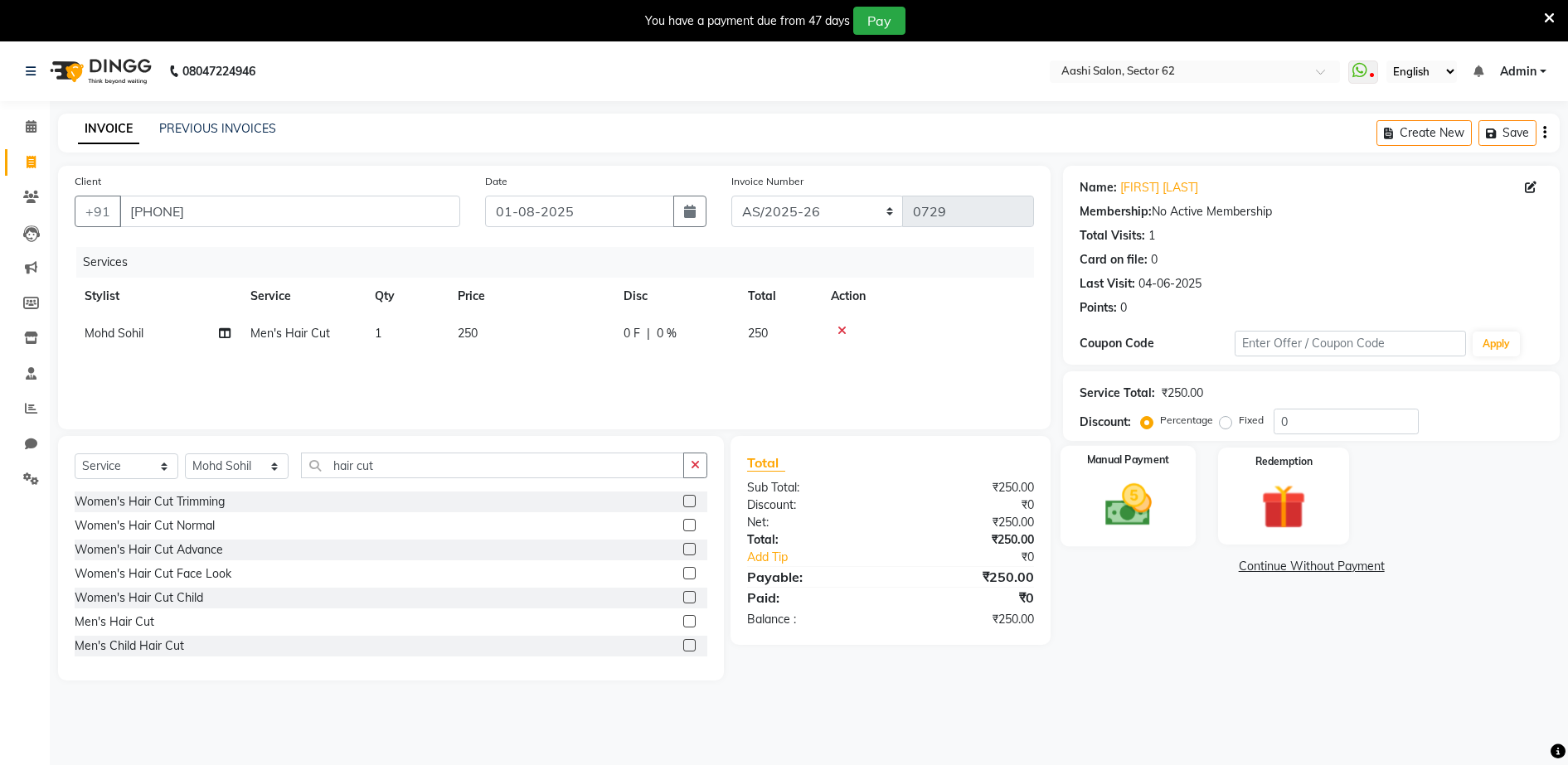 click 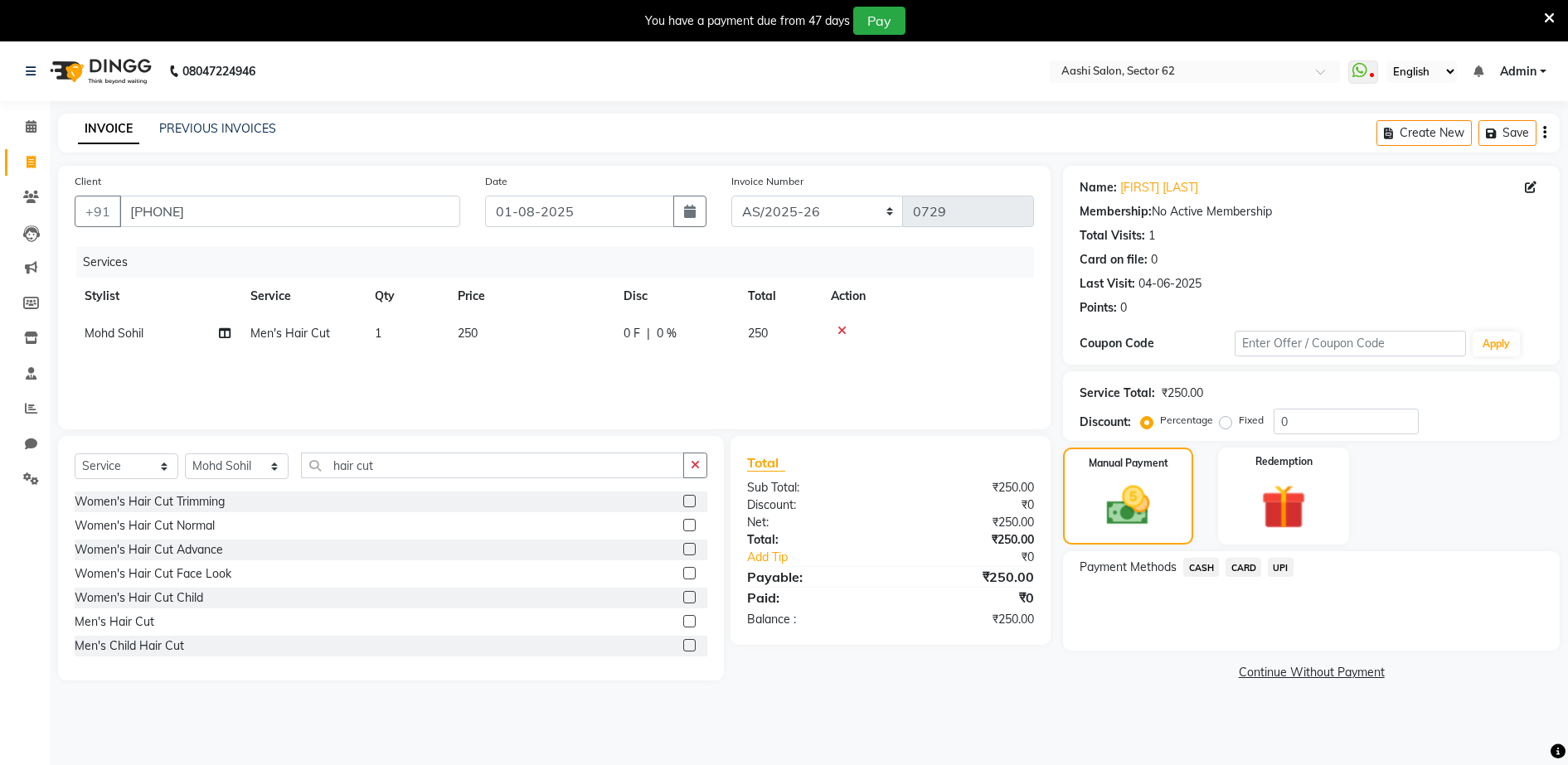 click on "UPI" 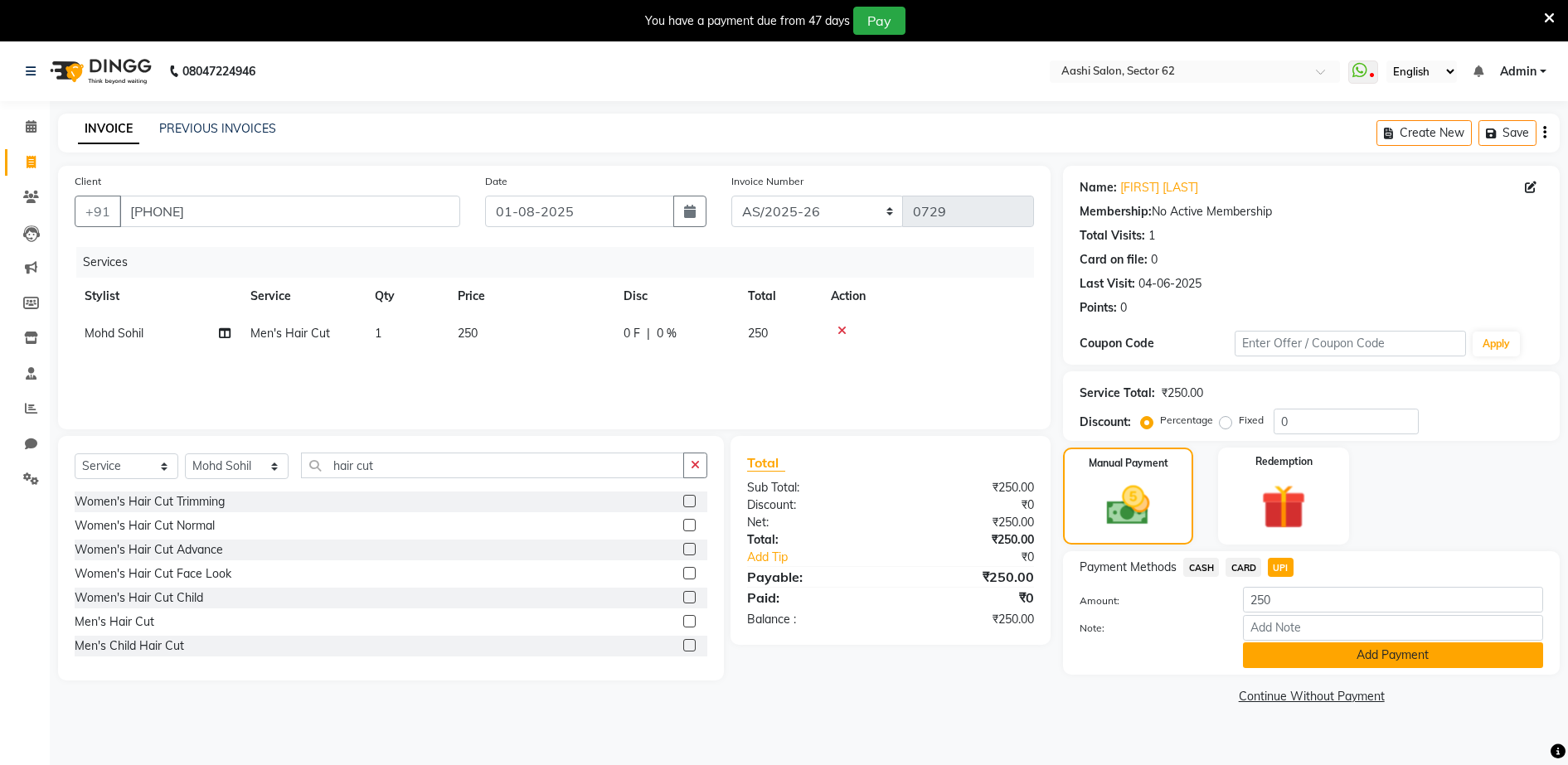 click on "Add Payment" 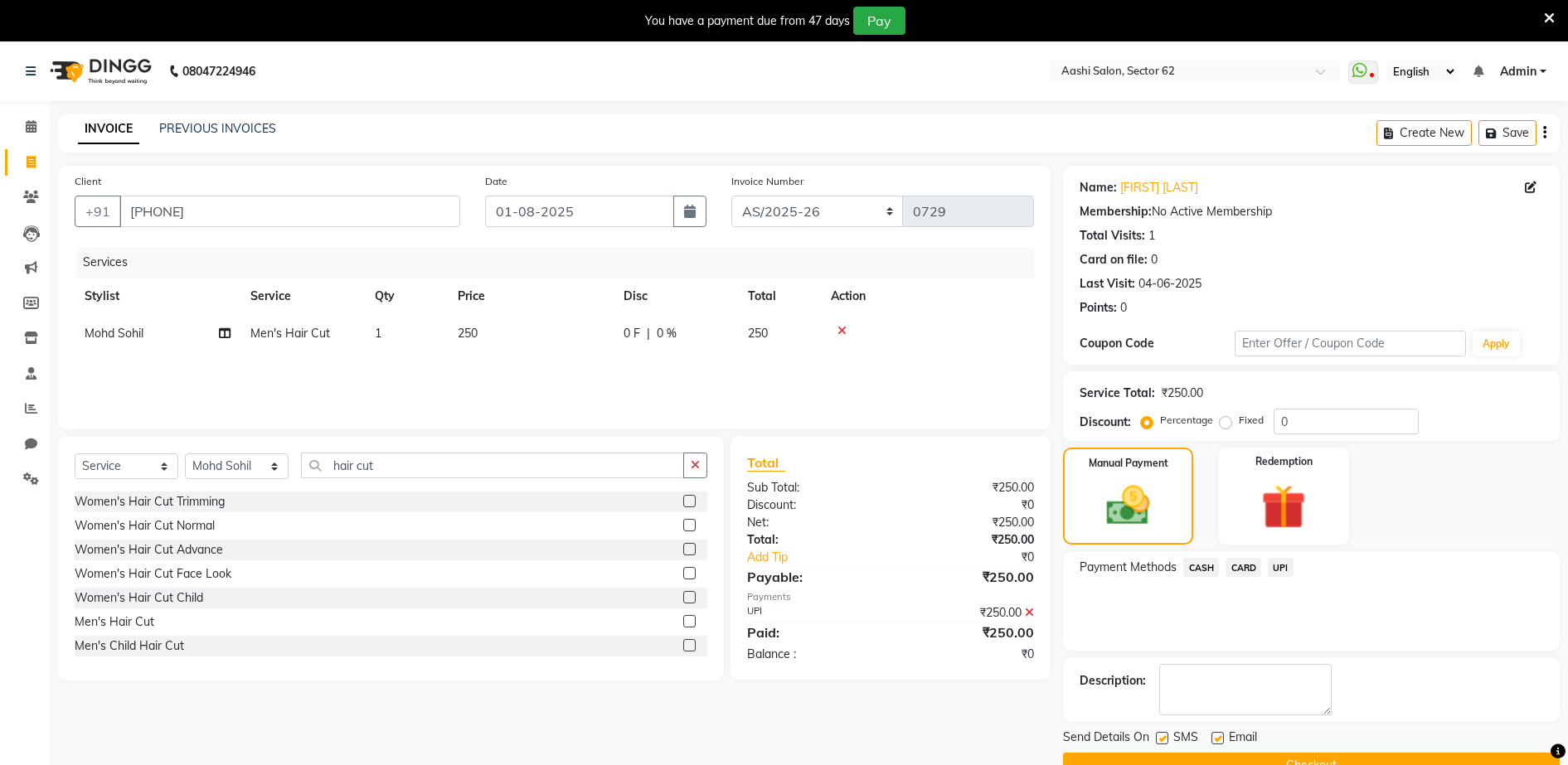 click on "Checkout" 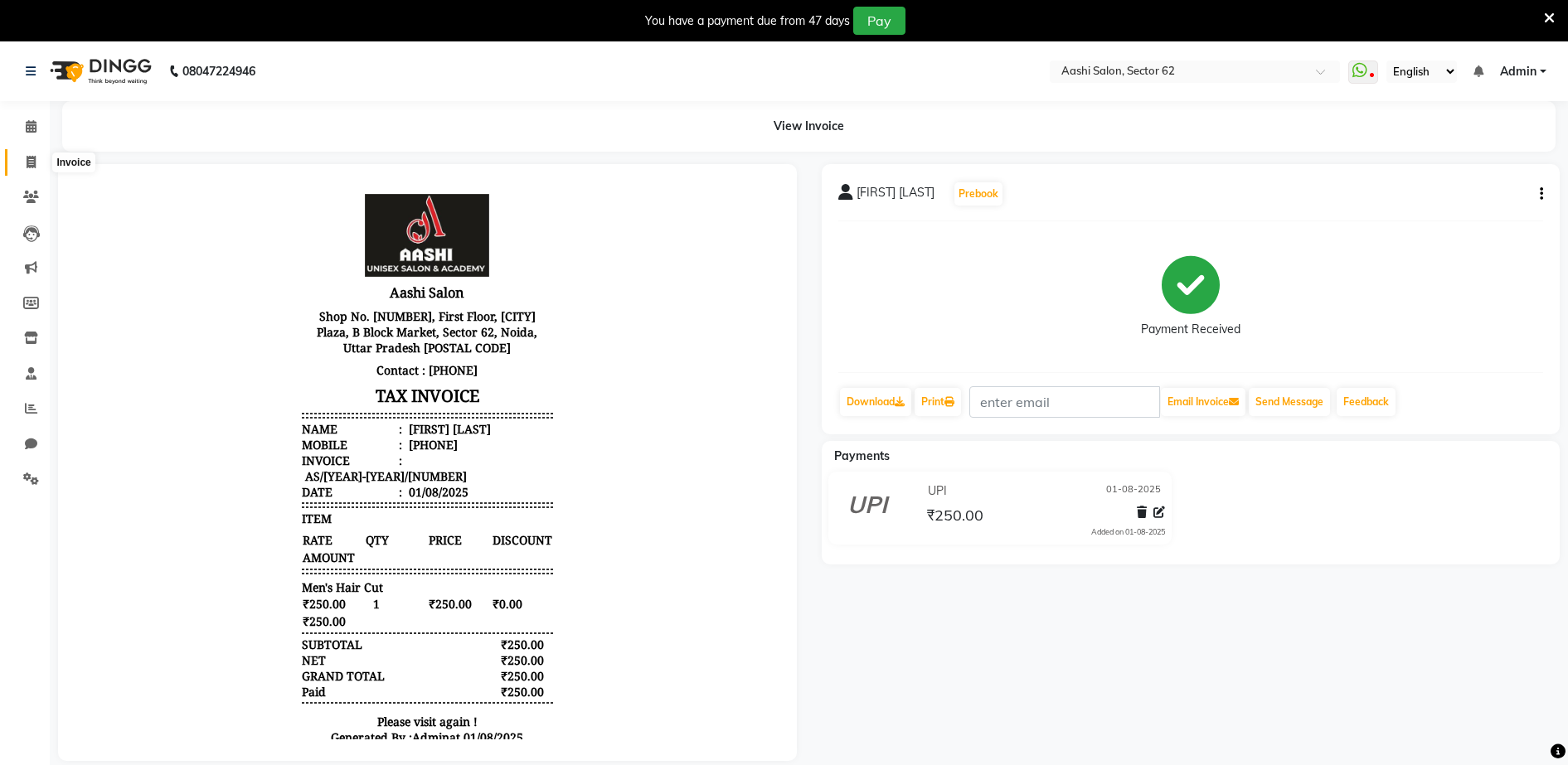 scroll, scrollTop: 41, scrollLeft: 0, axis: vertical 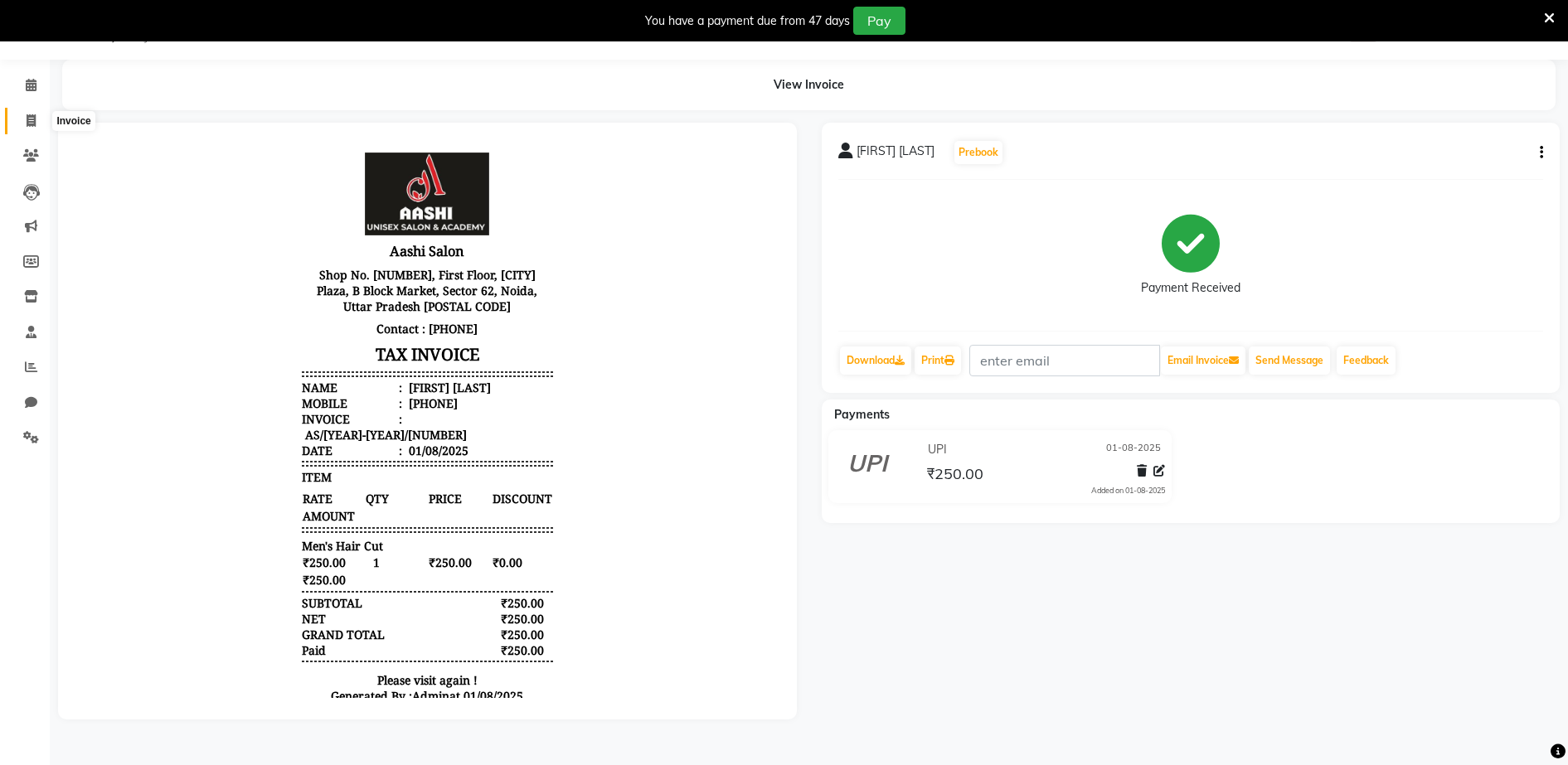 click 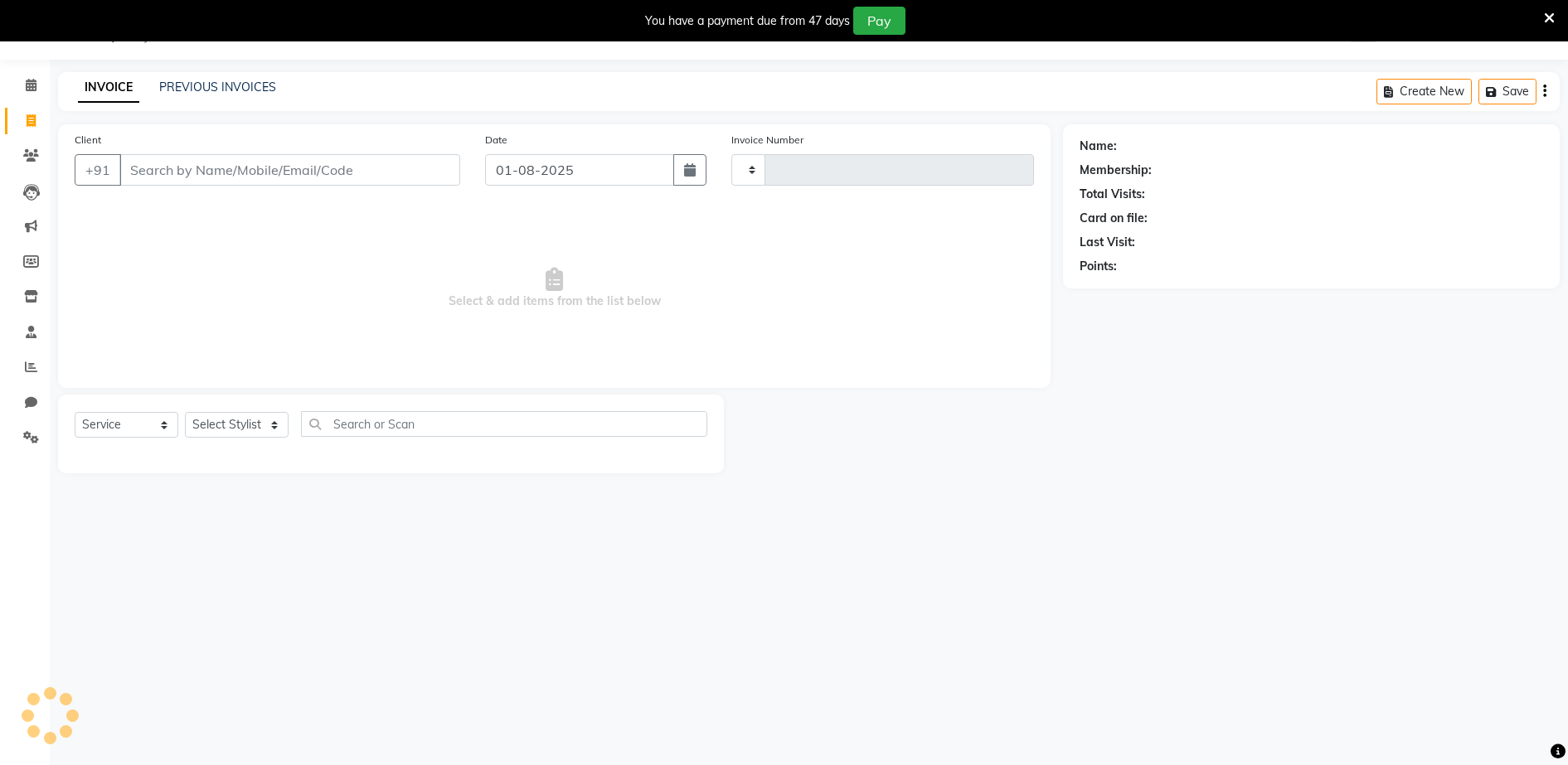 type on "0730" 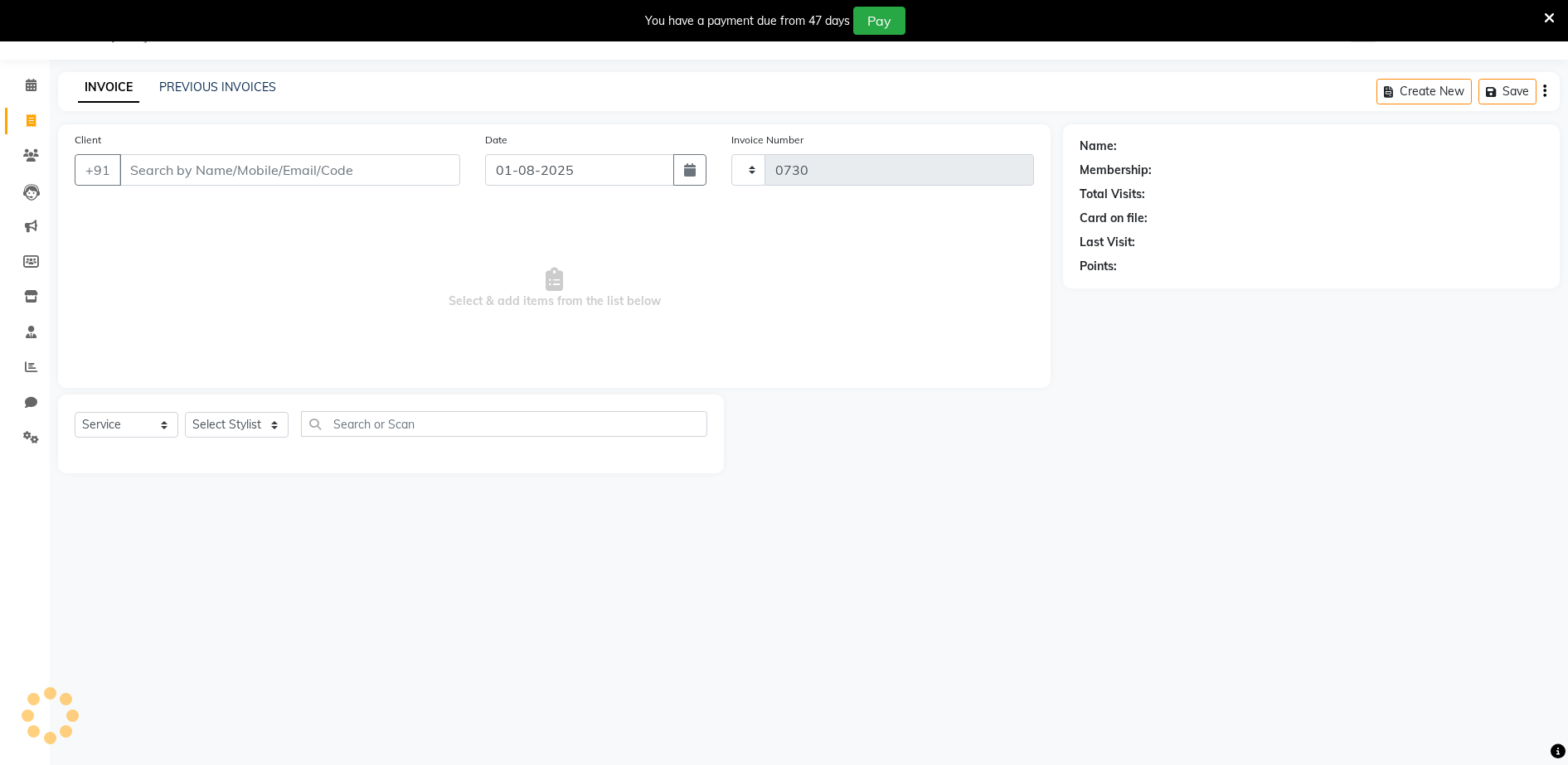 select on "8124" 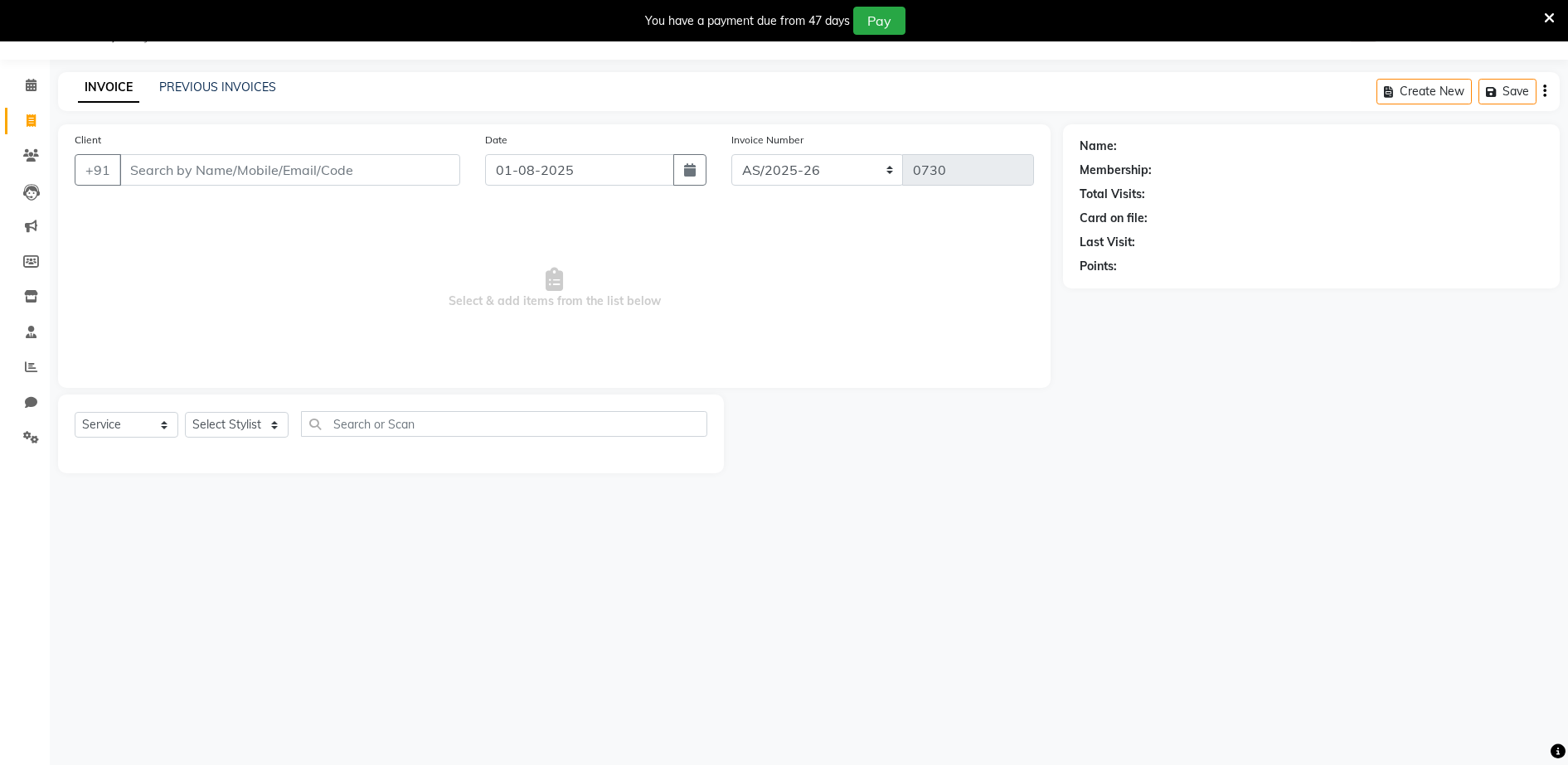 click on "Client" at bounding box center (289, 170) 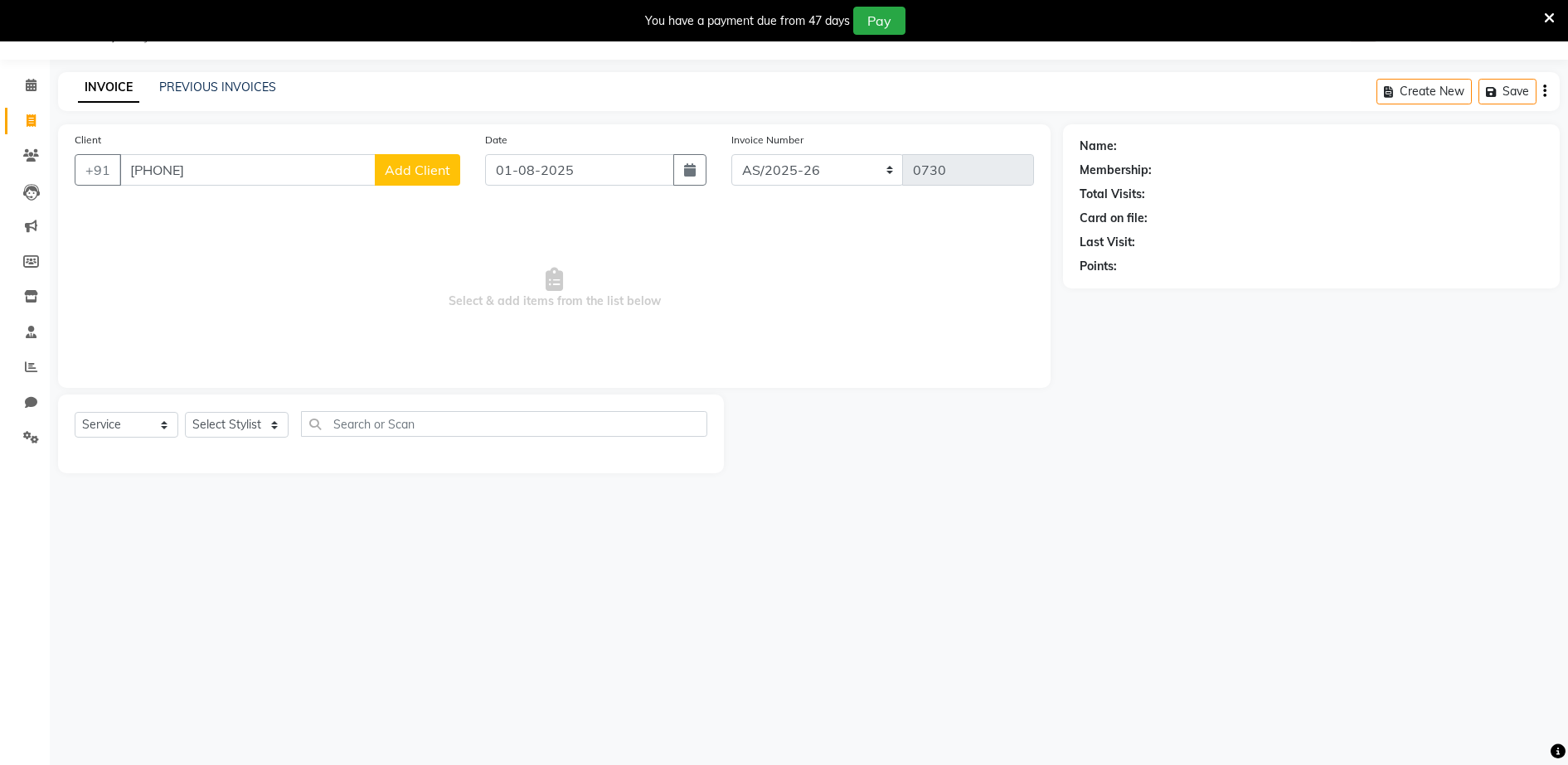 type on "[PHONE]" 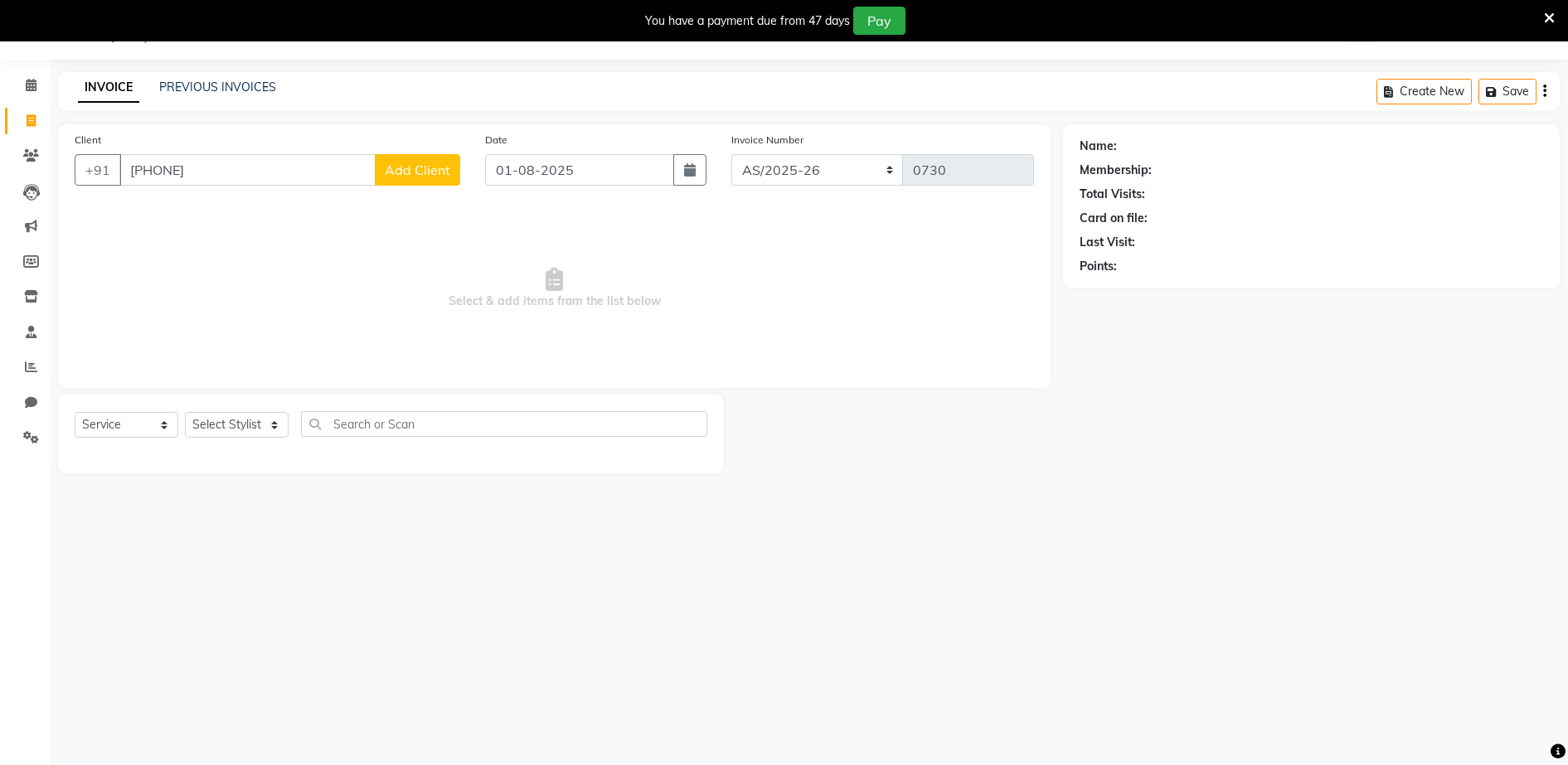 click on "Add Client" 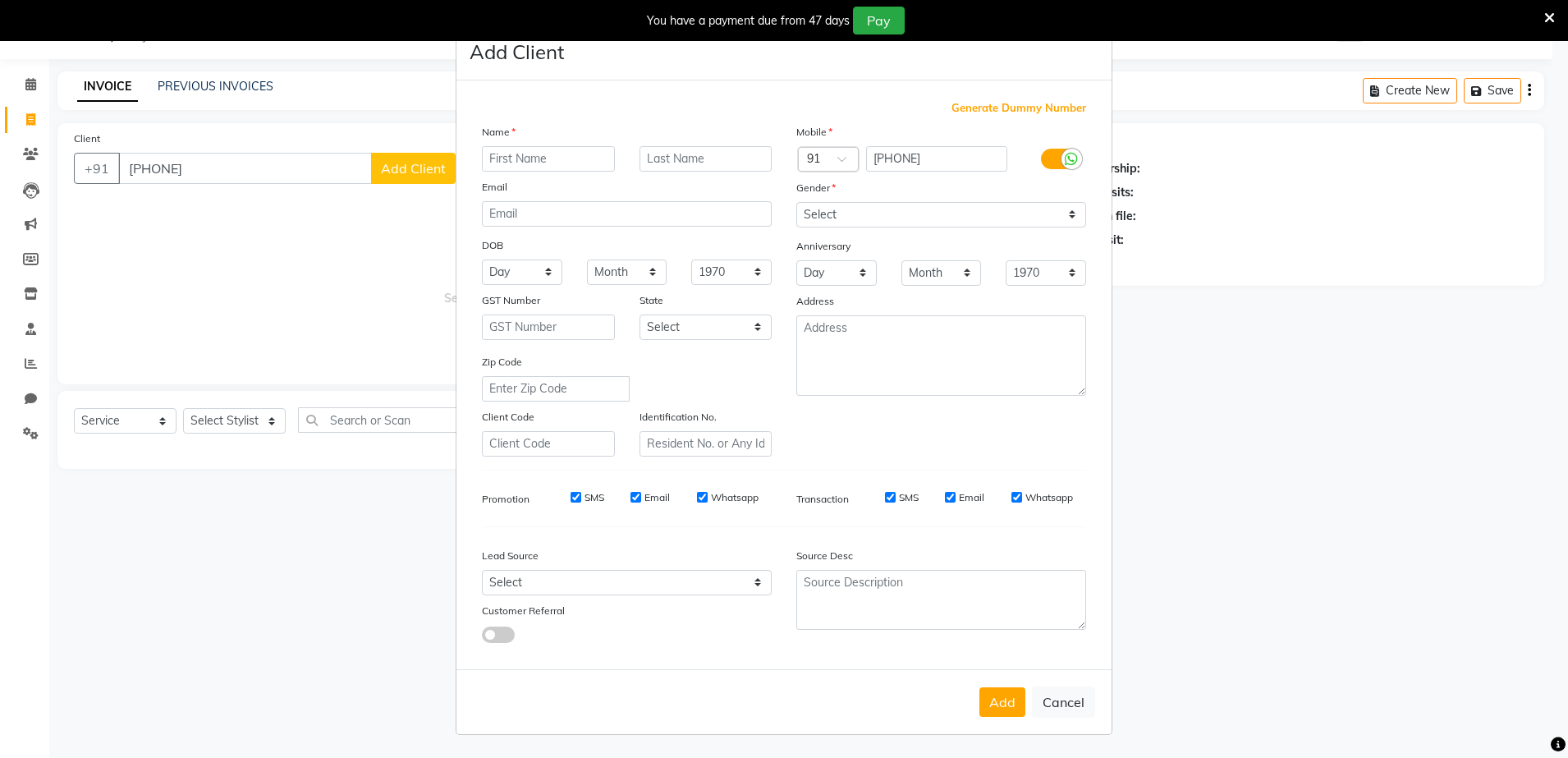 click at bounding box center [548, 158] 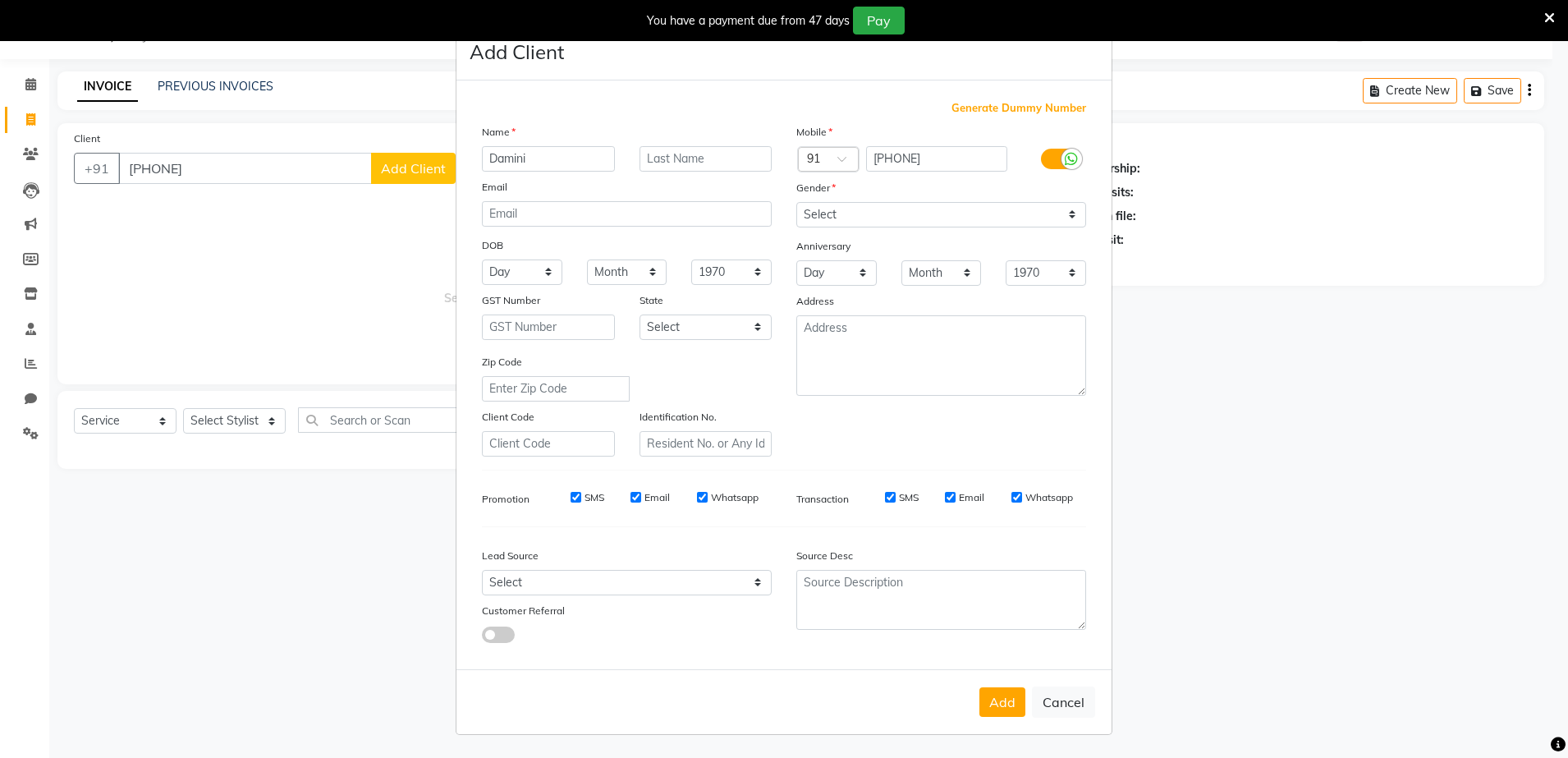 type on "Damini" 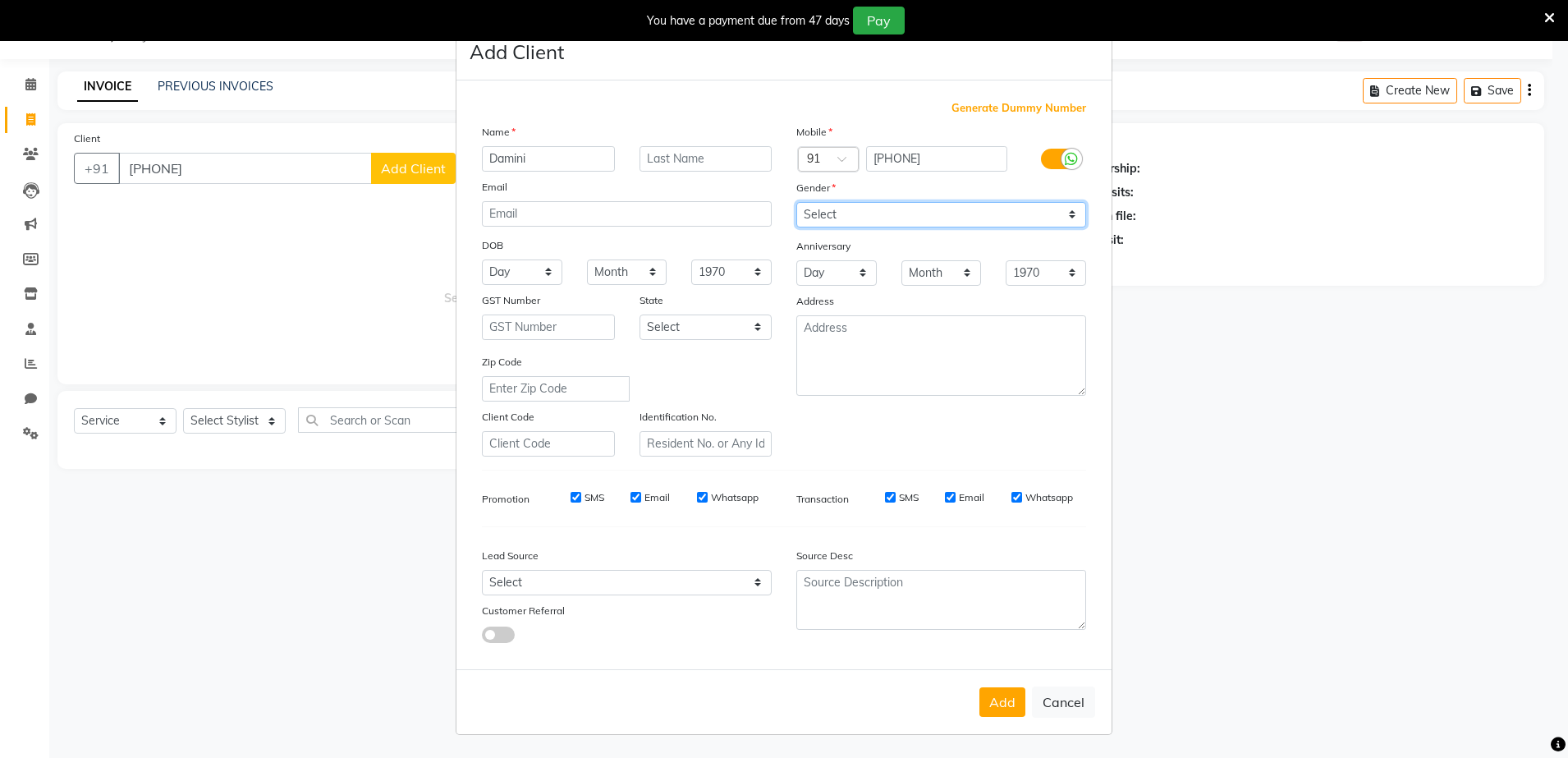 click on "Select Male Female Other Prefer Not To Say" at bounding box center (941, 214) 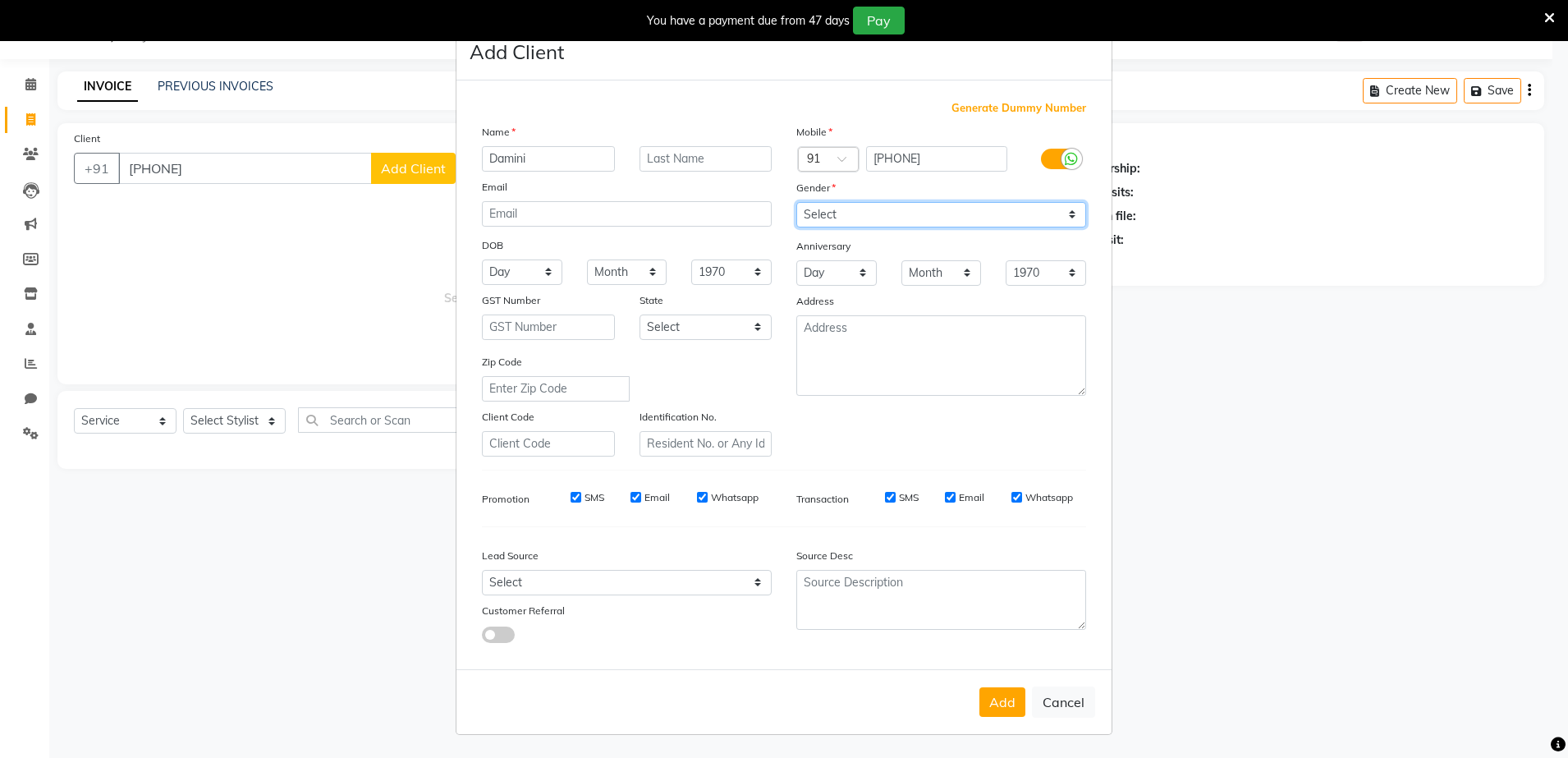 select on "female" 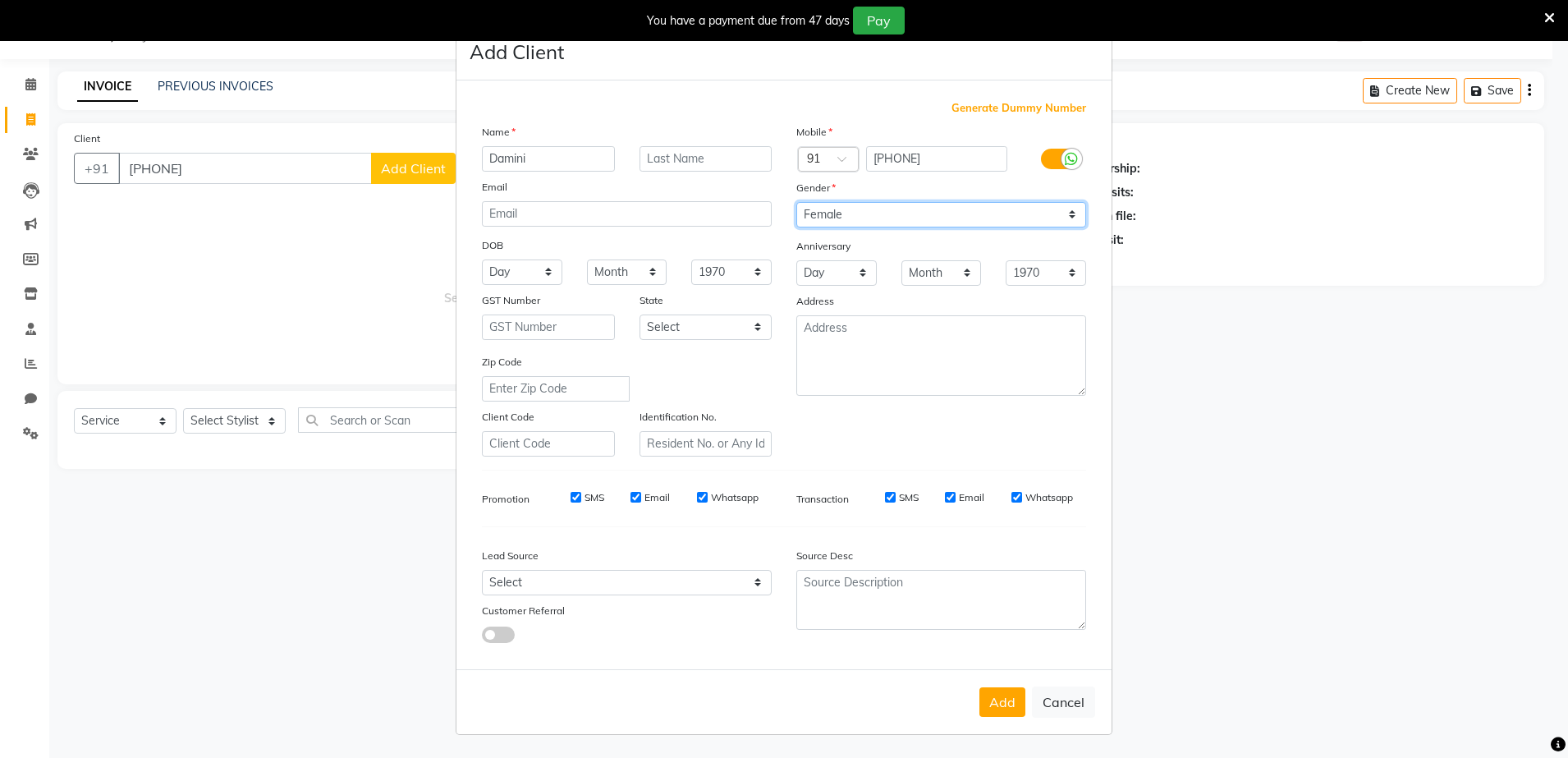 click on "Select Male Female Other Prefer Not To Say" at bounding box center [941, 214] 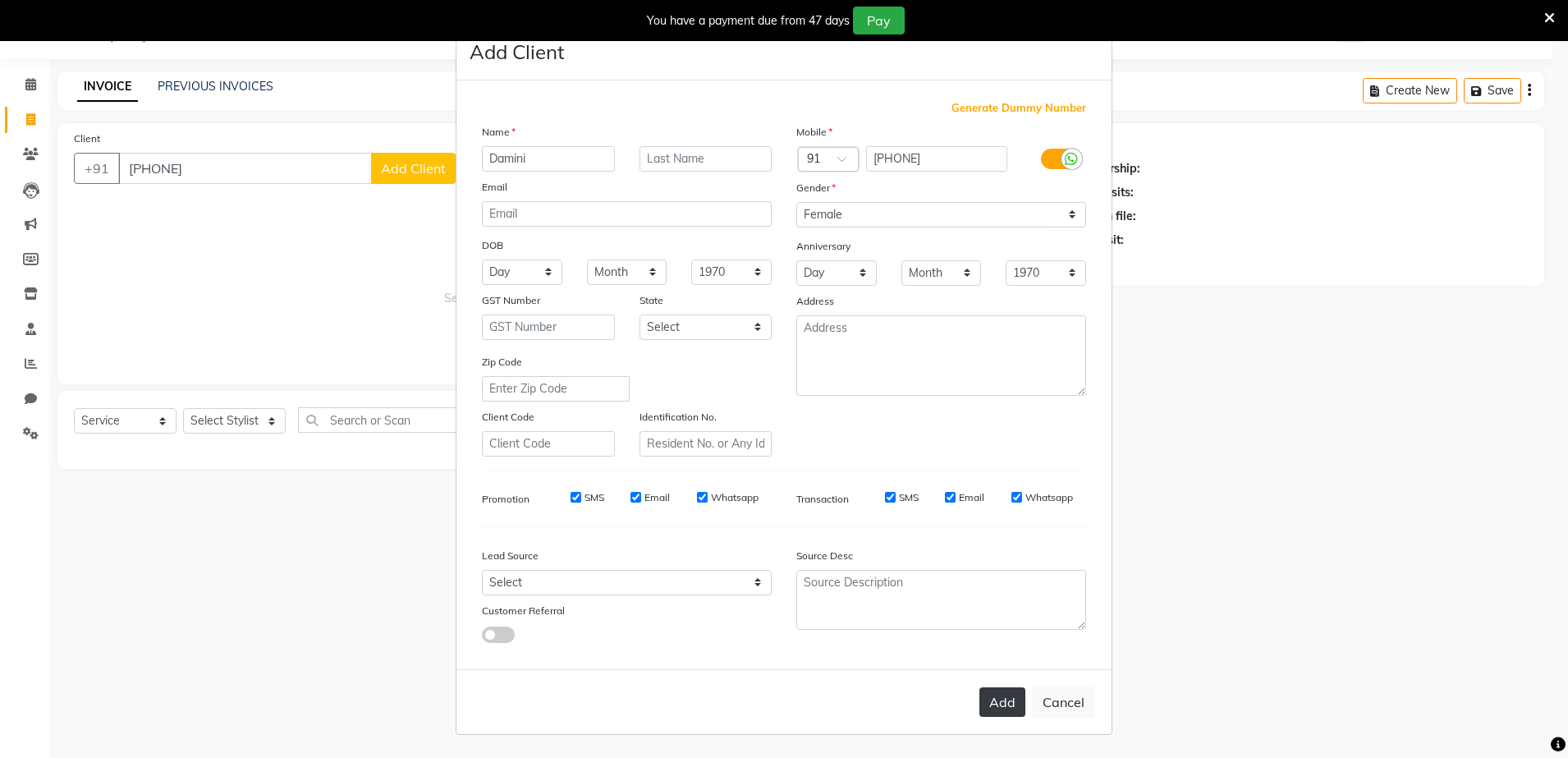 click on "Add" at bounding box center (1002, 702) 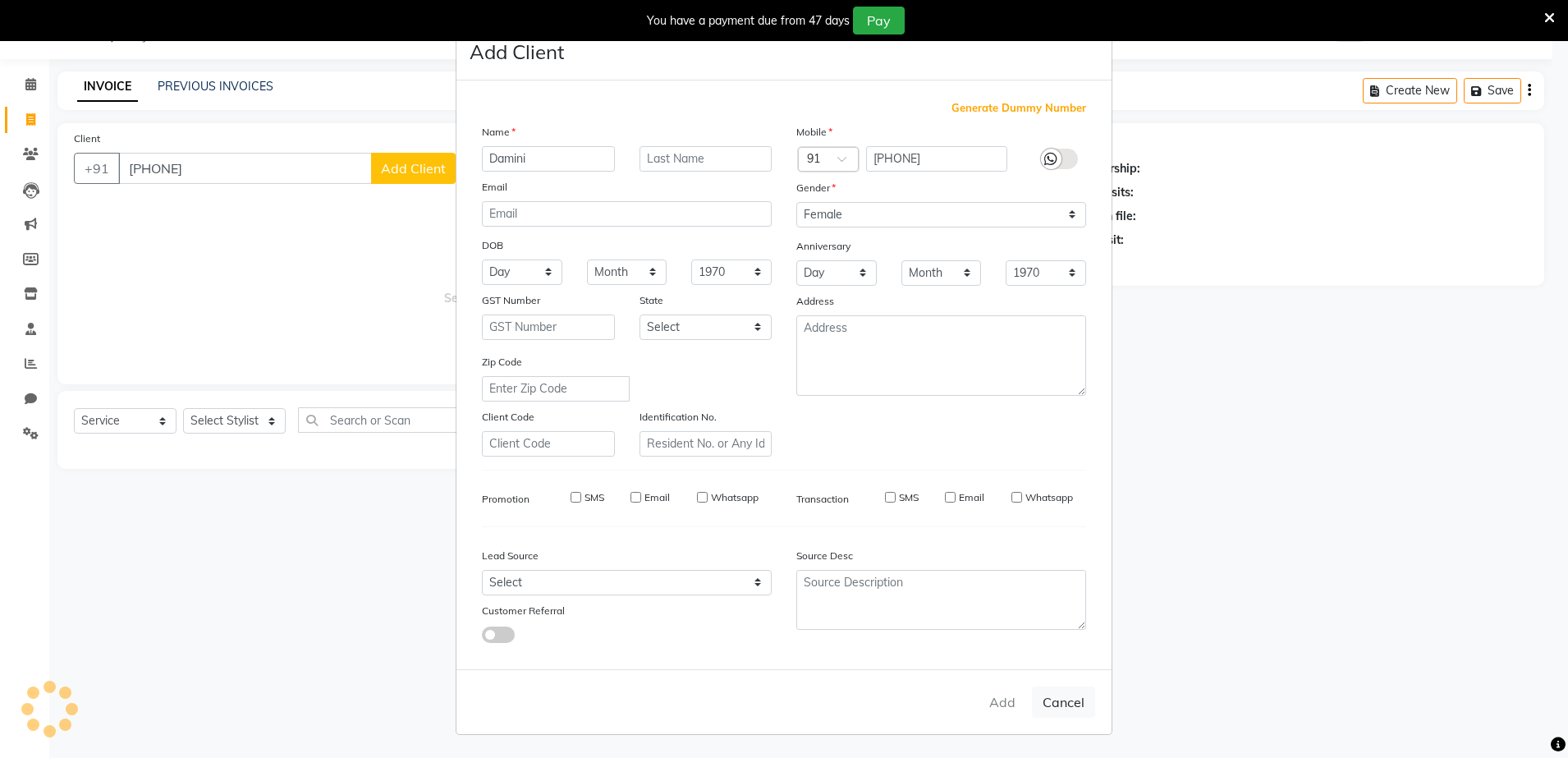 type 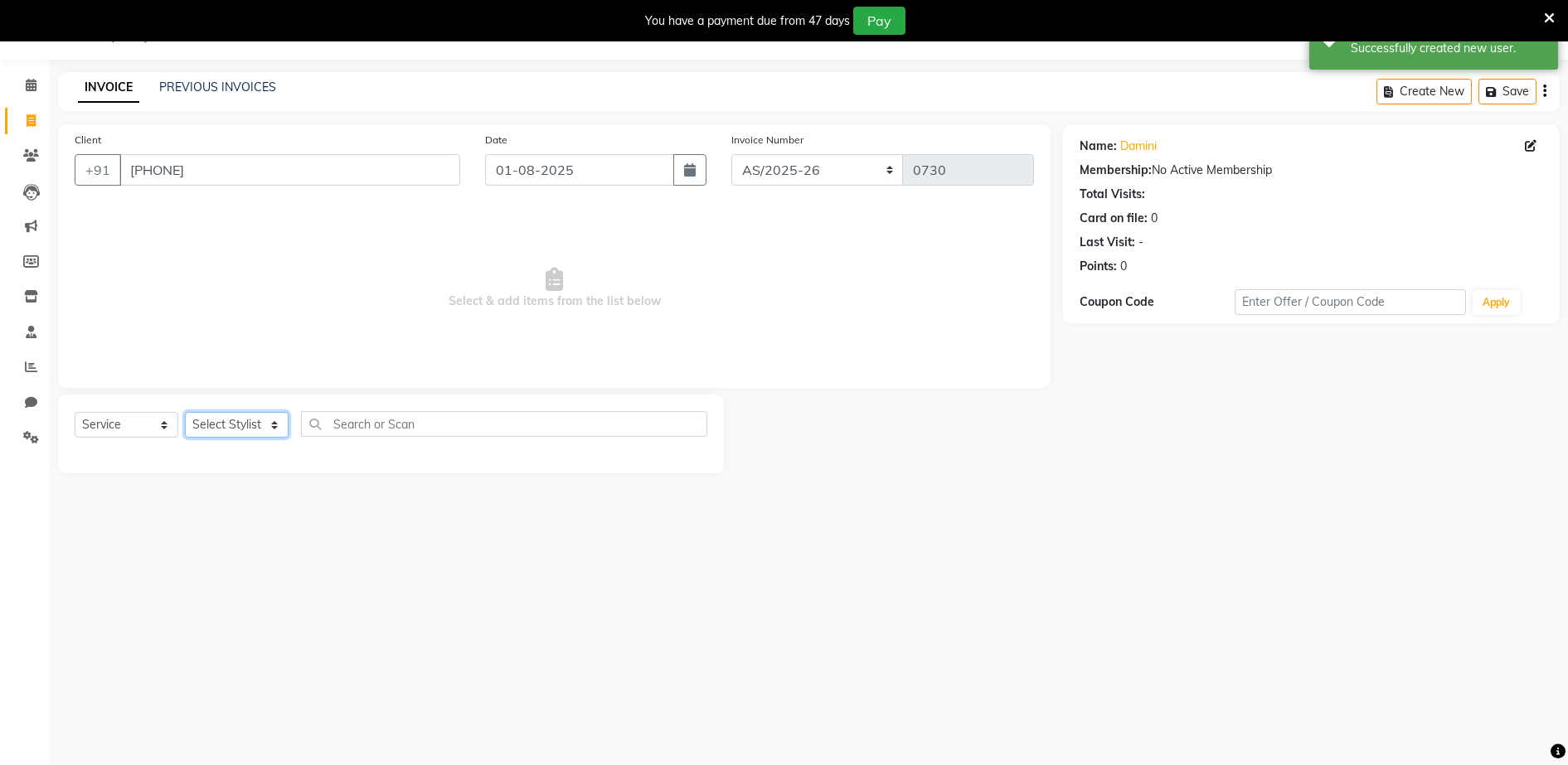 click on "Select Stylist Deepa Malik Mohd Sohil Owner Pinki Das" 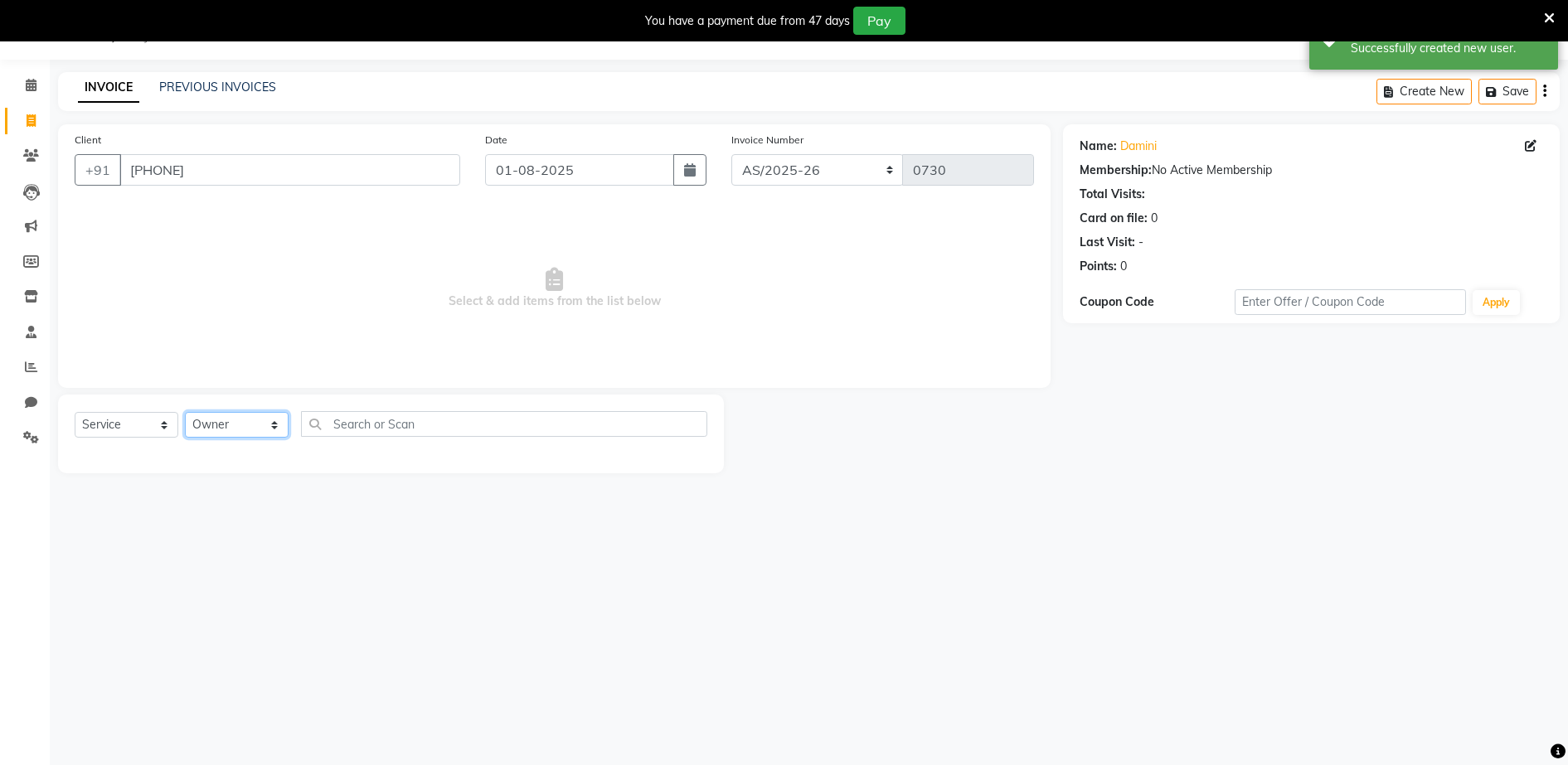 click on "Select Stylist Deepa Malik Mohd Sohil Owner Pinki Das" 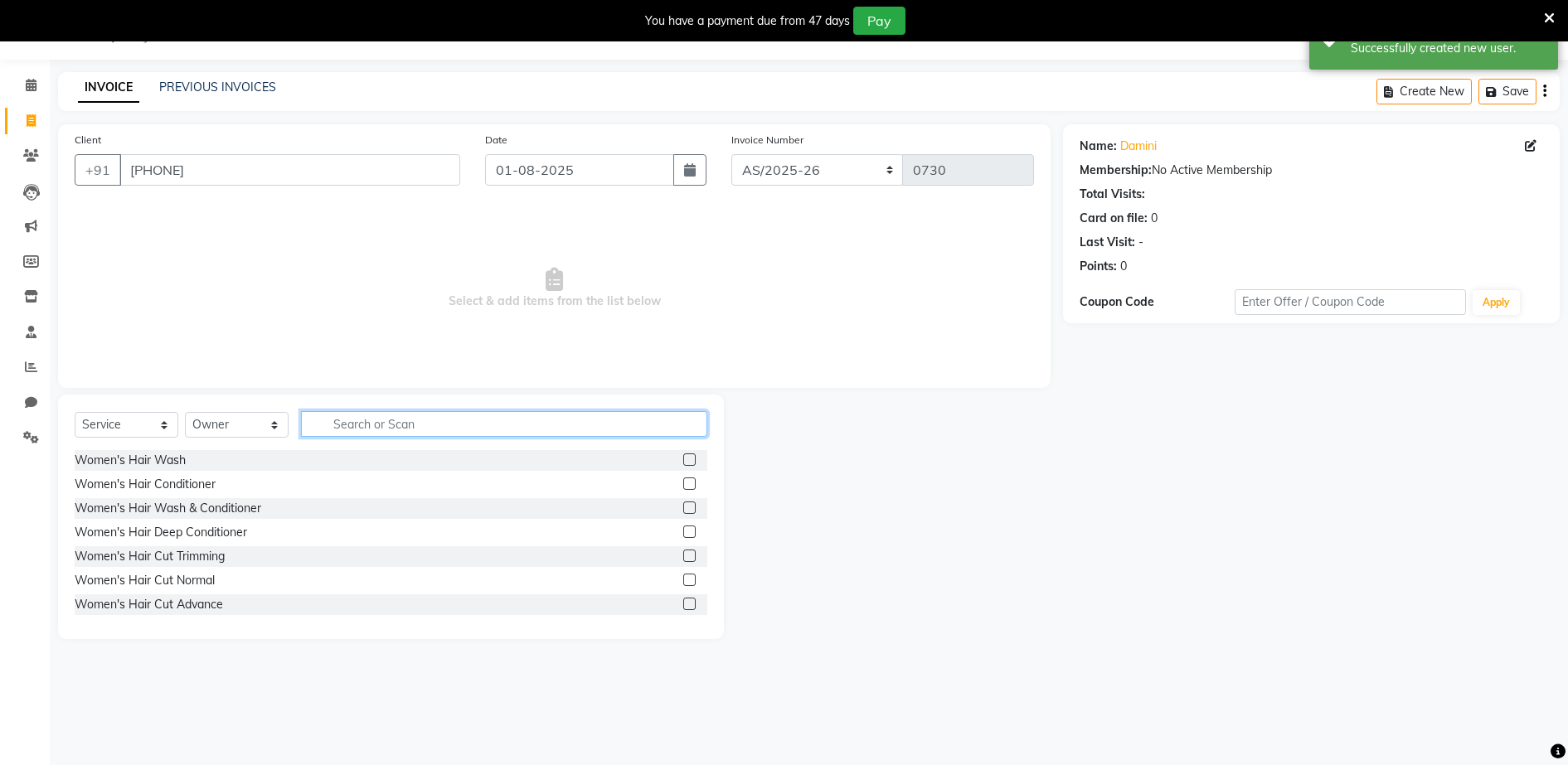 click 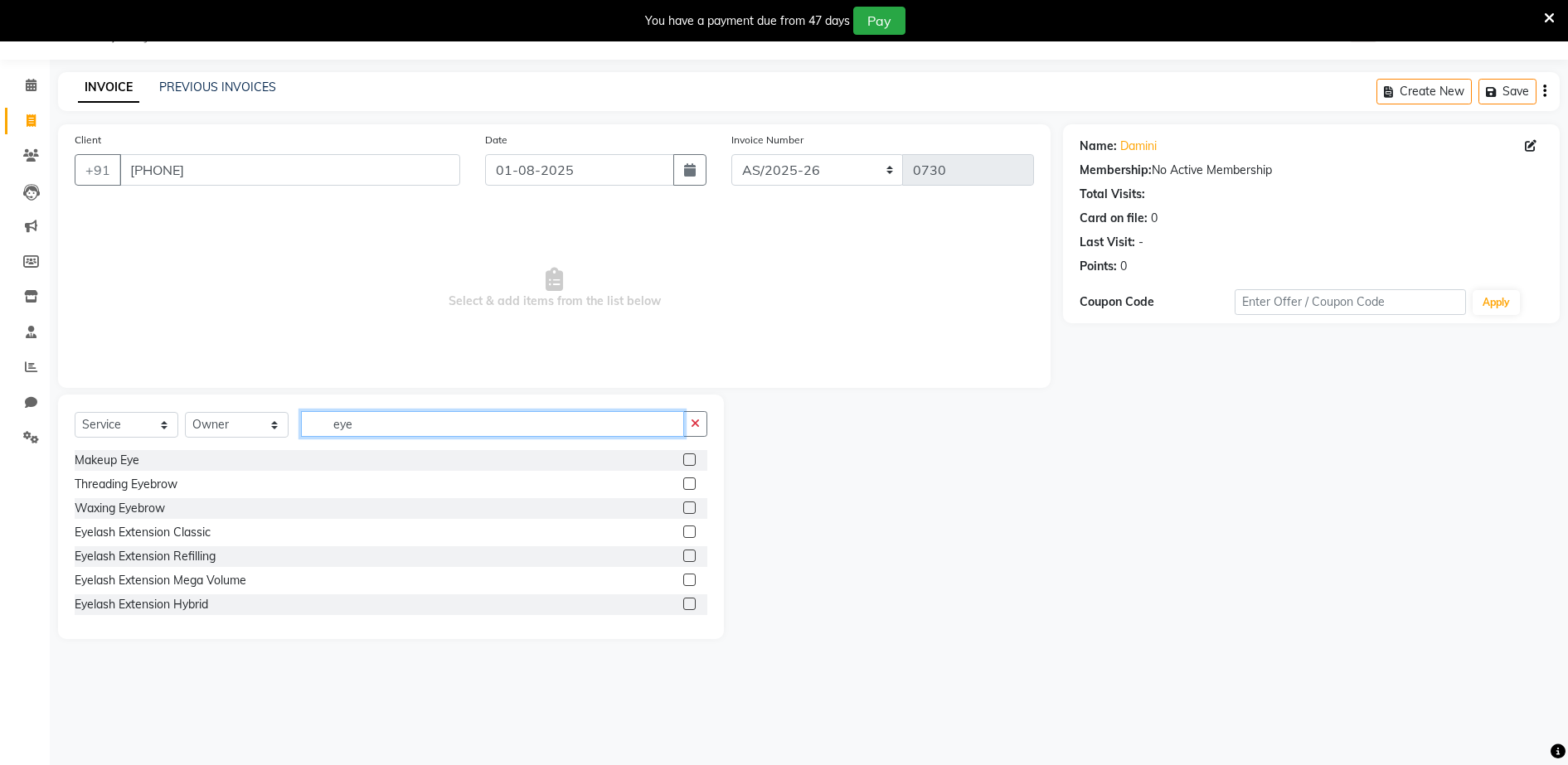 type on "eye" 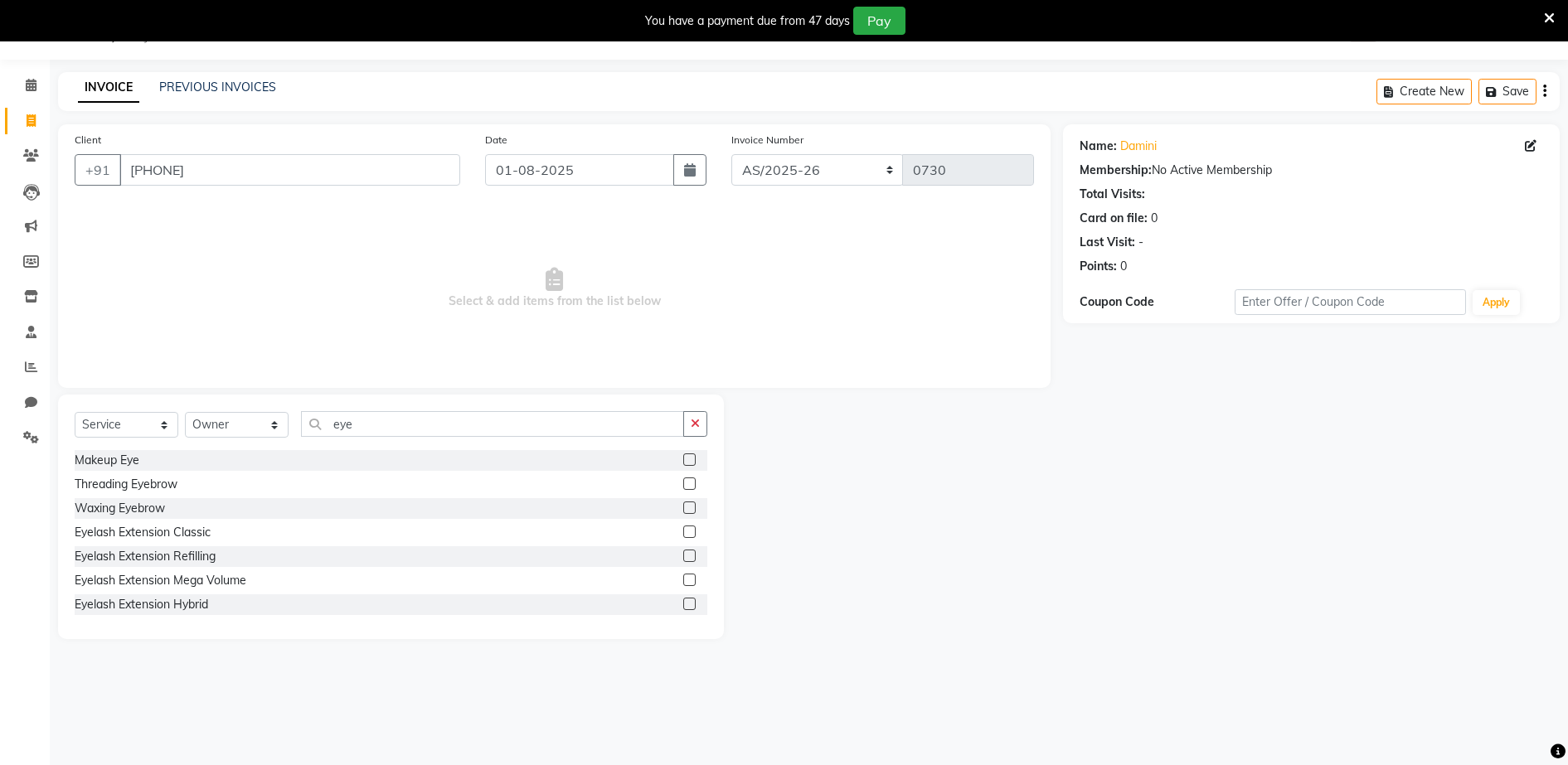 click 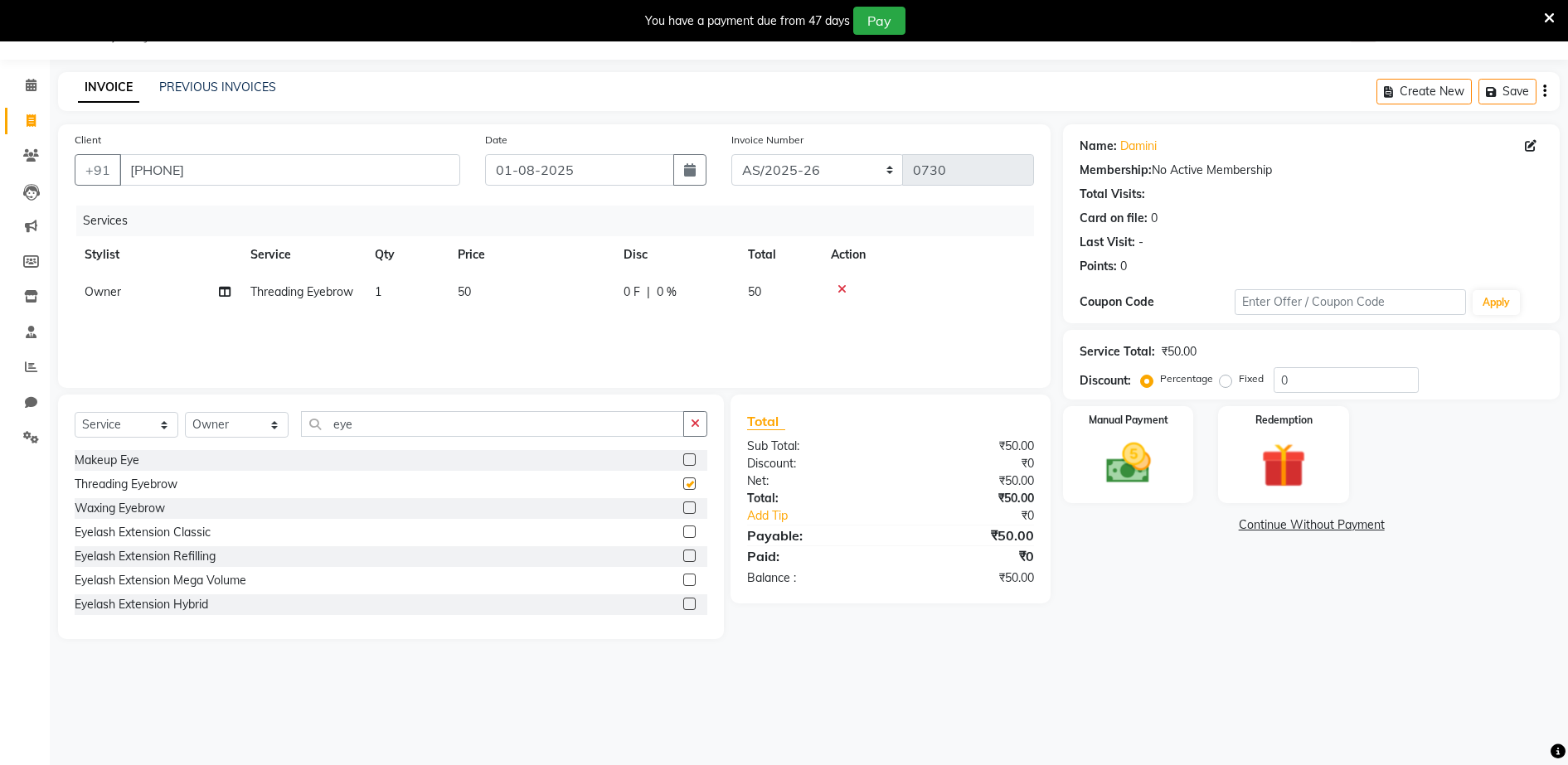 checkbox on "false" 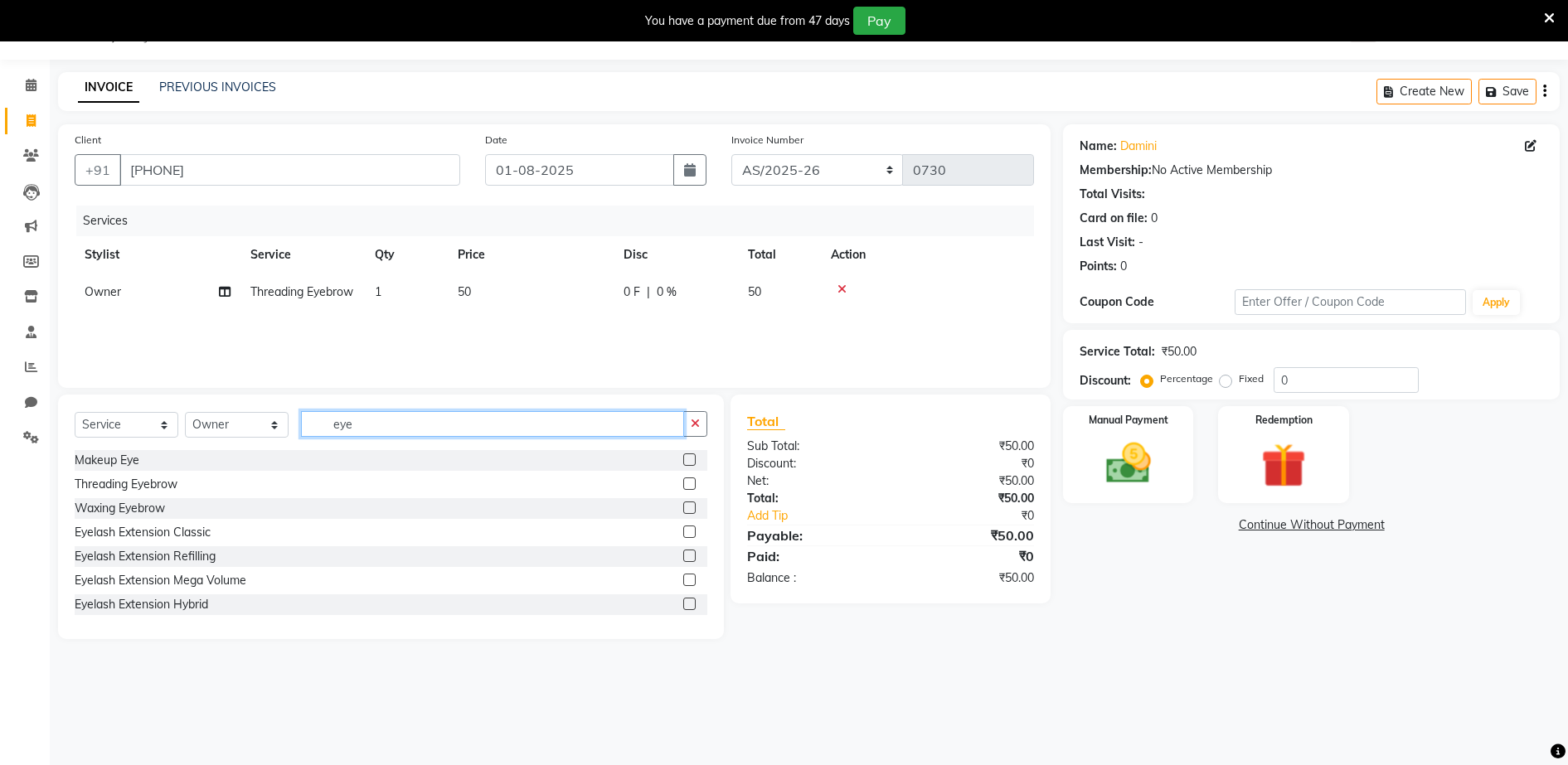 click on "eye" 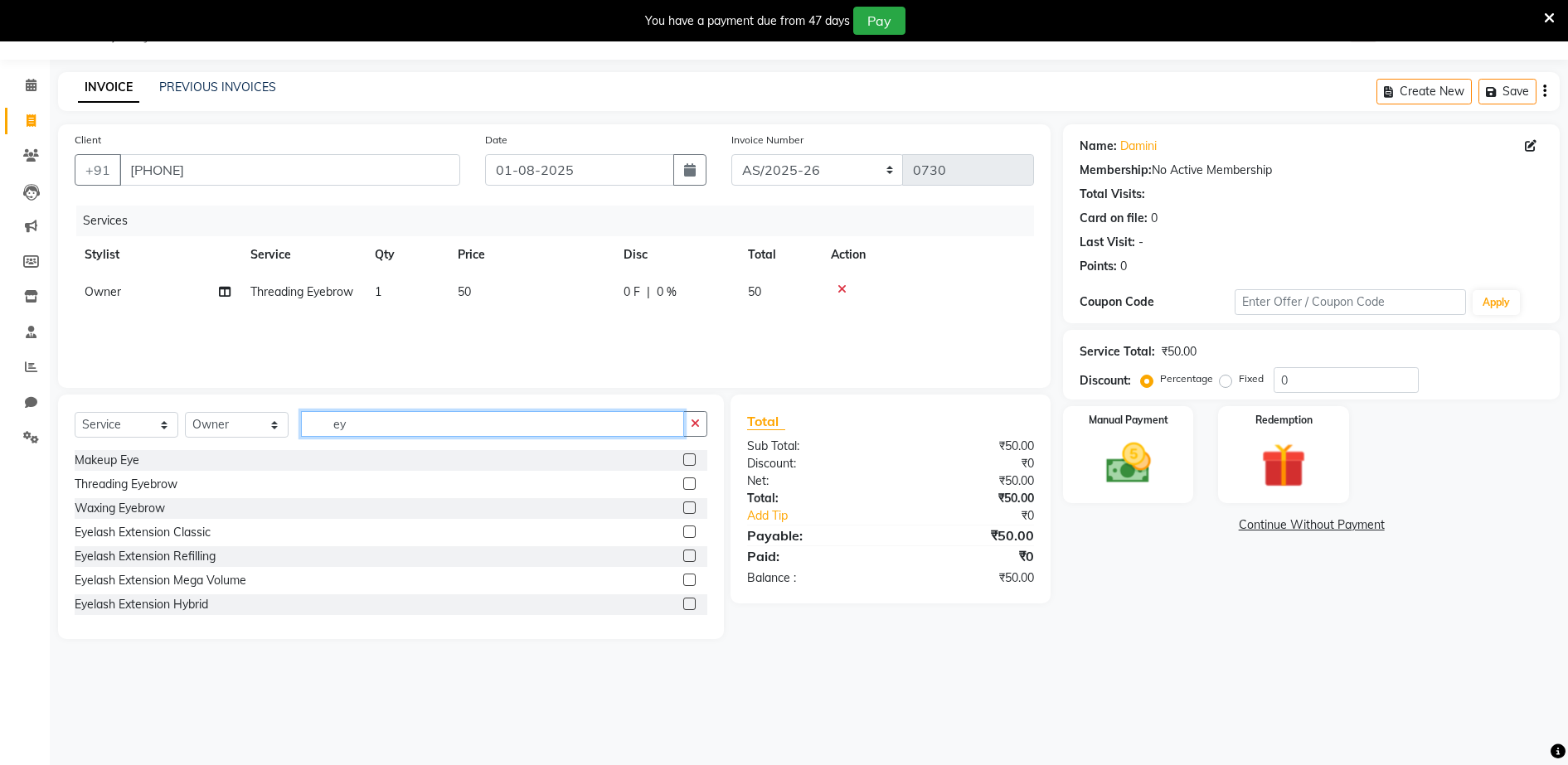 type on "e" 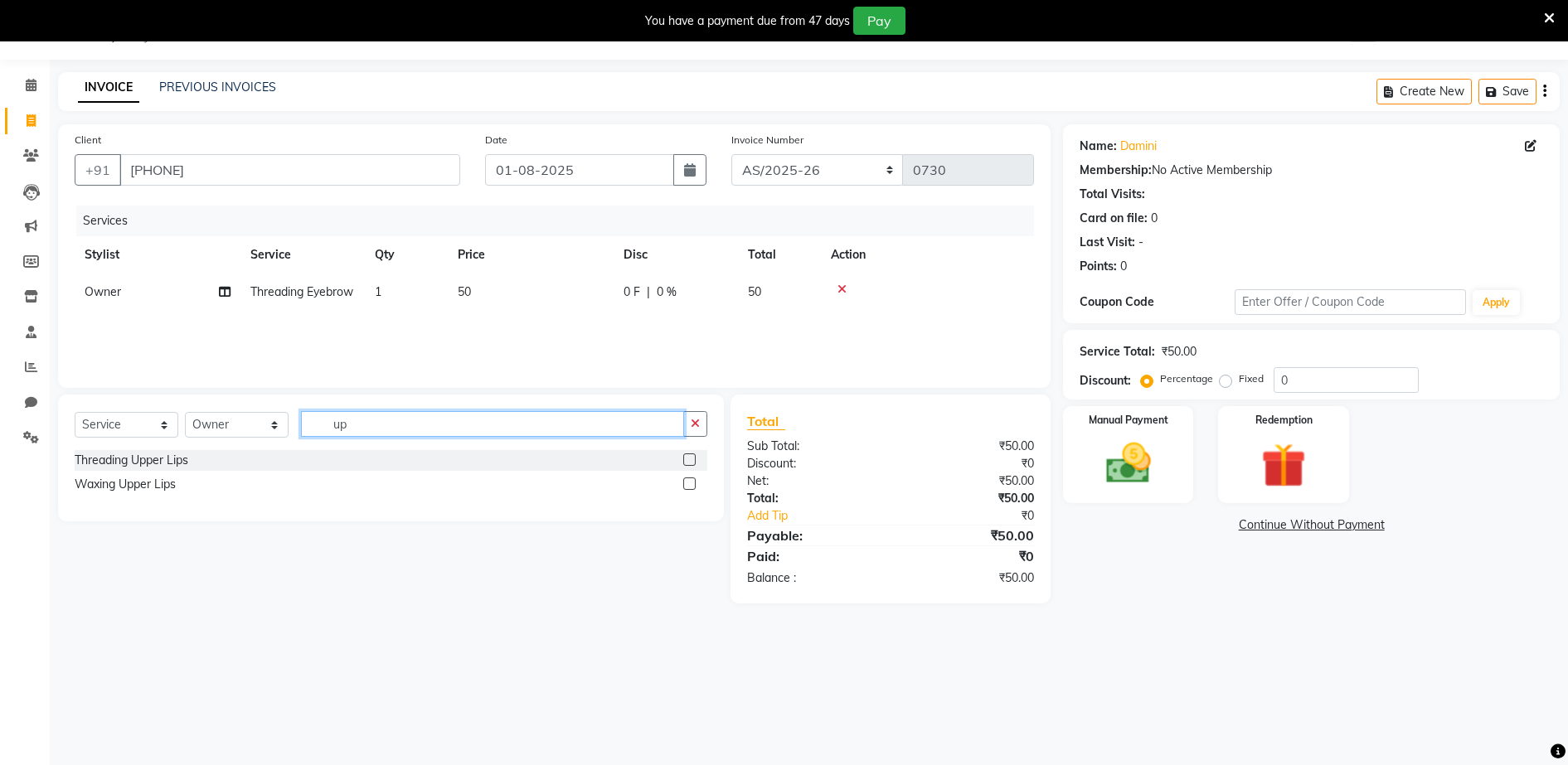 type on "u" 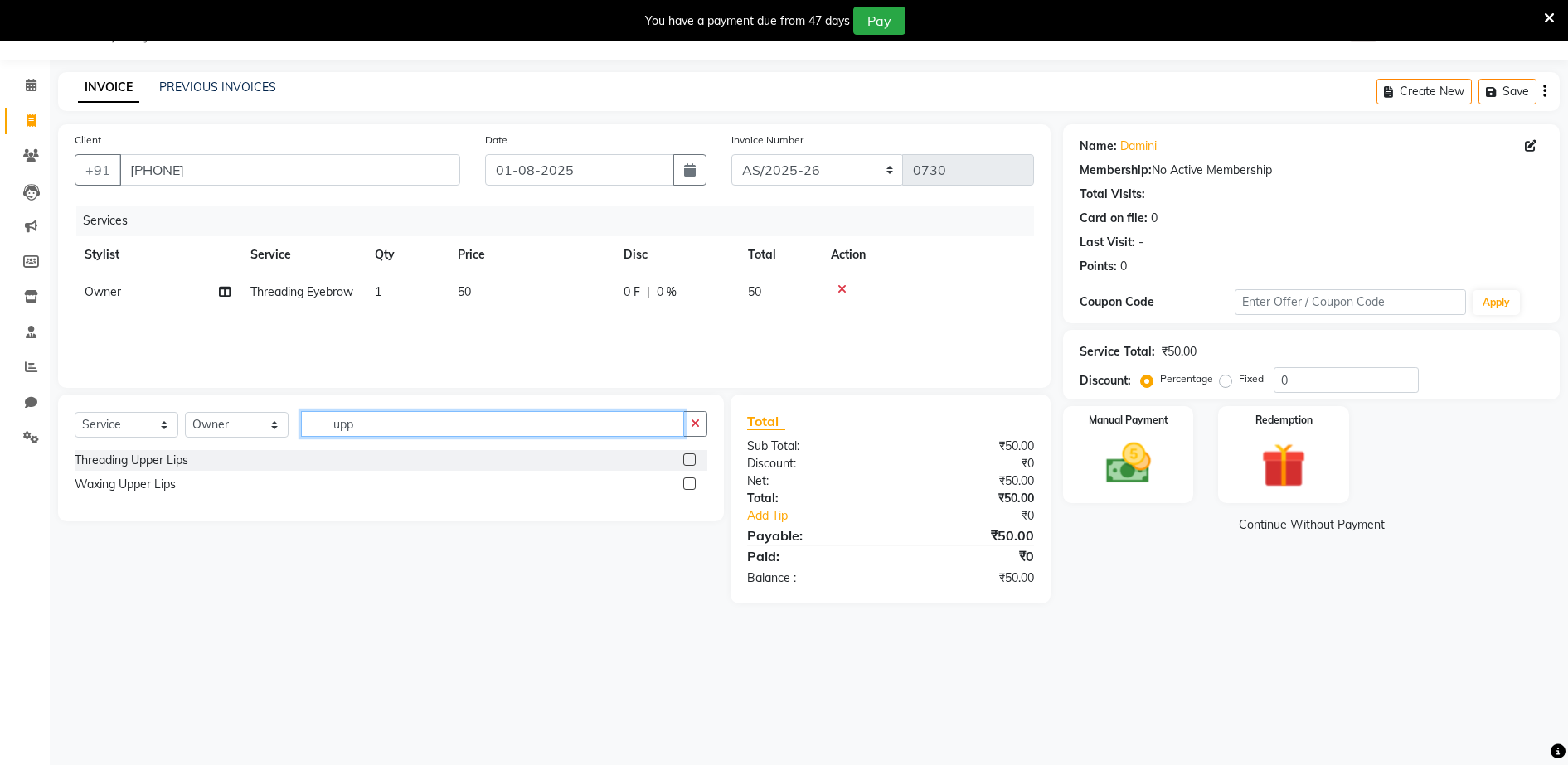 type on "upp" 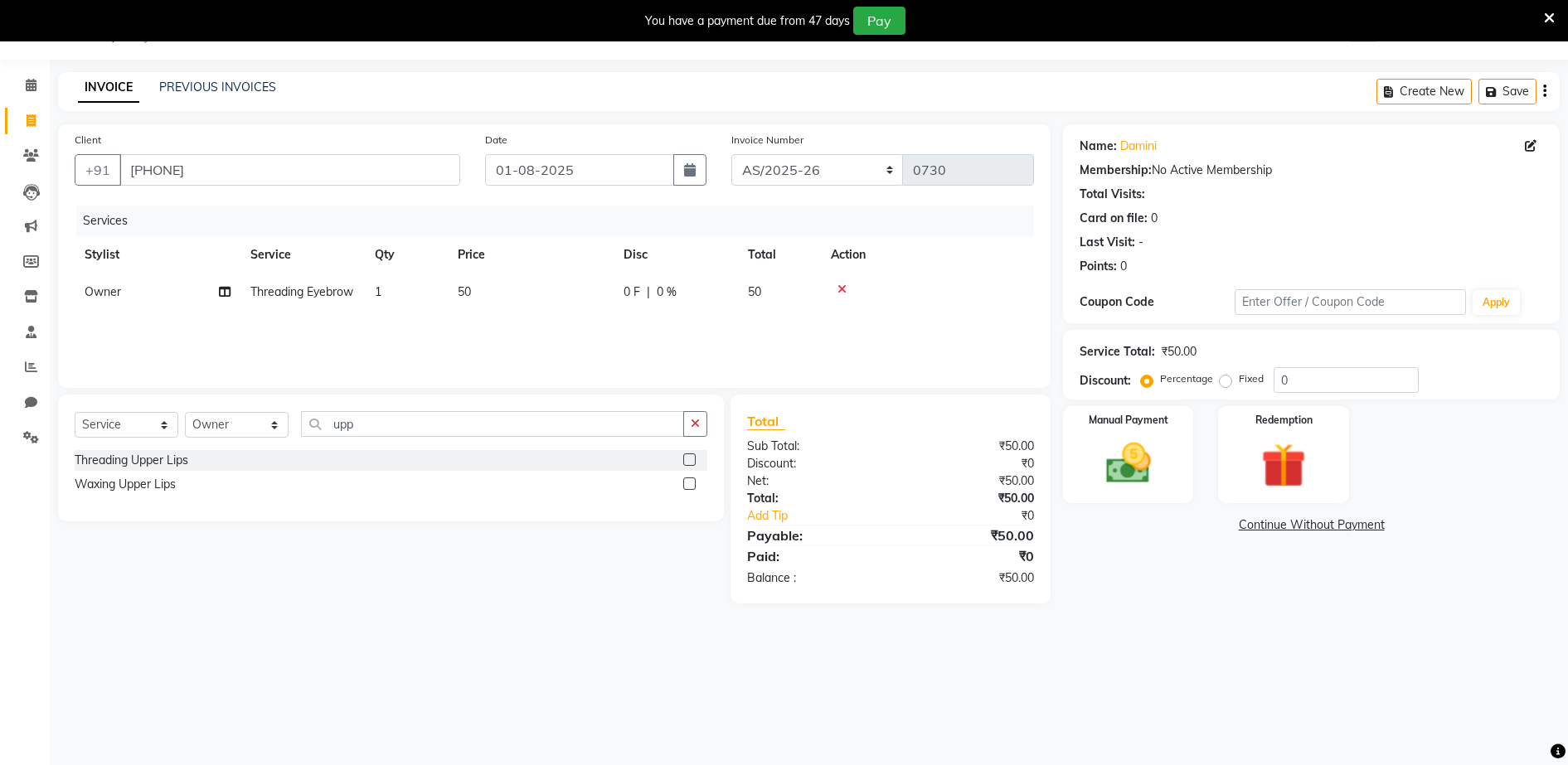 click 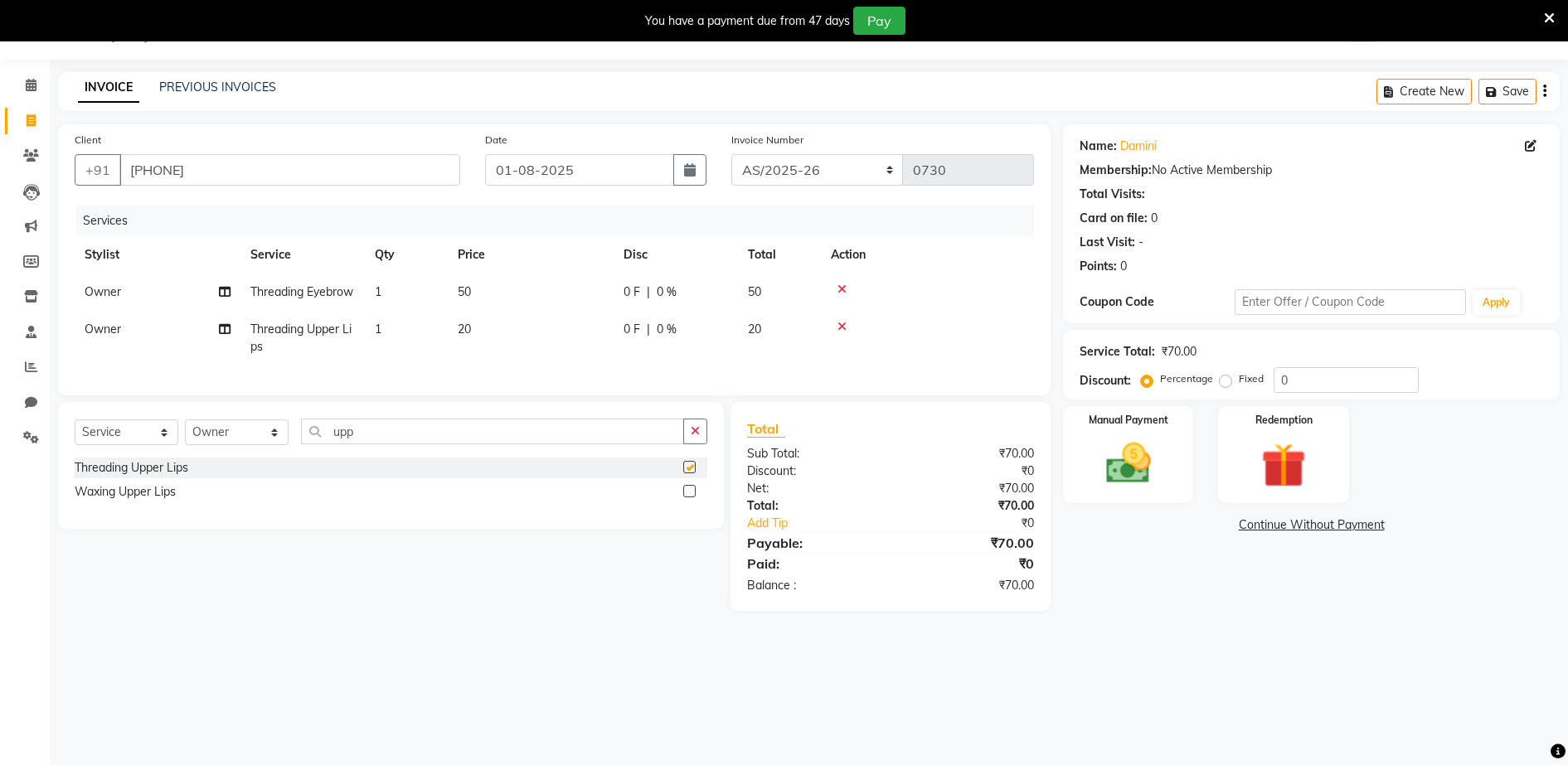 checkbox on "false" 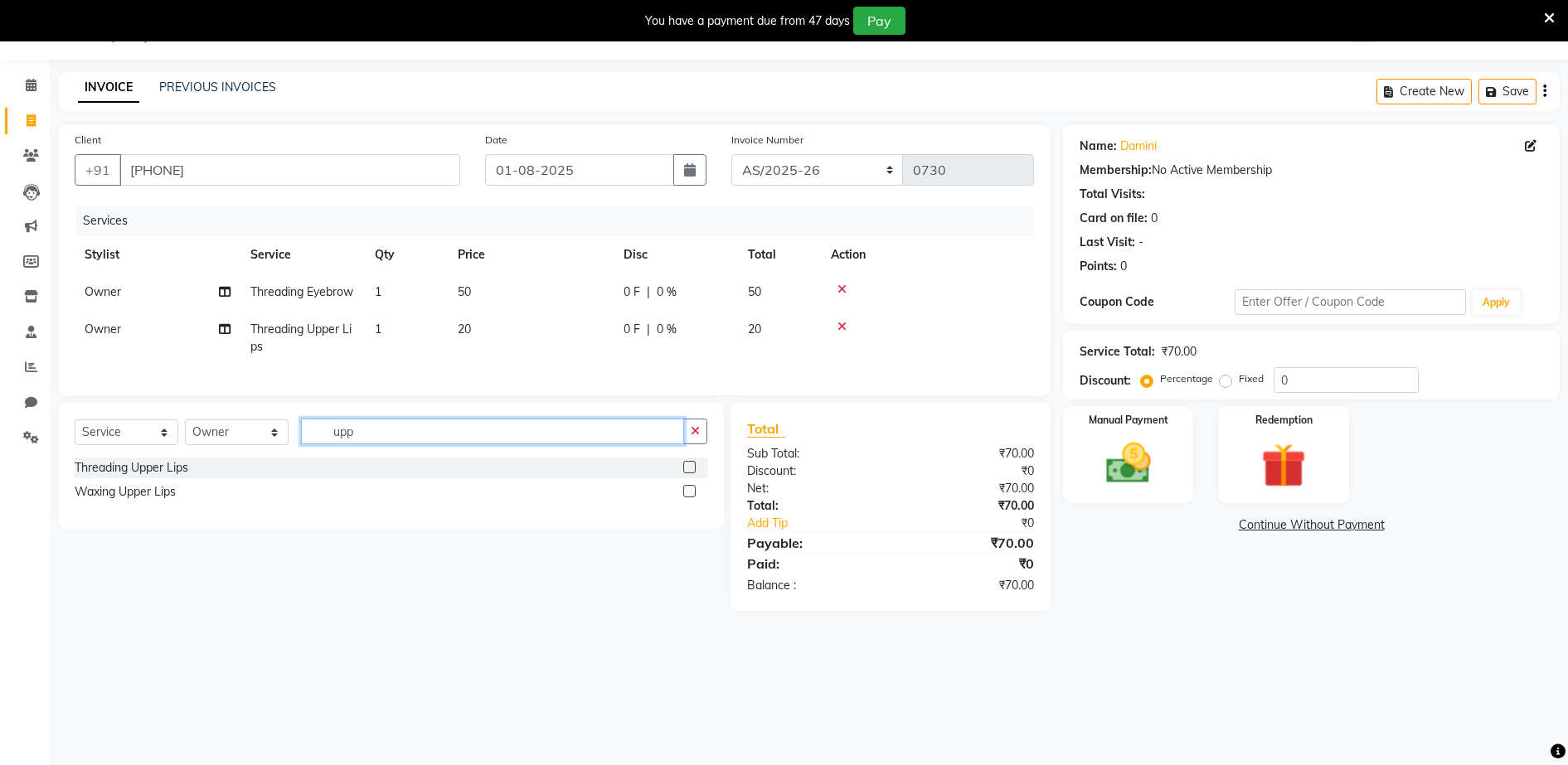 click on "upp" 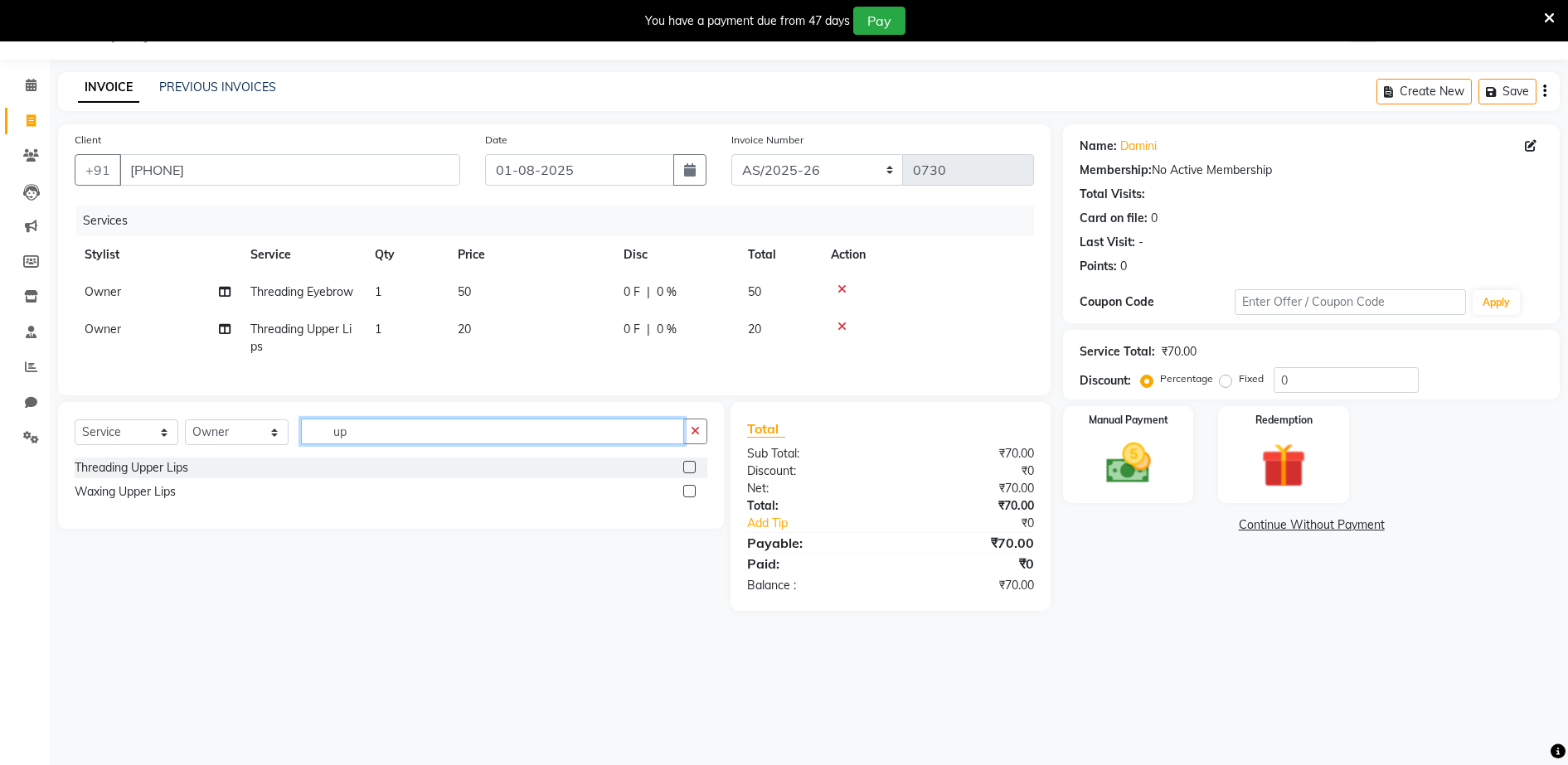 type on "u" 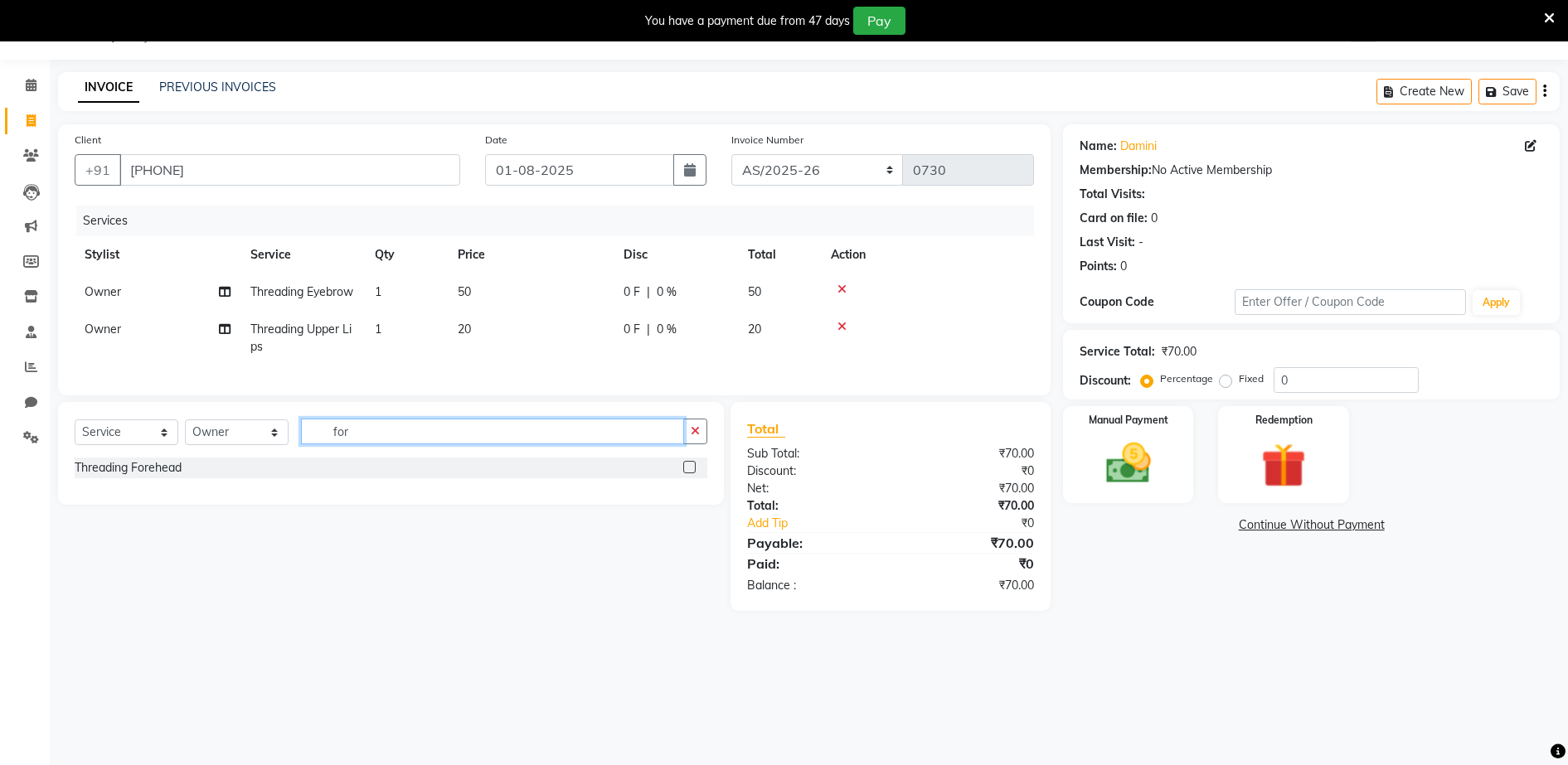 type on "for" 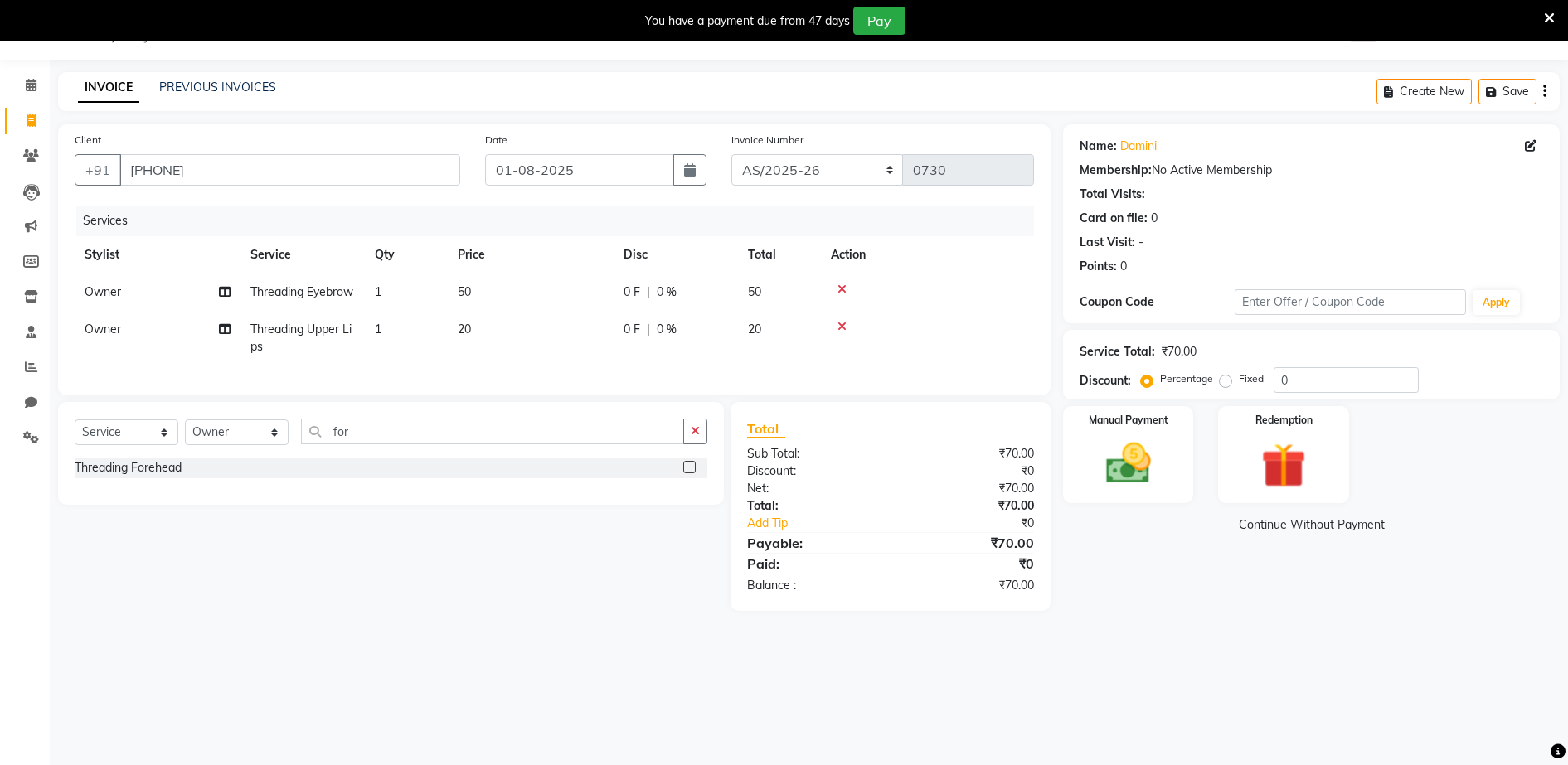 click 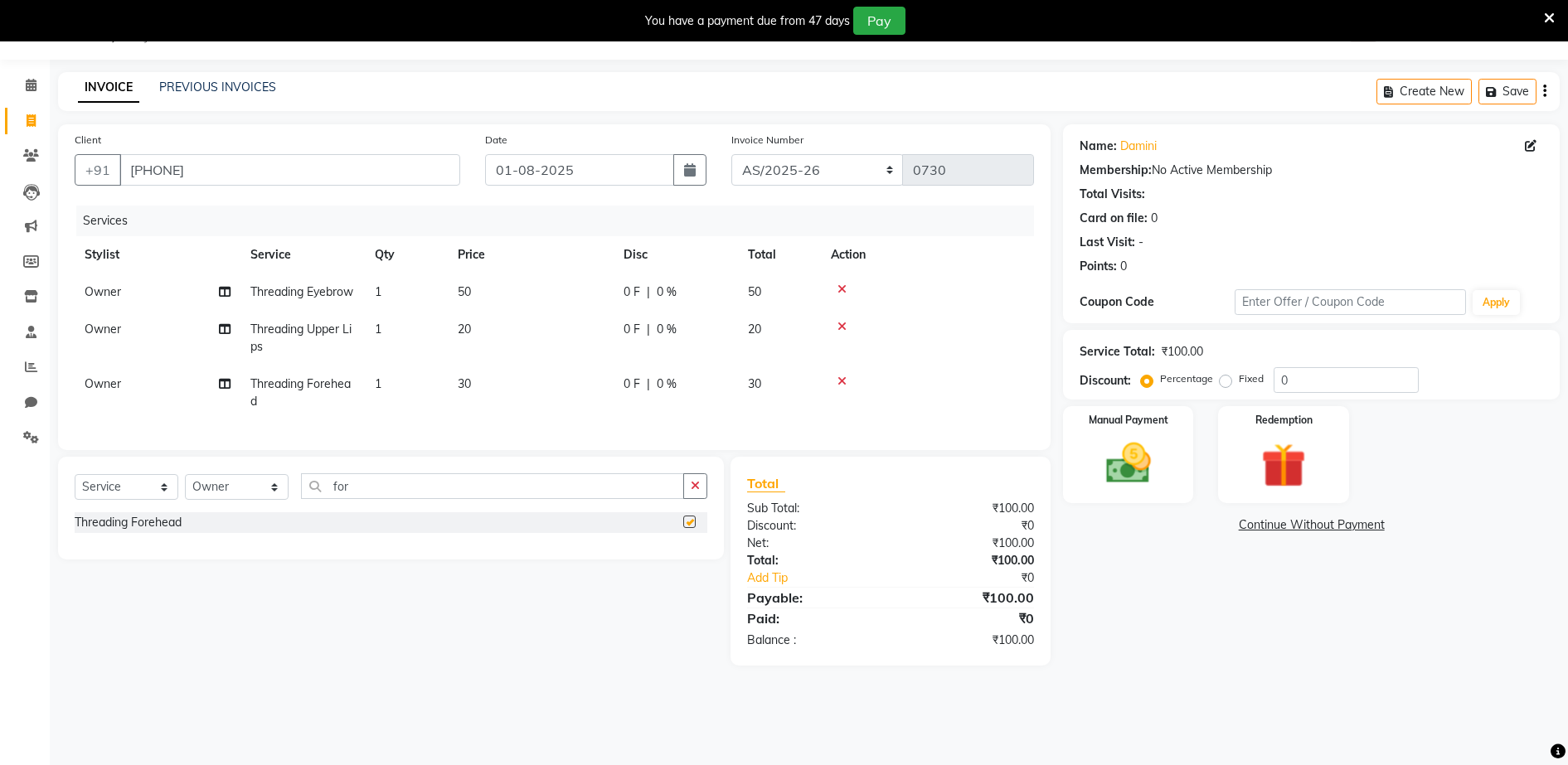 checkbox on "false" 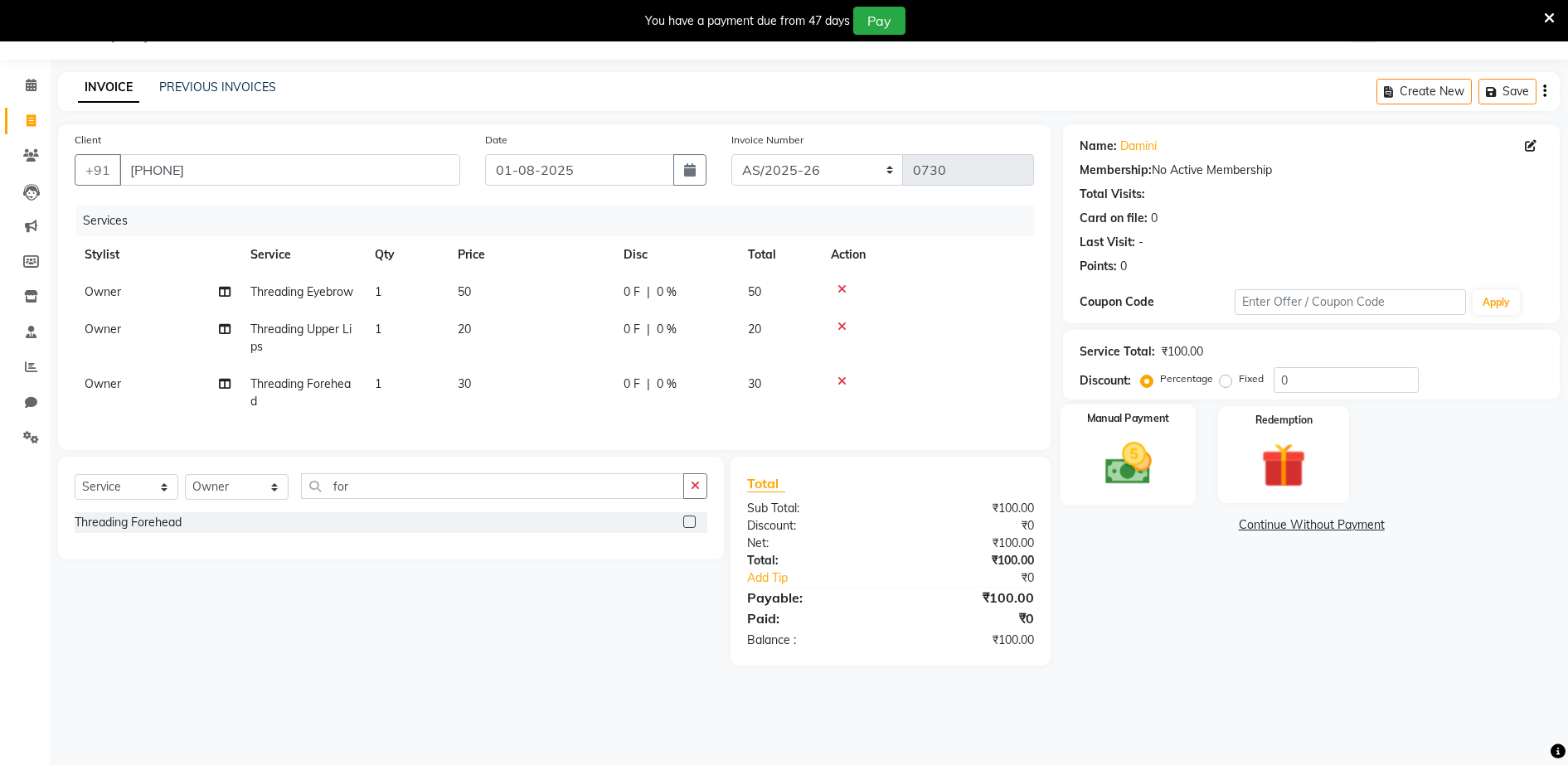 click 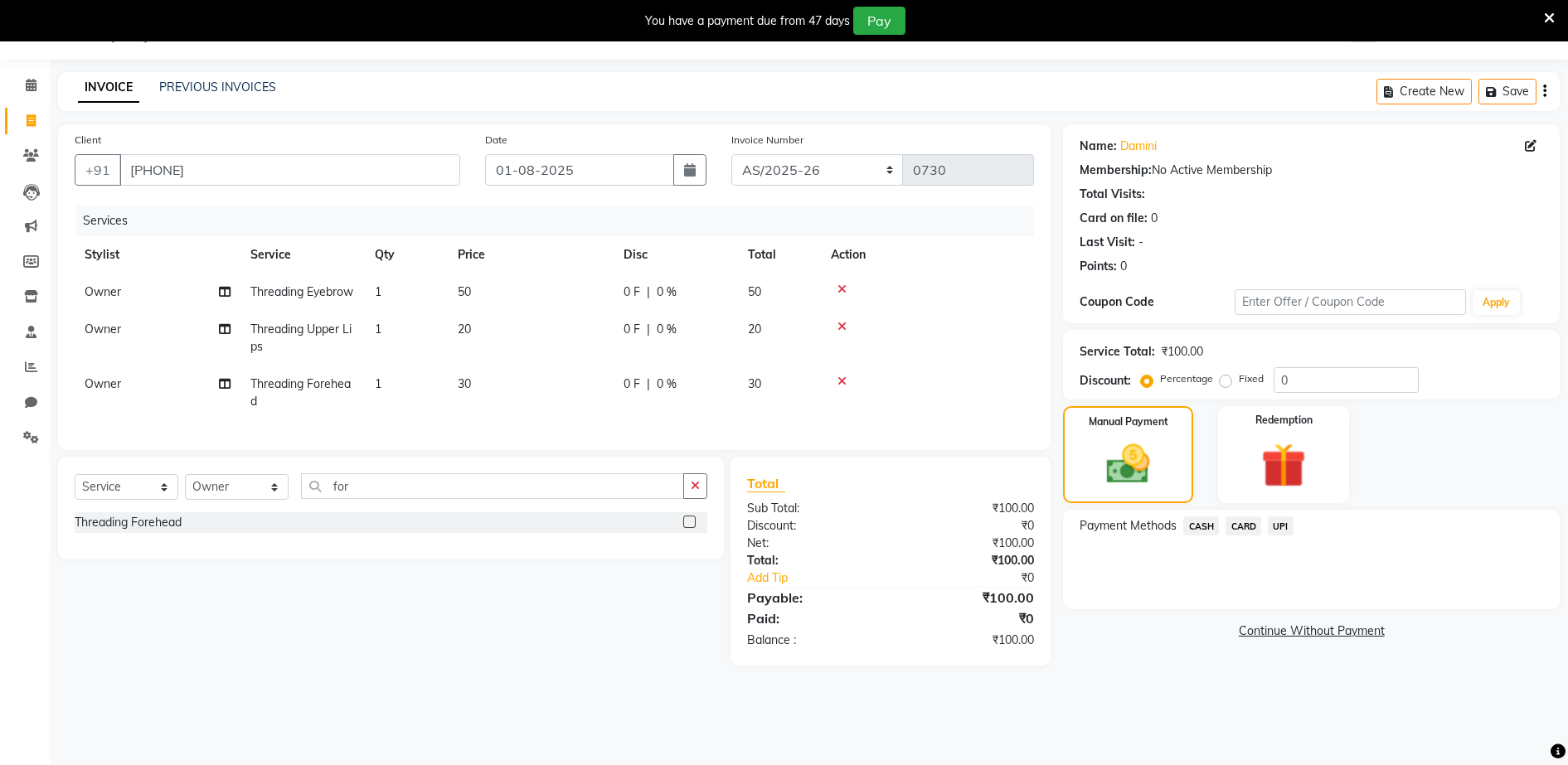 click on "CASH" 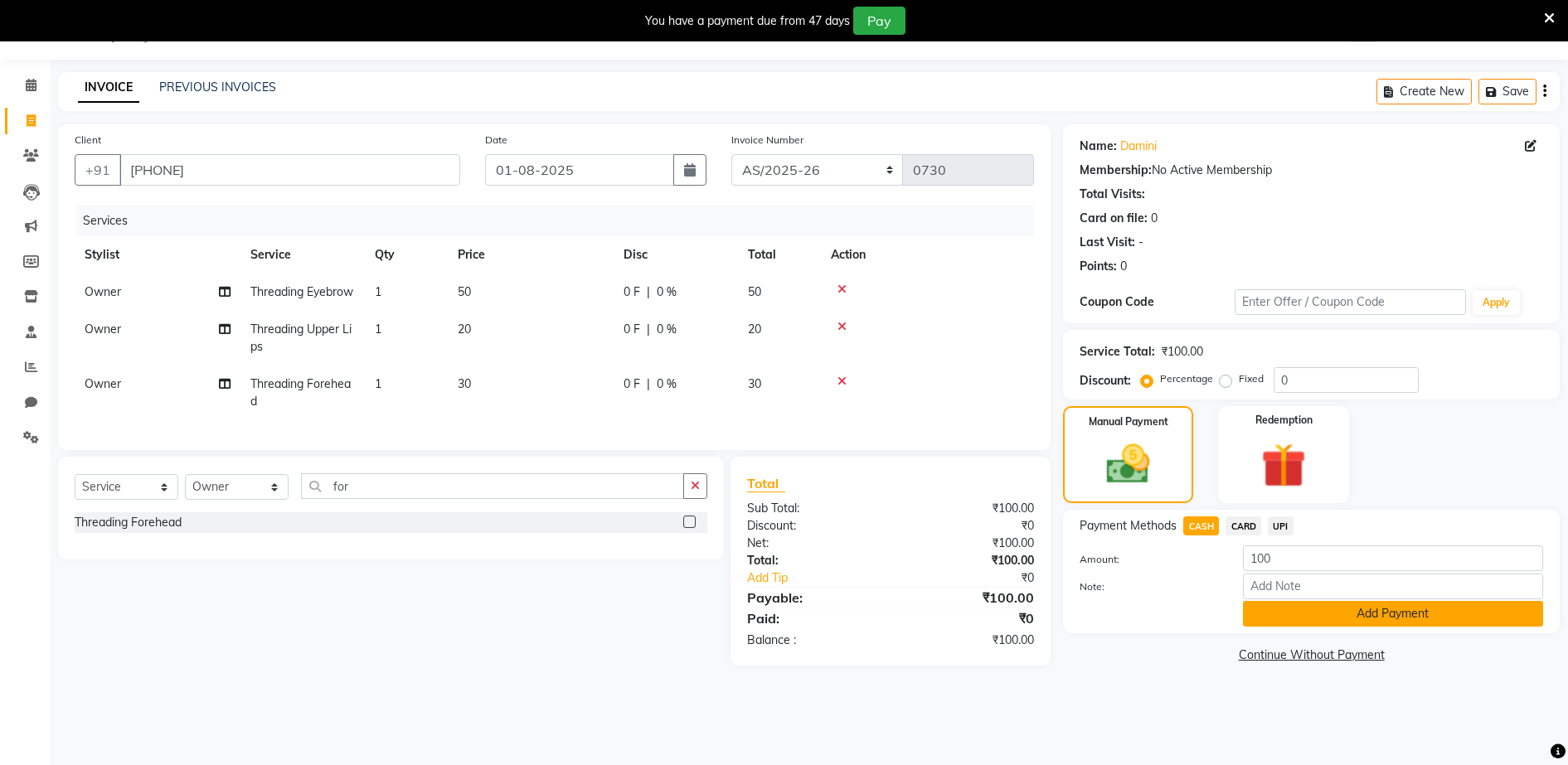 click on "Add Payment" 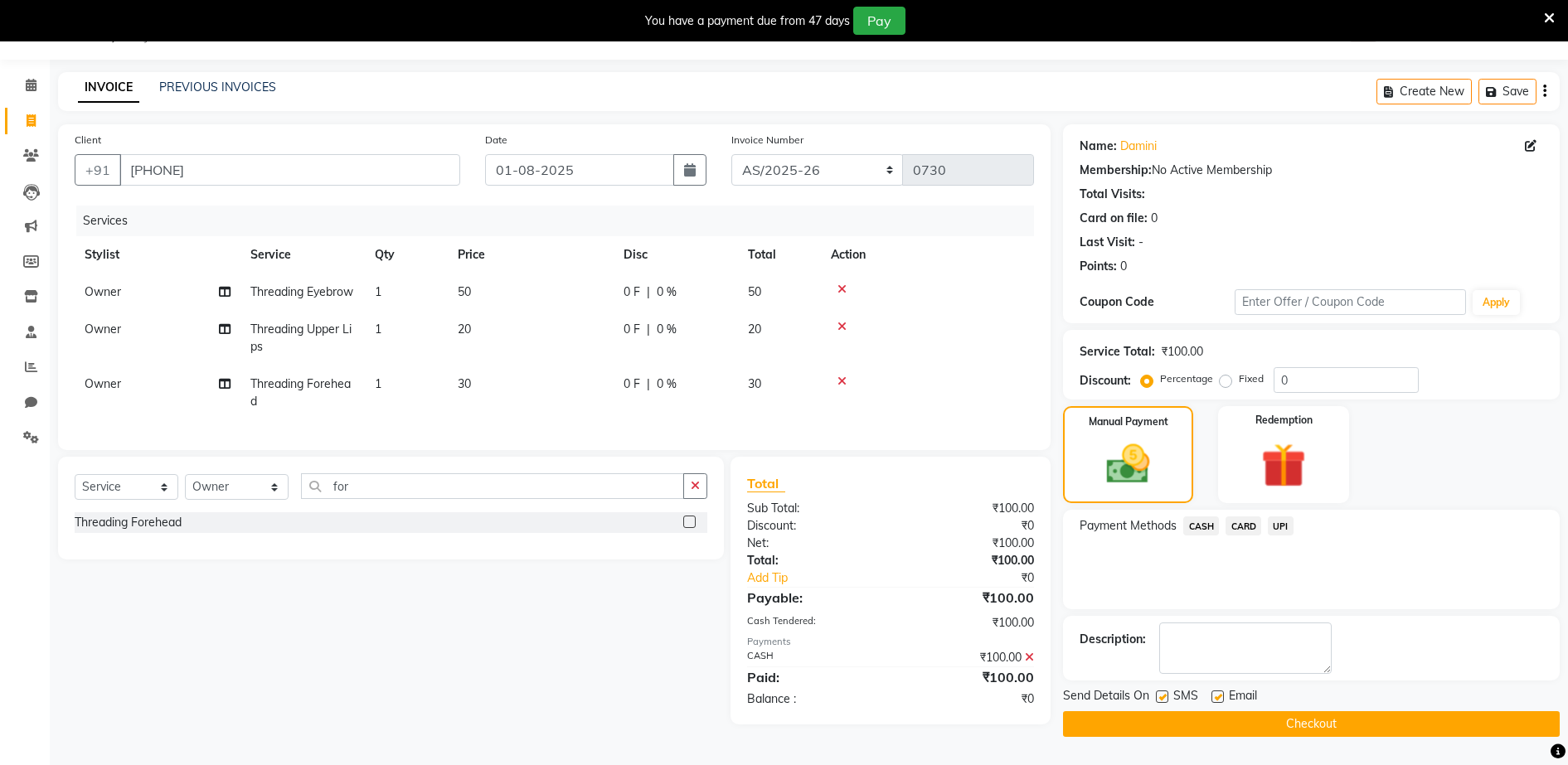 click on "Checkout" 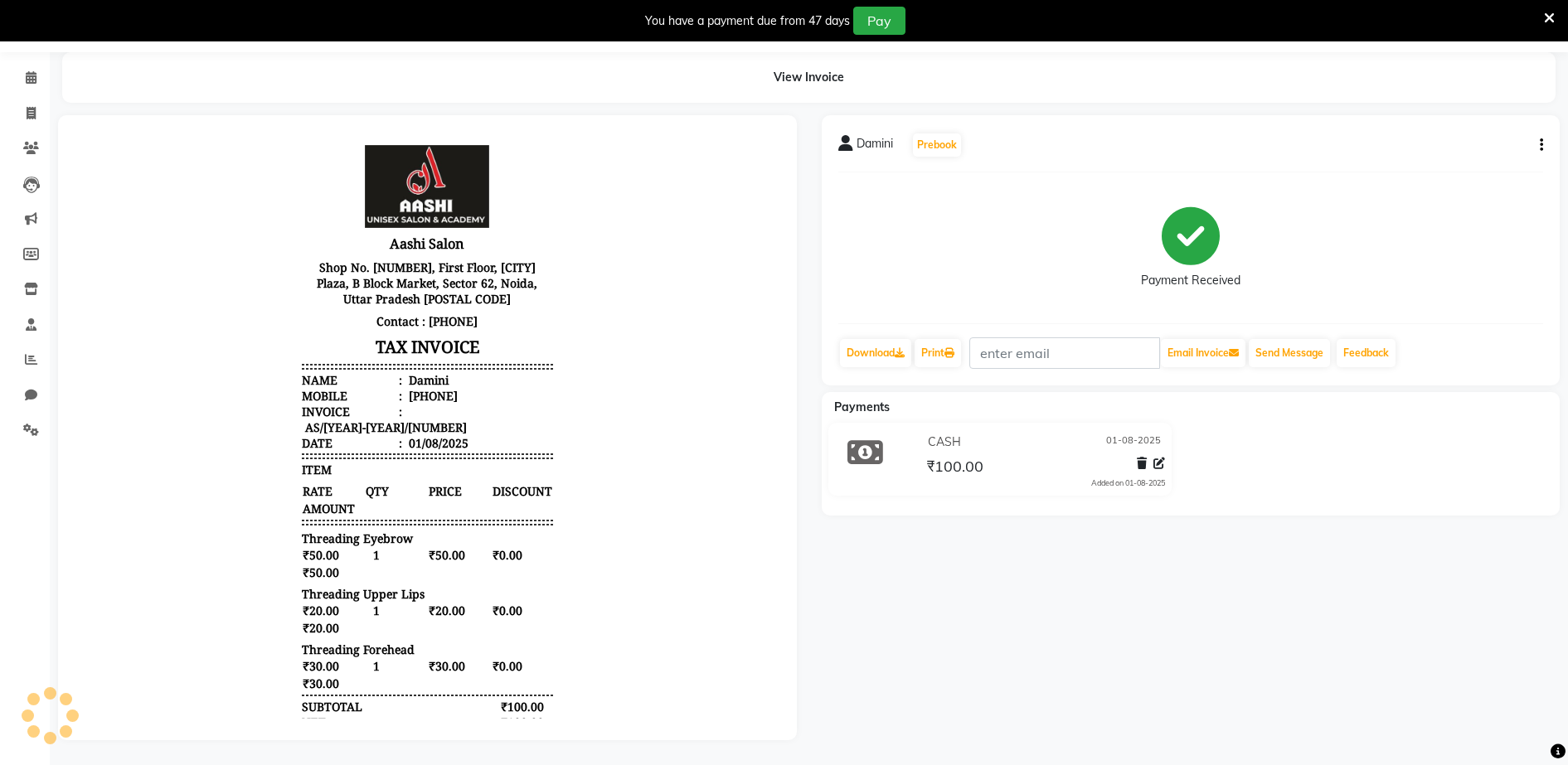 scroll, scrollTop: 65, scrollLeft: 0, axis: vertical 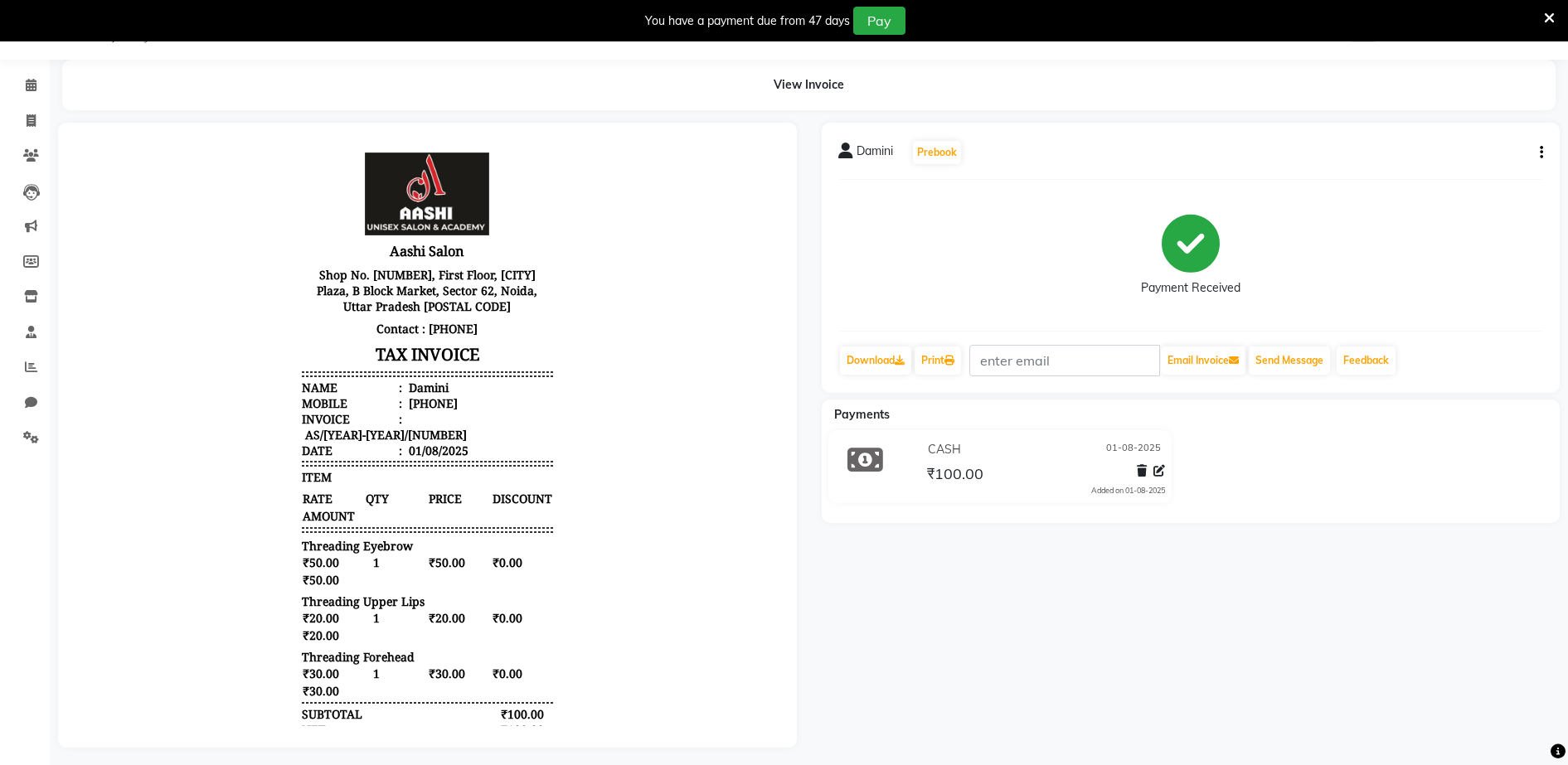 select on "service" 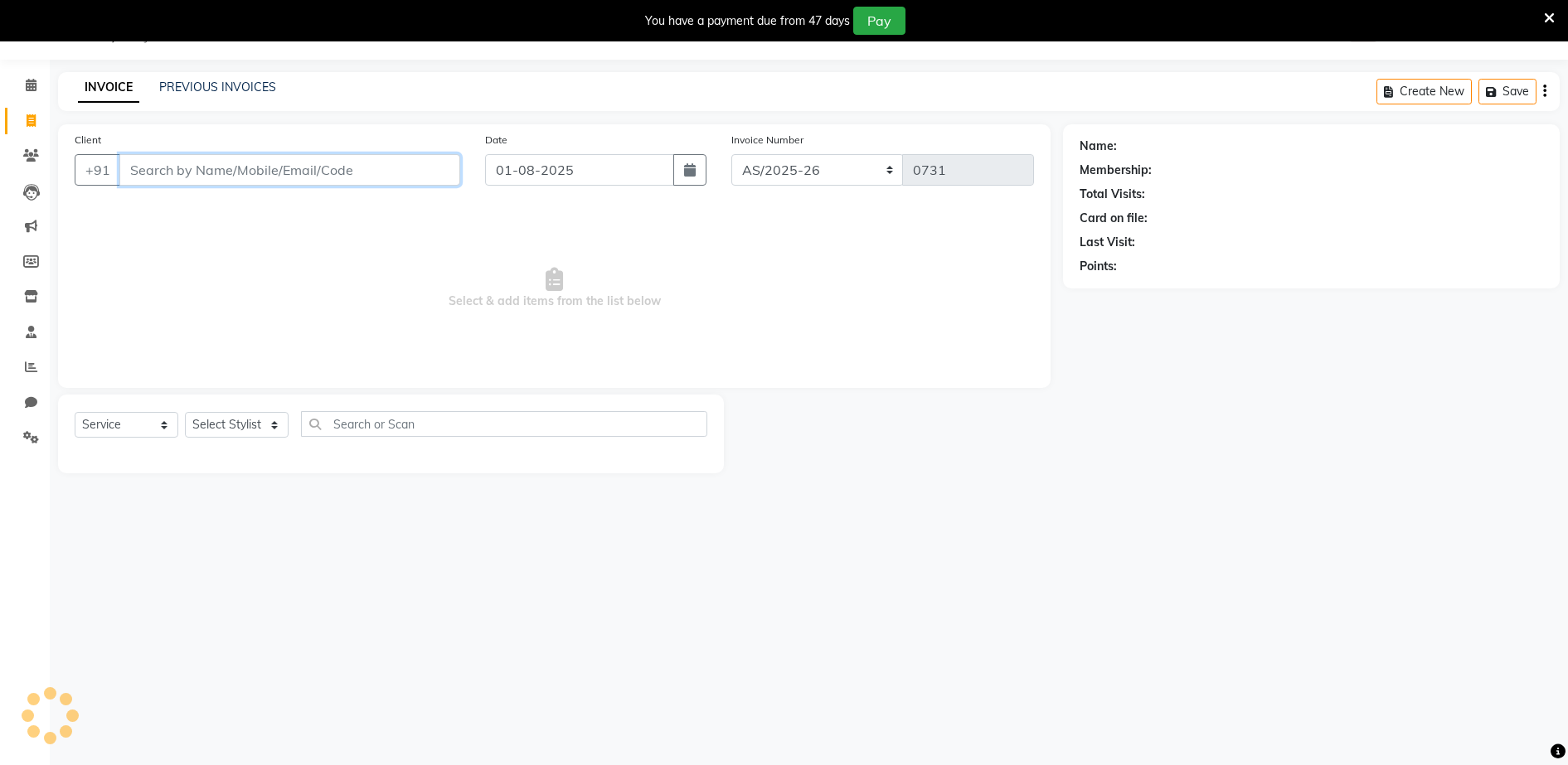 click on "Client" at bounding box center [289, 170] 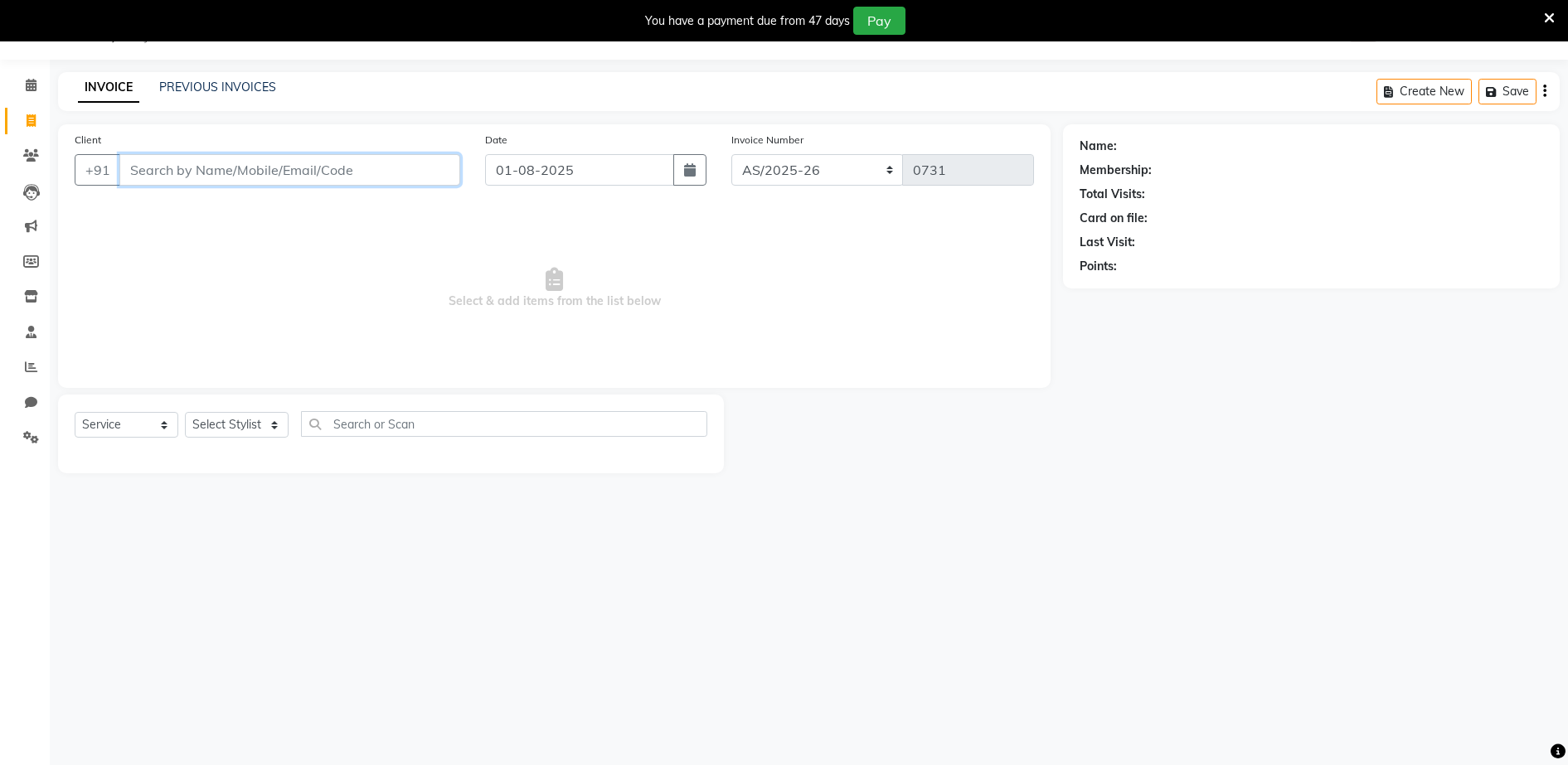 click on "Client" at bounding box center (289, 170) 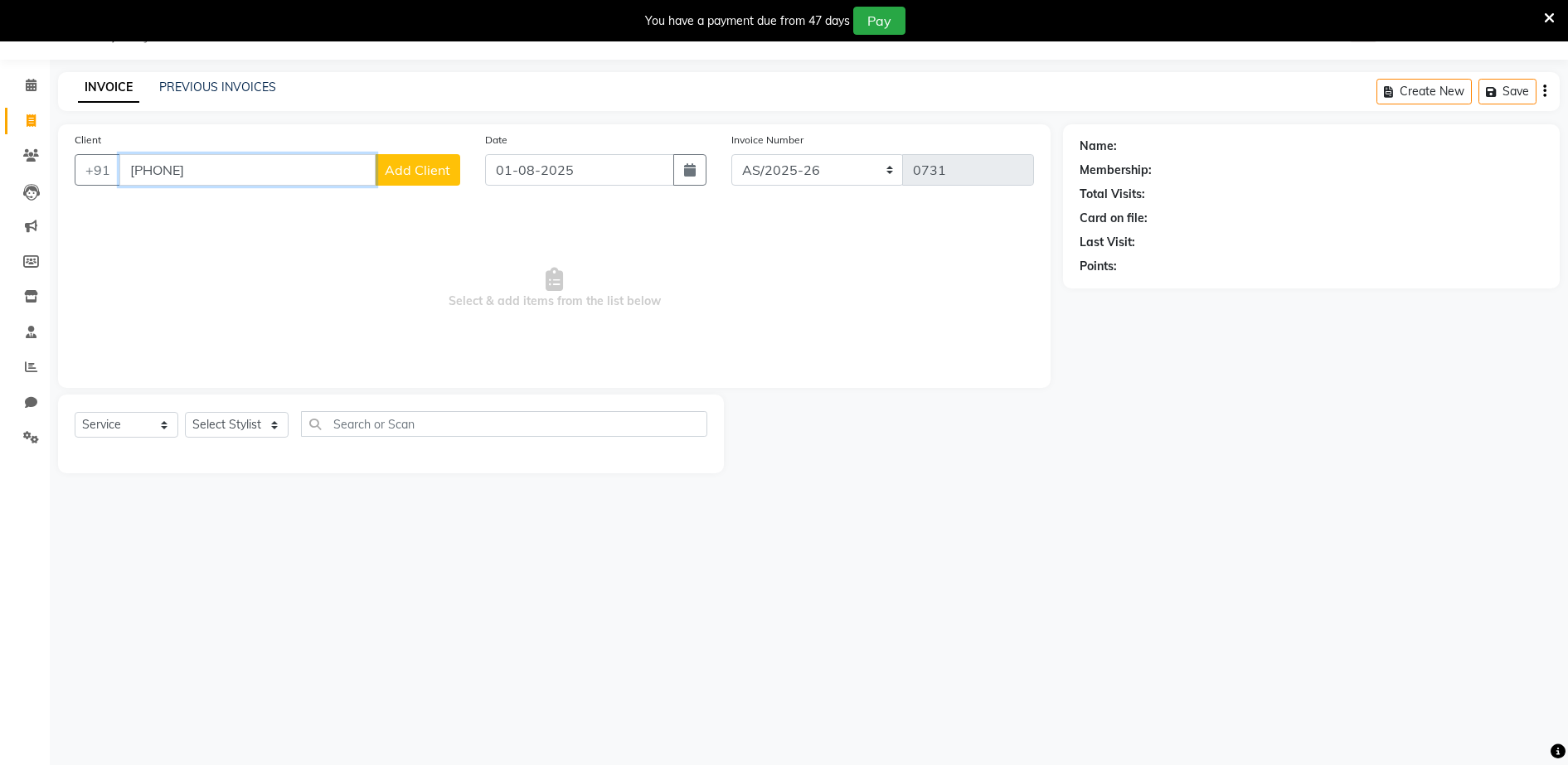type on "[PHONE]" 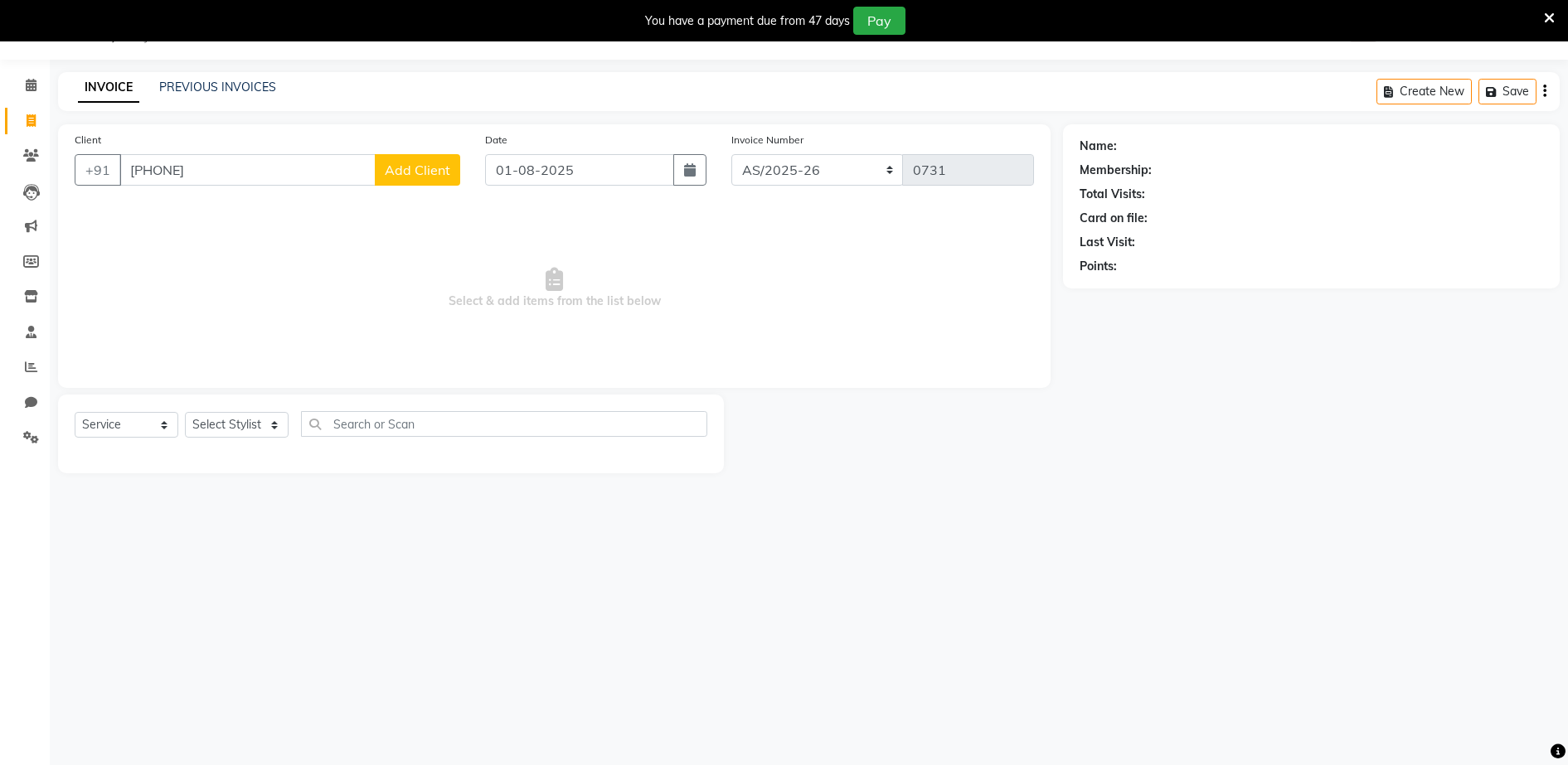 click on "Add Client" 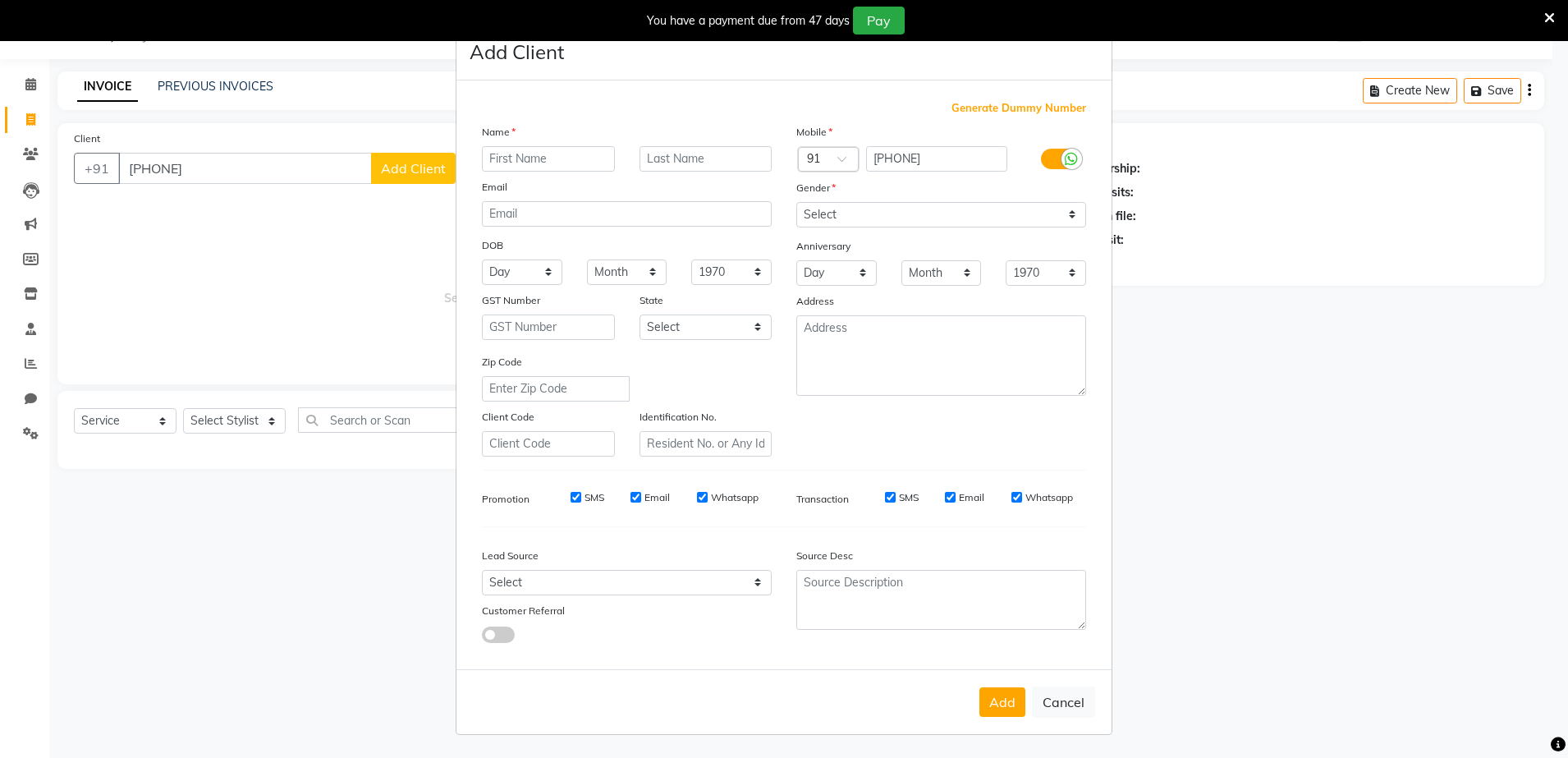 click at bounding box center [548, 158] 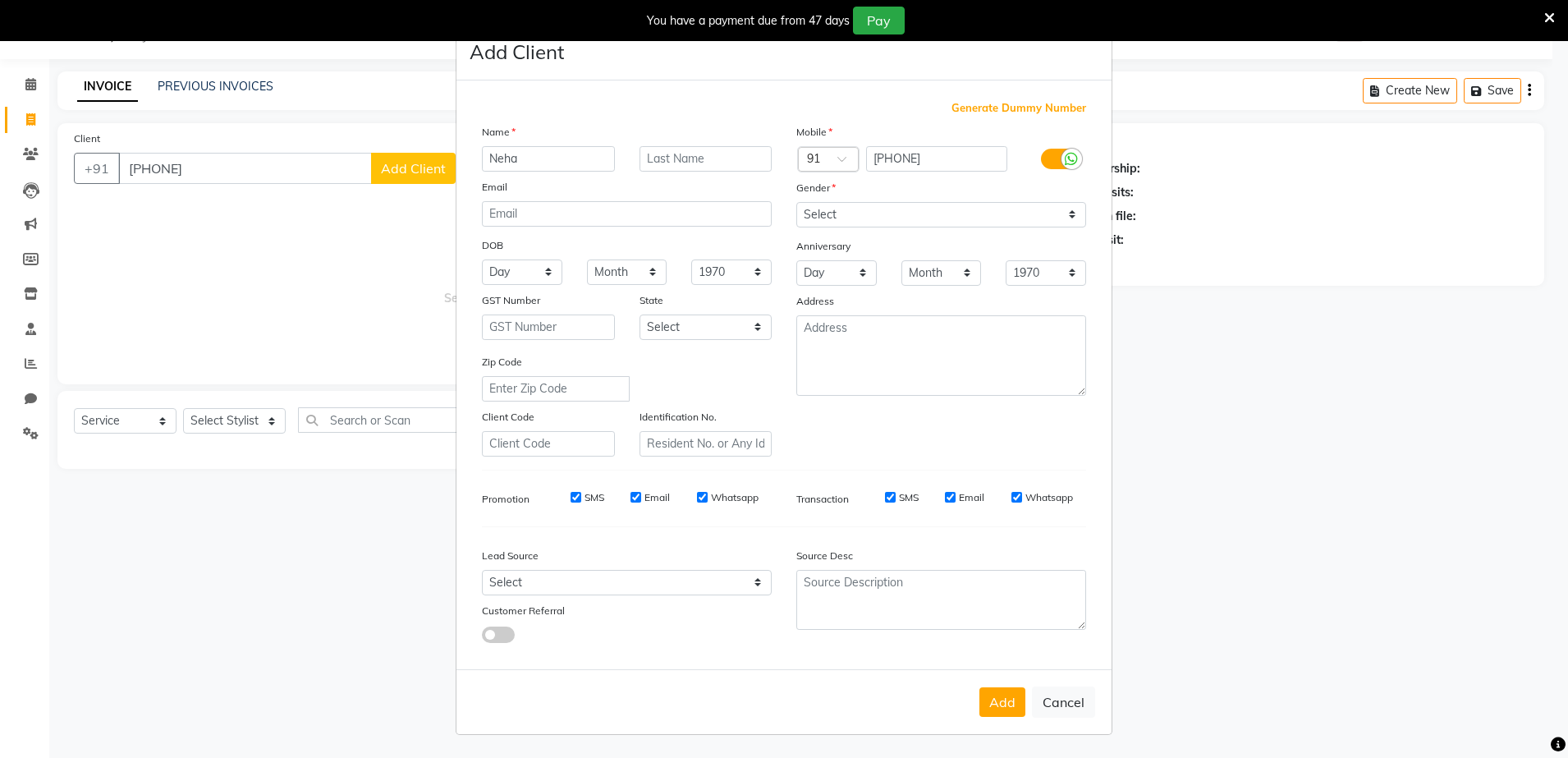 type on "Neha" 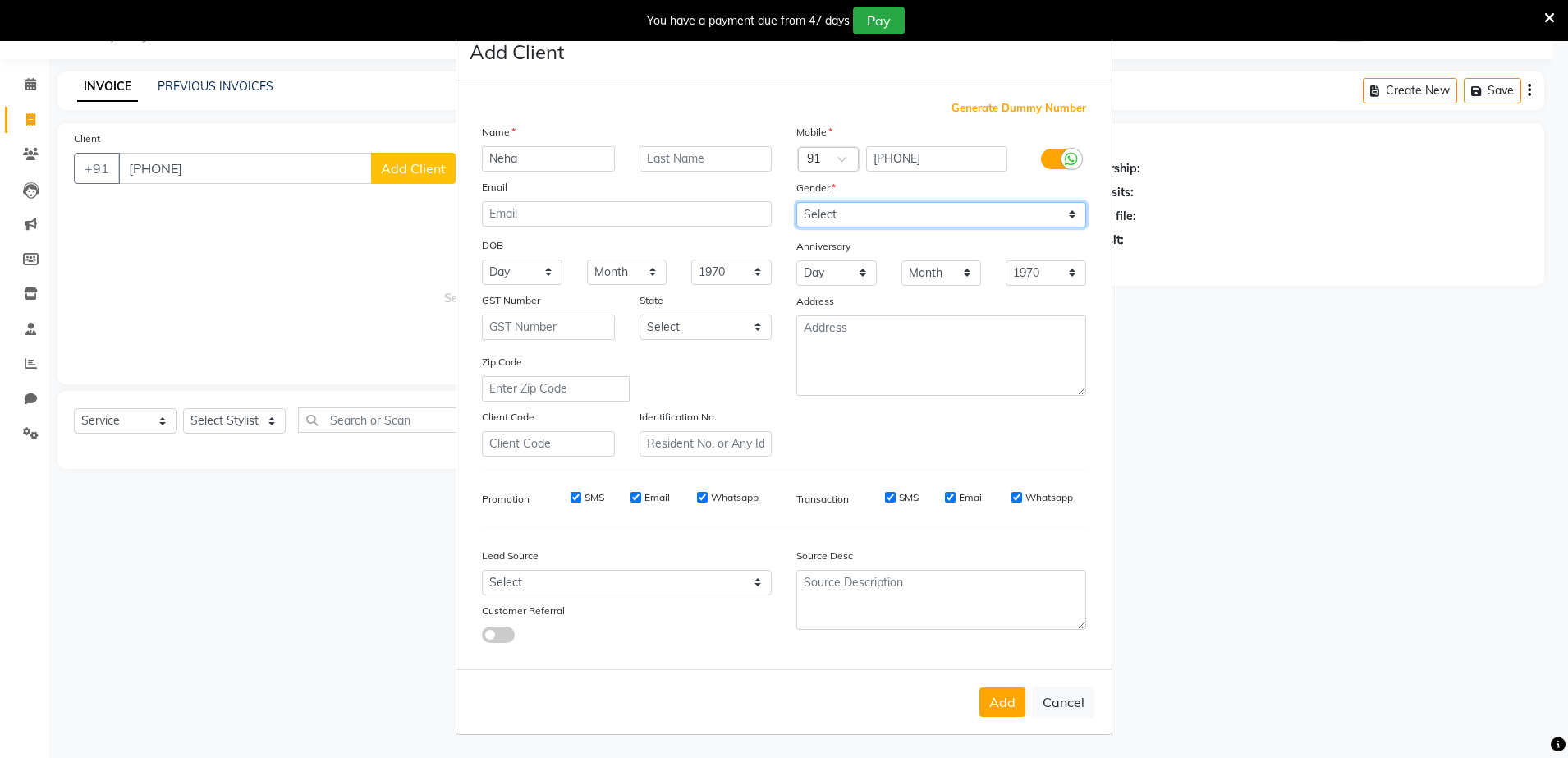 click on "Select Male Female Other Prefer Not To Say" at bounding box center [941, 214] 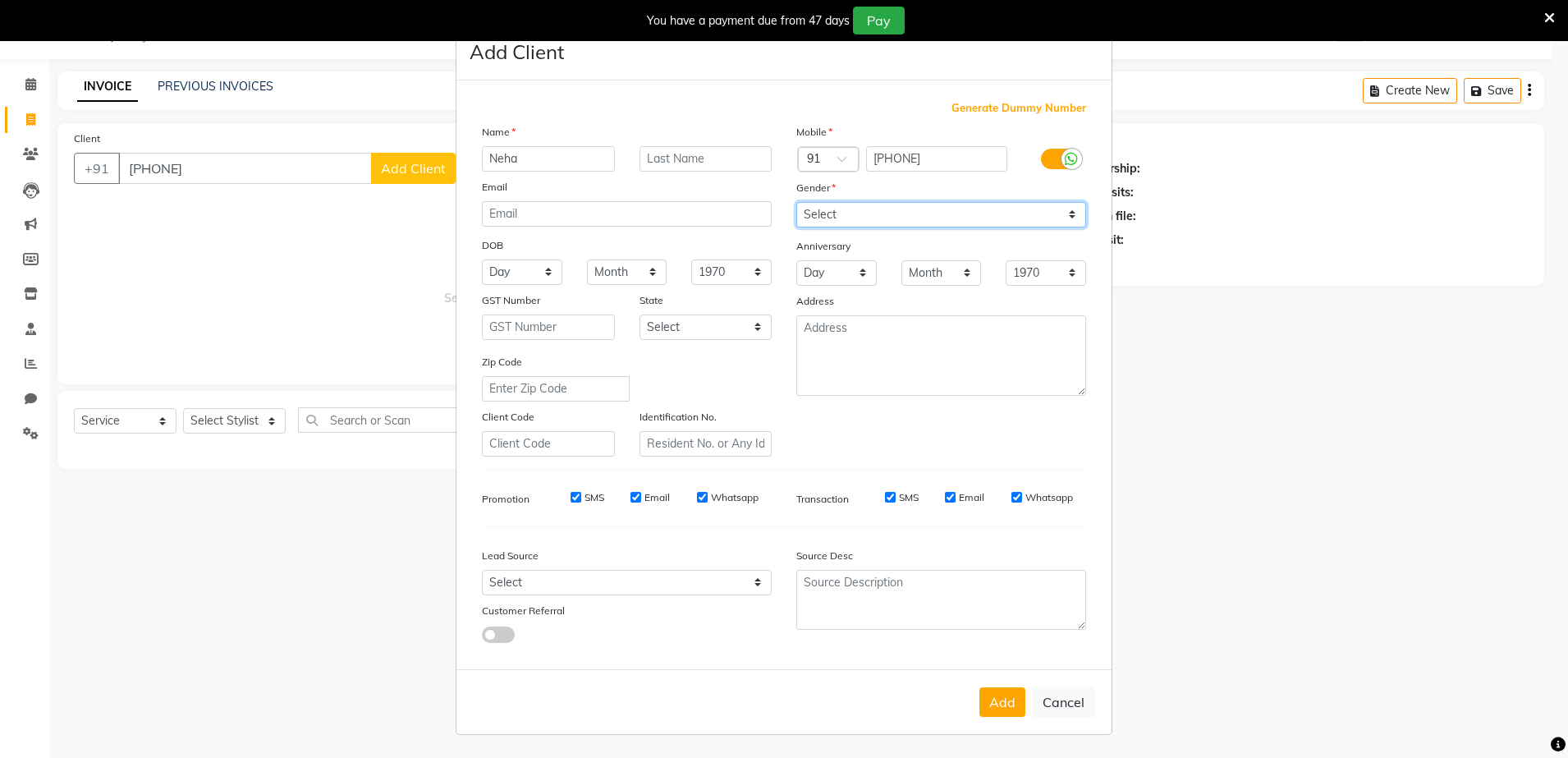select on "female" 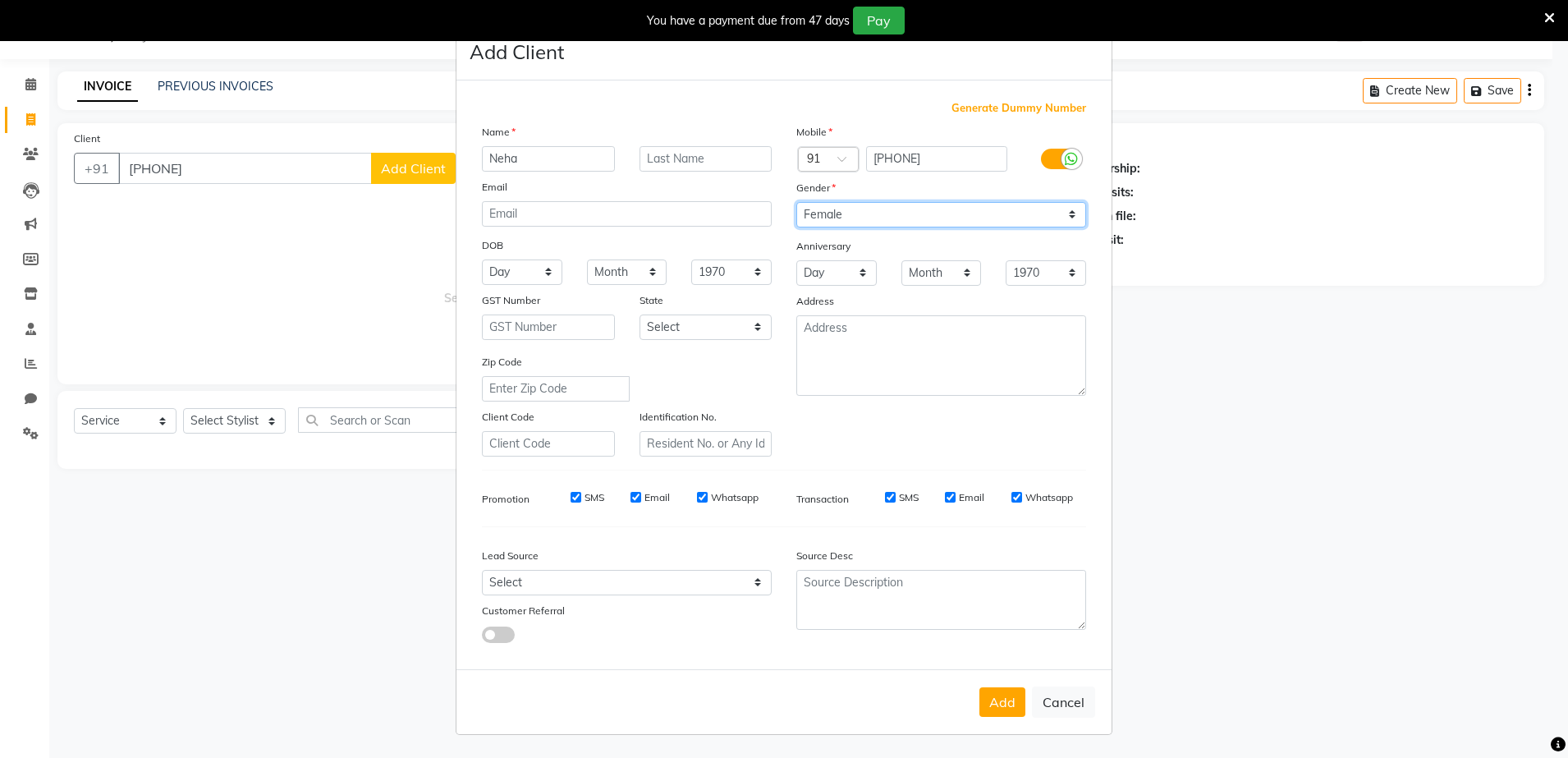 click on "Select Male Female Other Prefer Not To Say" at bounding box center [941, 214] 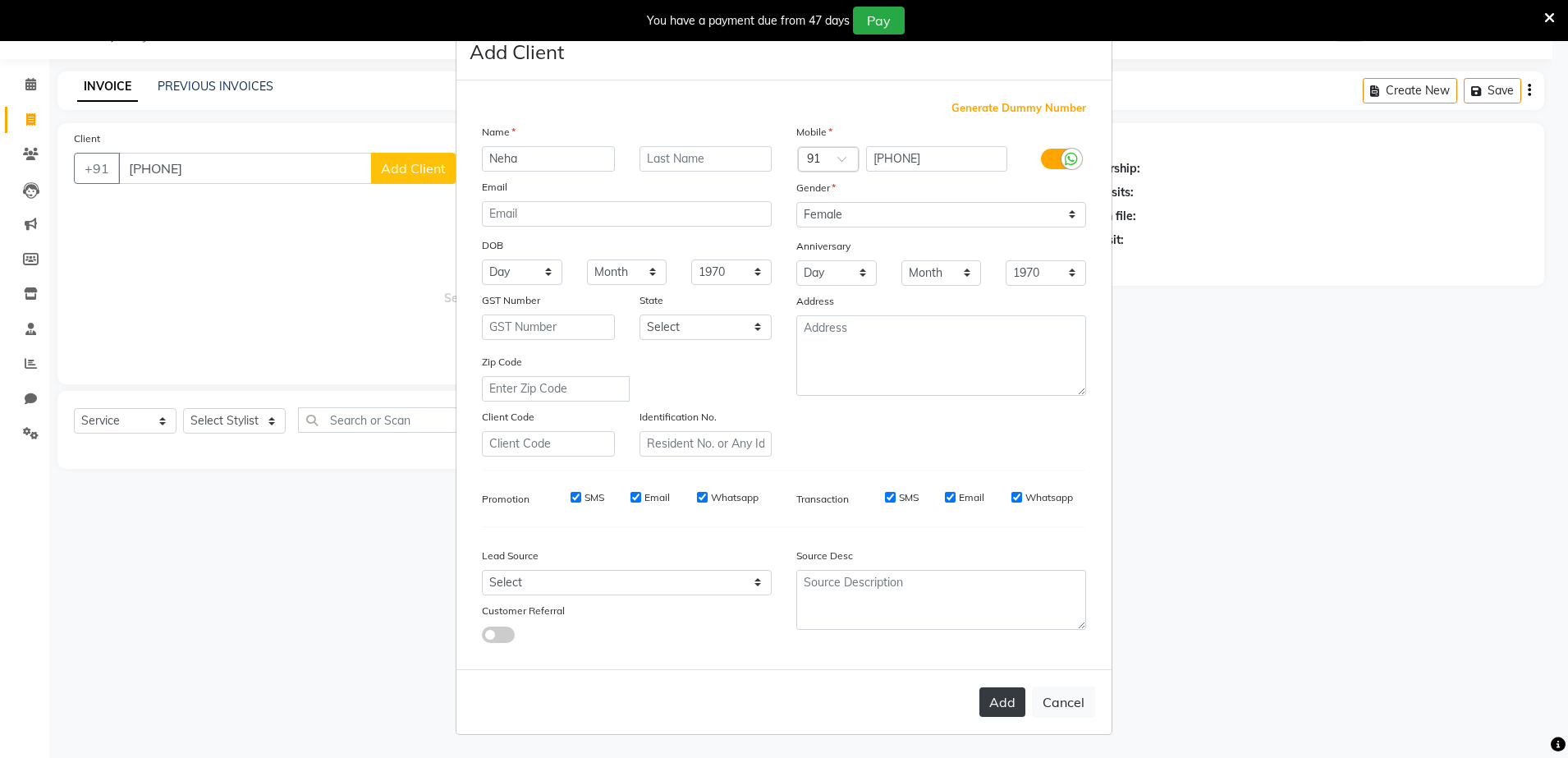 click on "Add" at bounding box center [1002, 702] 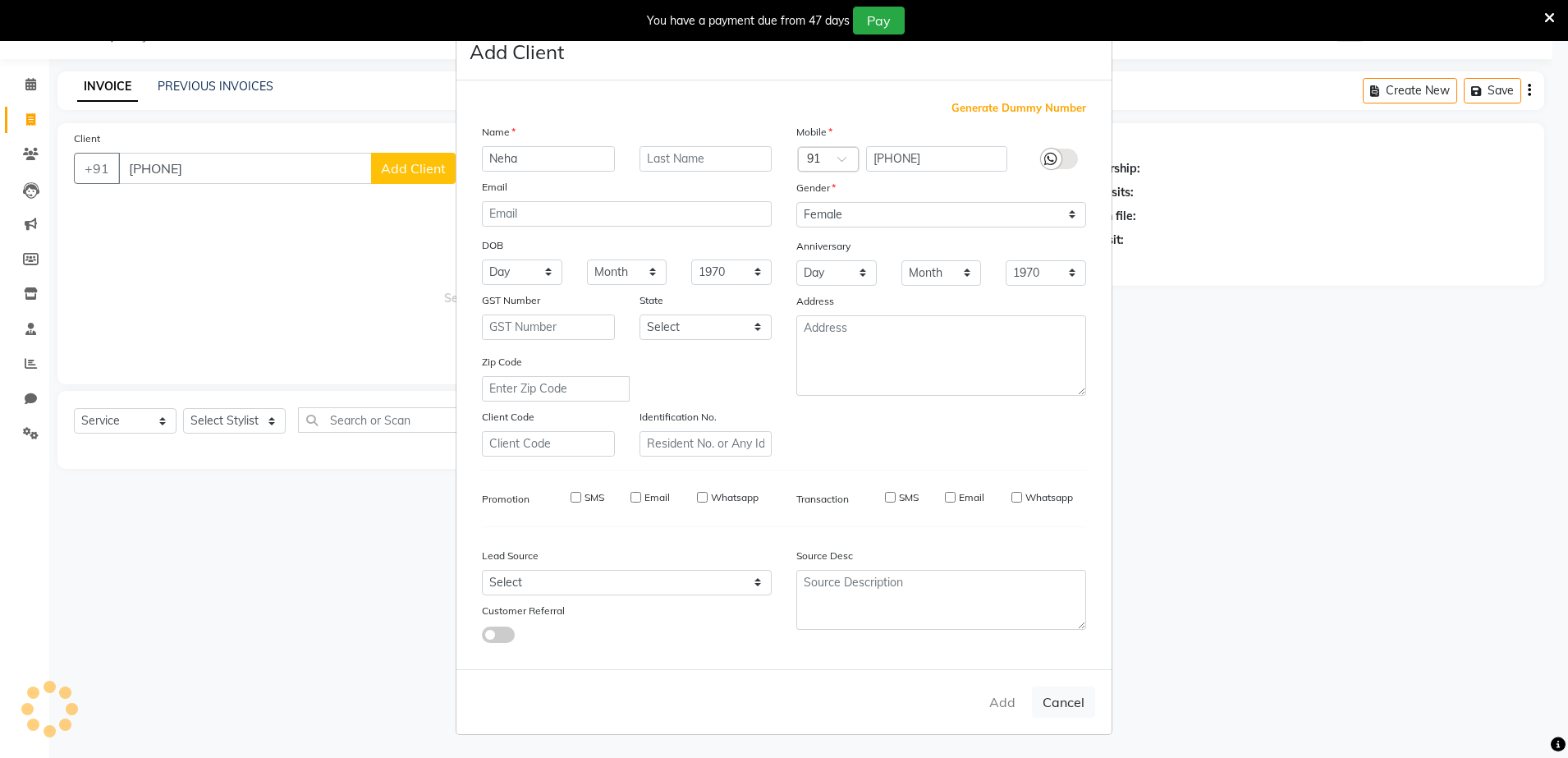 type 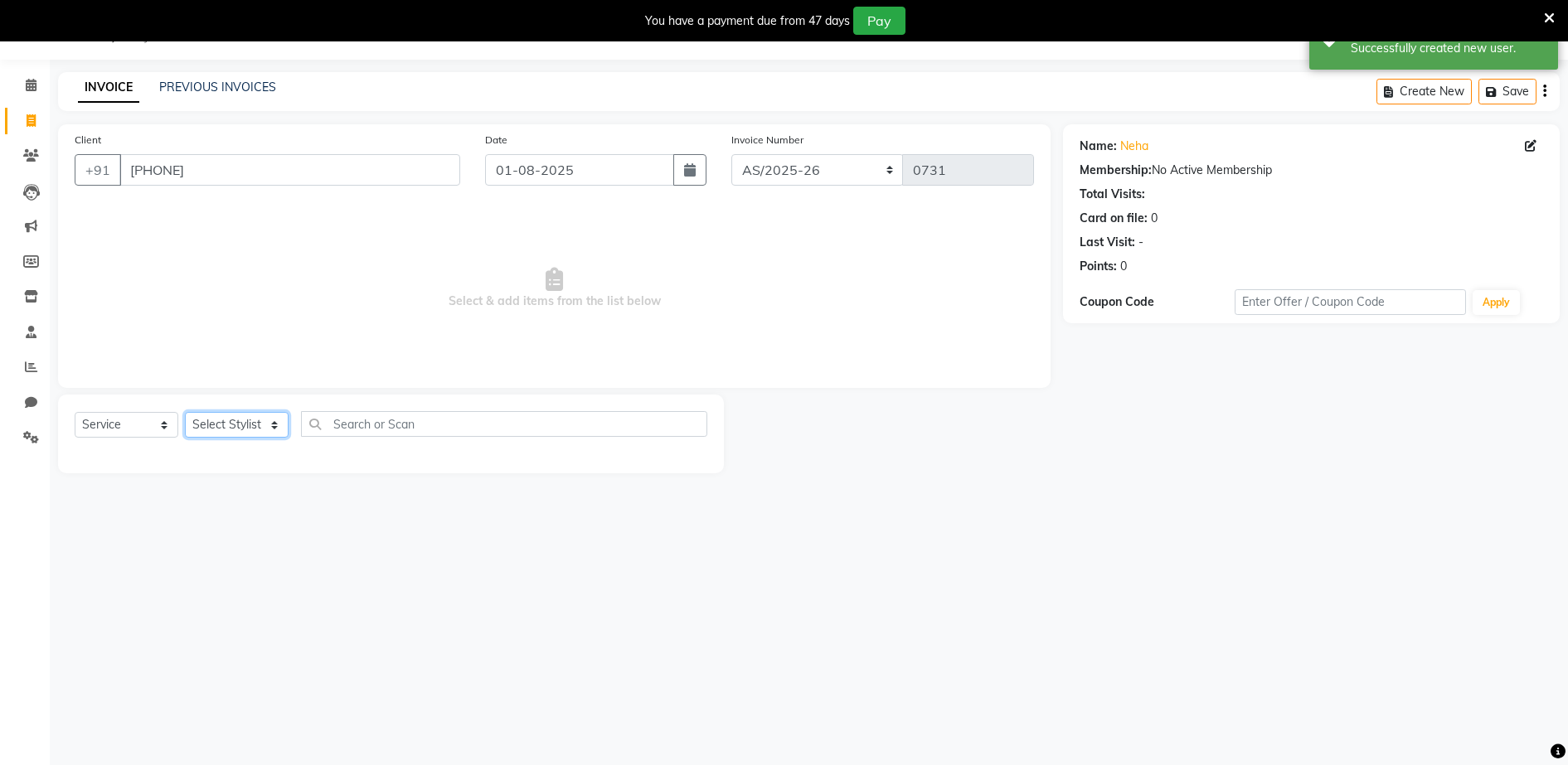 click on "Select Stylist Deepa Malik Mohd Sohil Owner Pinki Das" 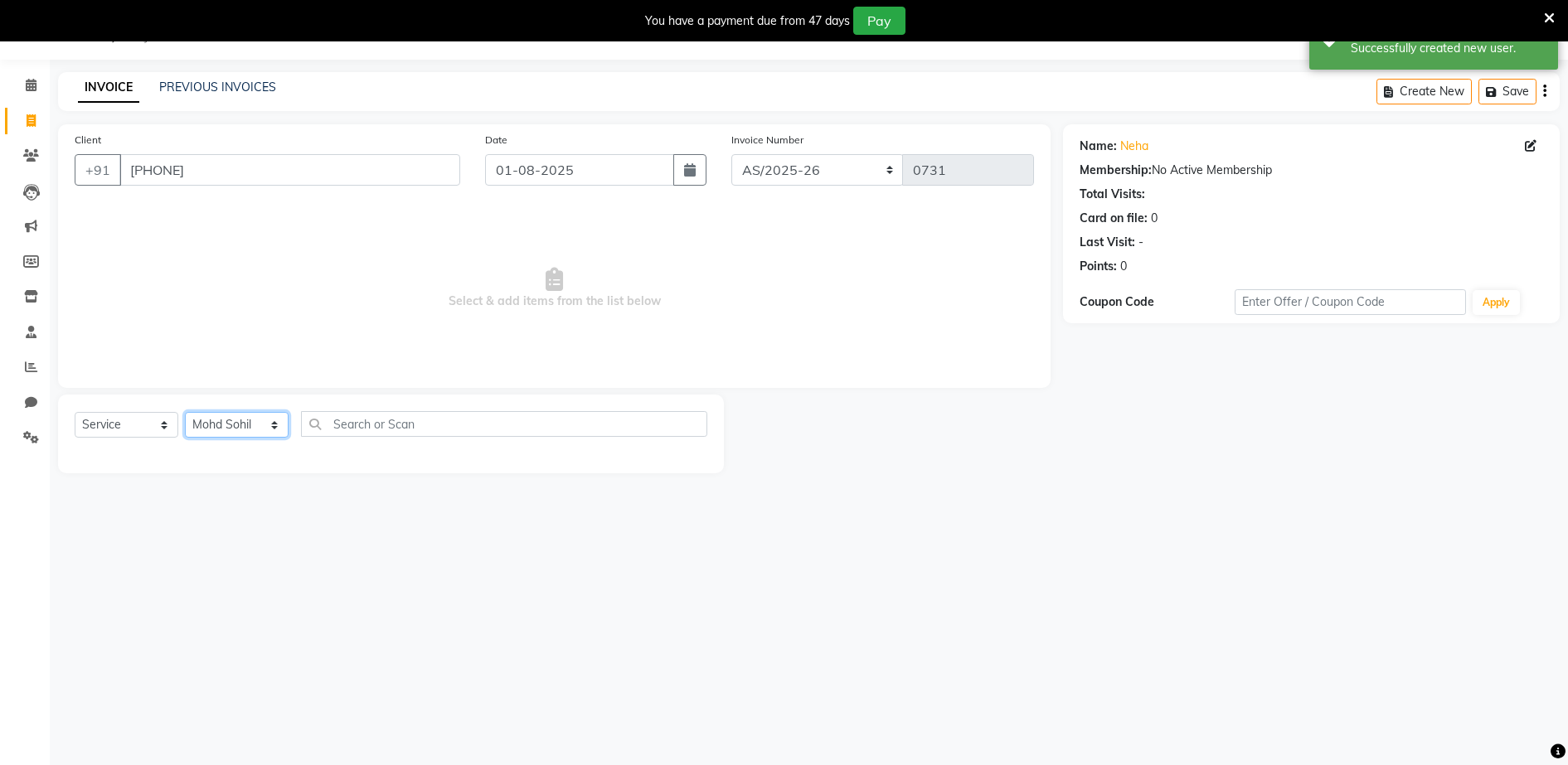 click on "Select Stylist Deepa Malik Mohd Sohil Owner Pinki Das" 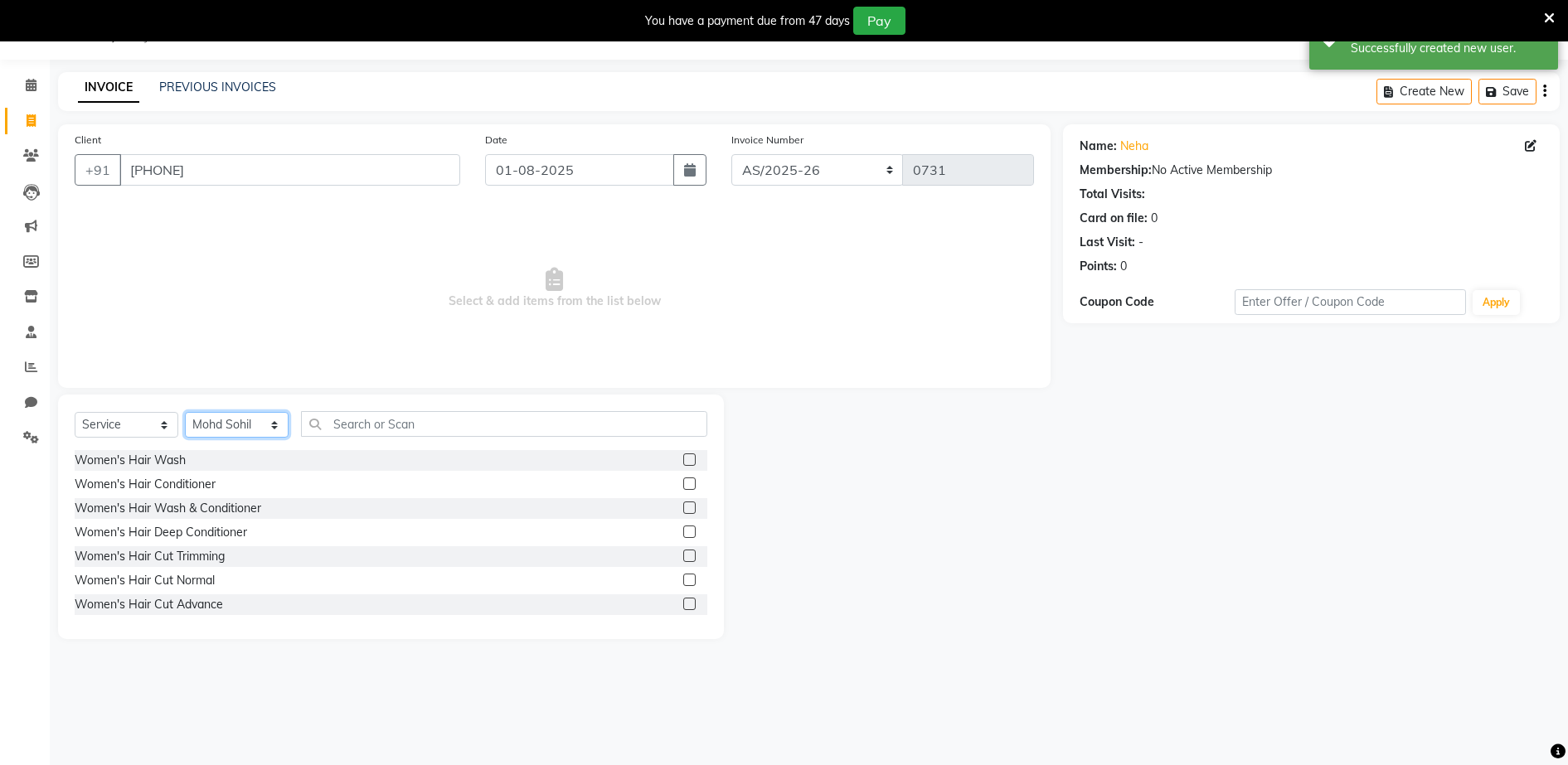 click on "Select Stylist Deepa Malik Mohd Sohil Owner Pinki Das" 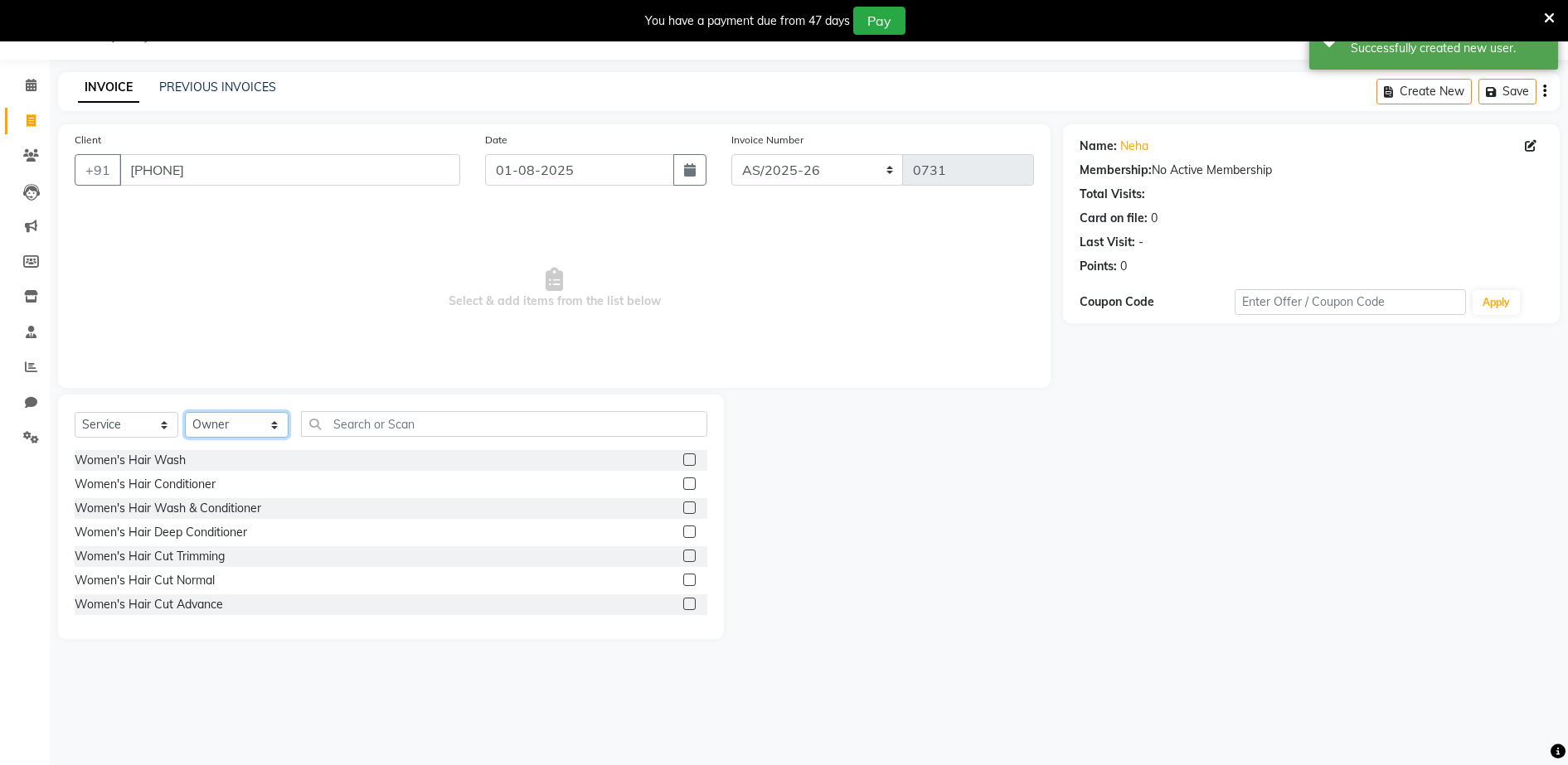 click on "Select Stylist Deepa Malik Mohd Sohil Owner Pinki Das" 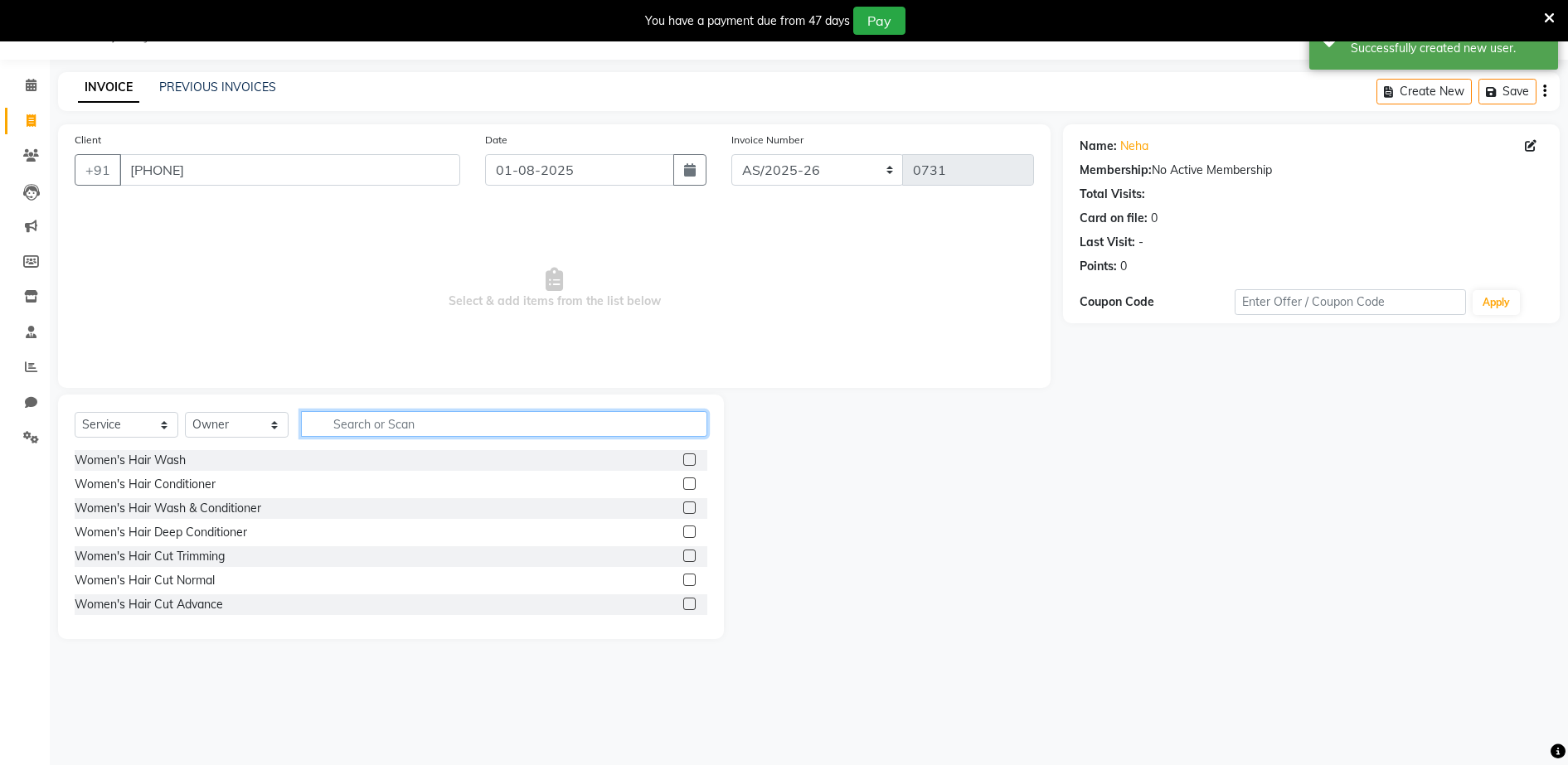 click 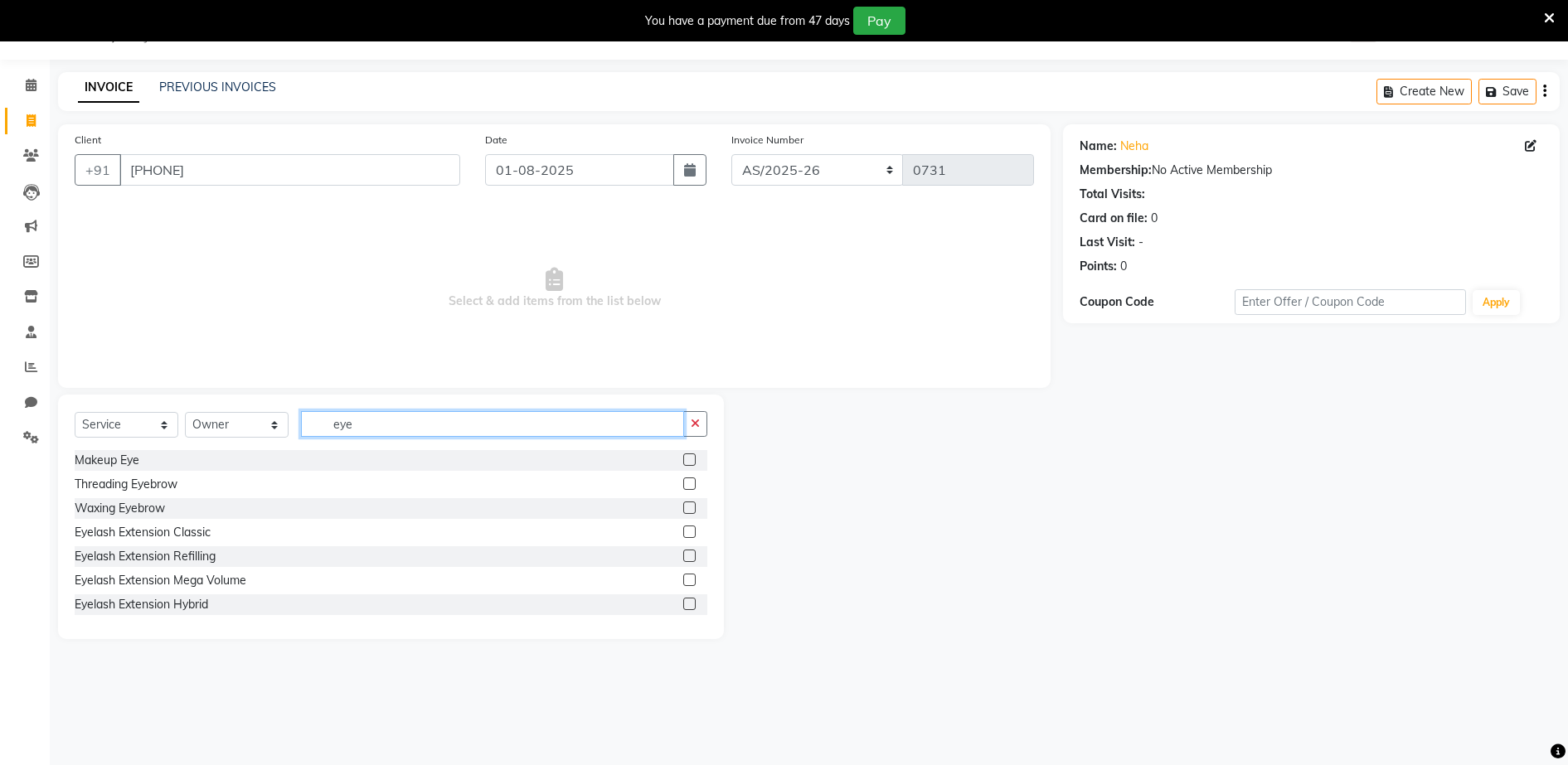 type on "eye" 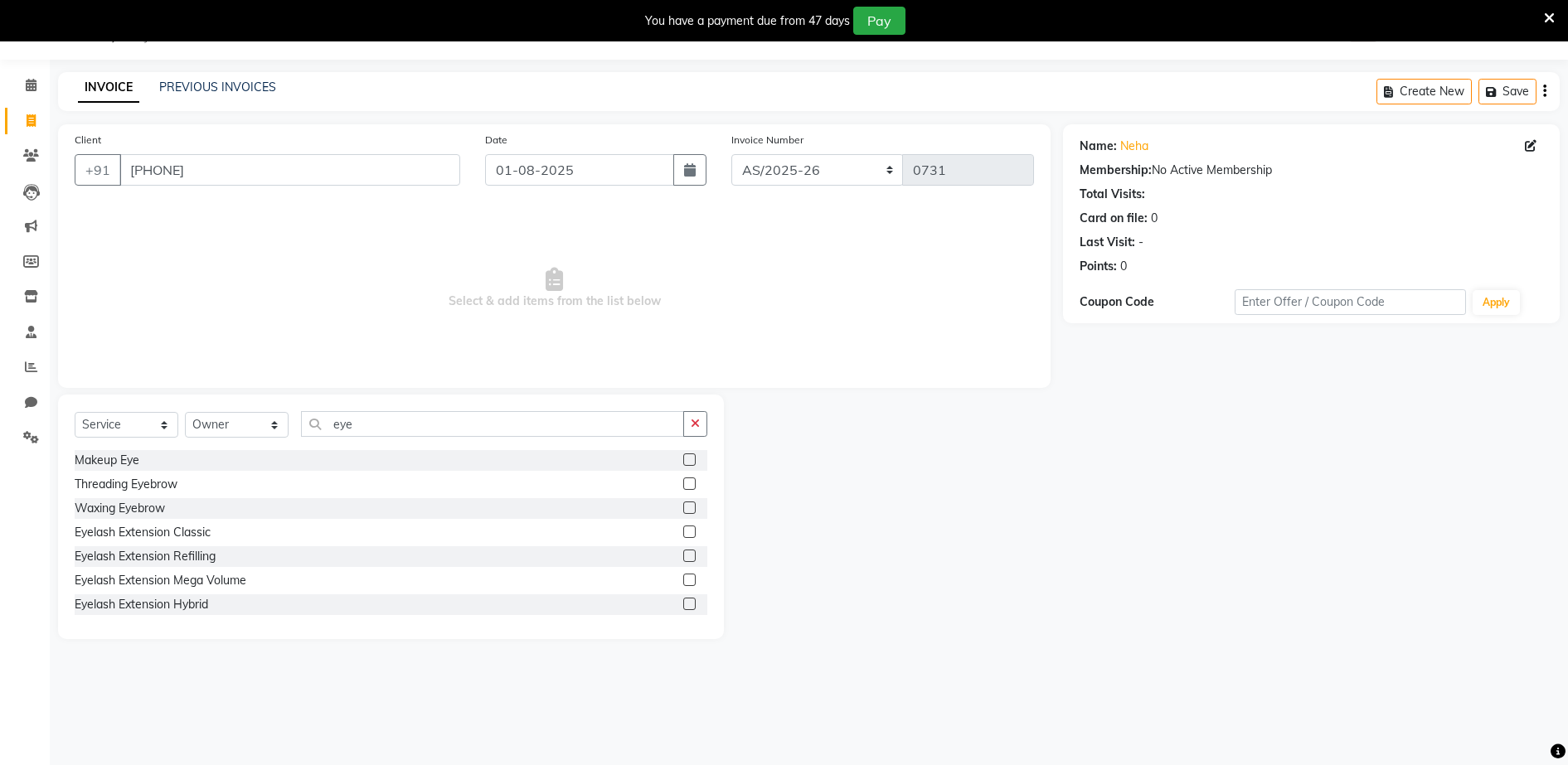 click 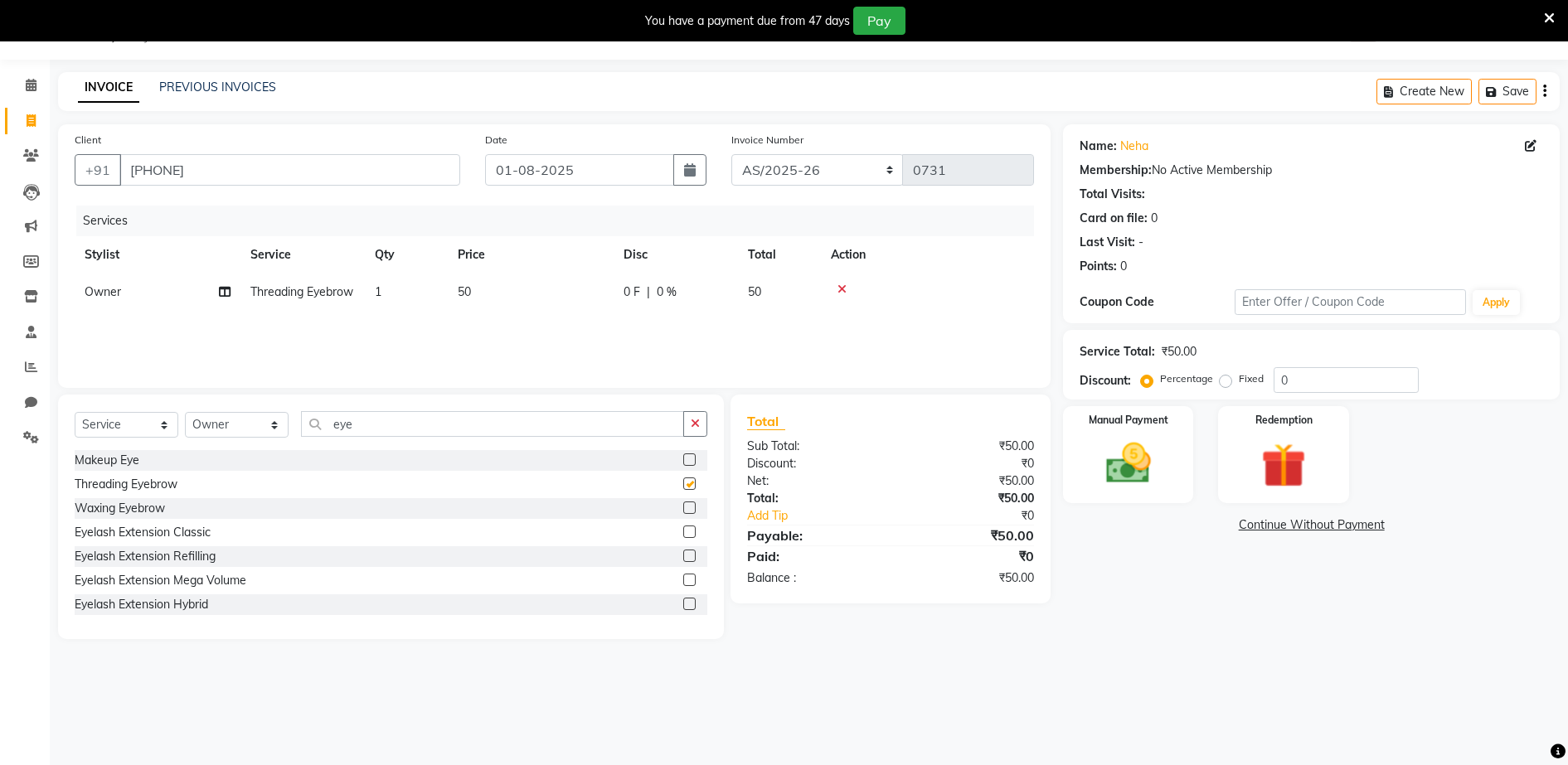 checkbox on "false" 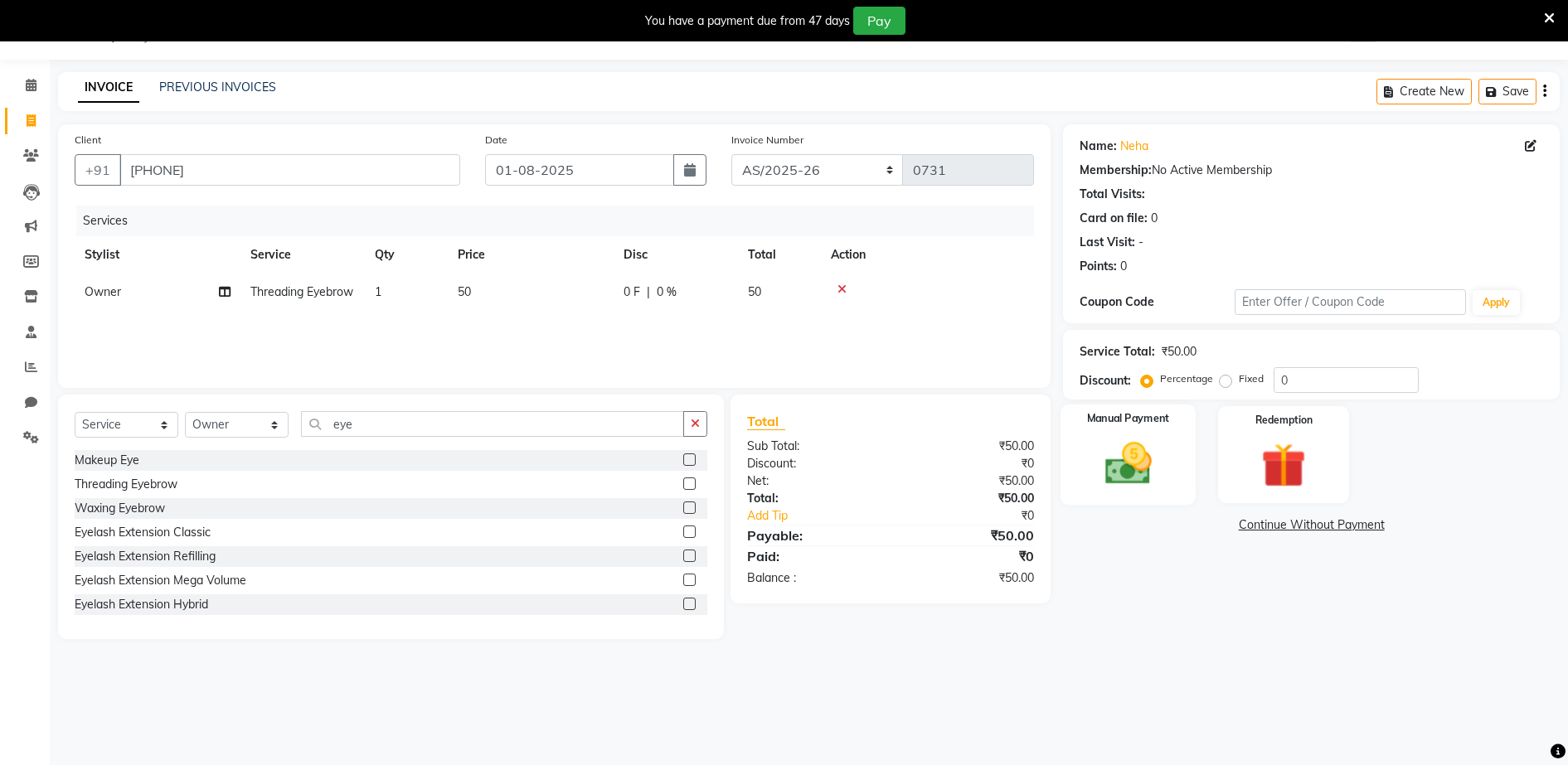 click 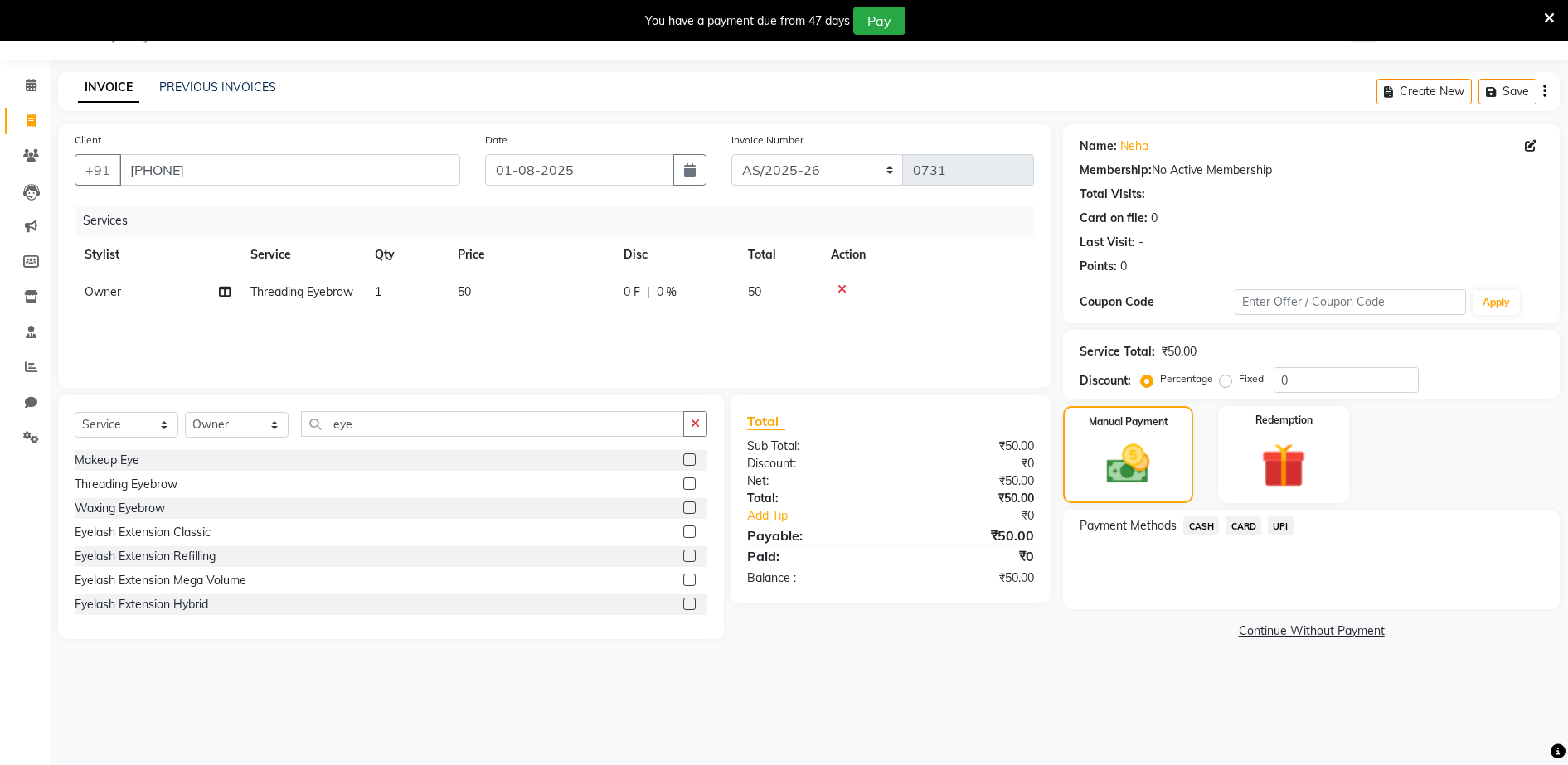 click on "UPI" 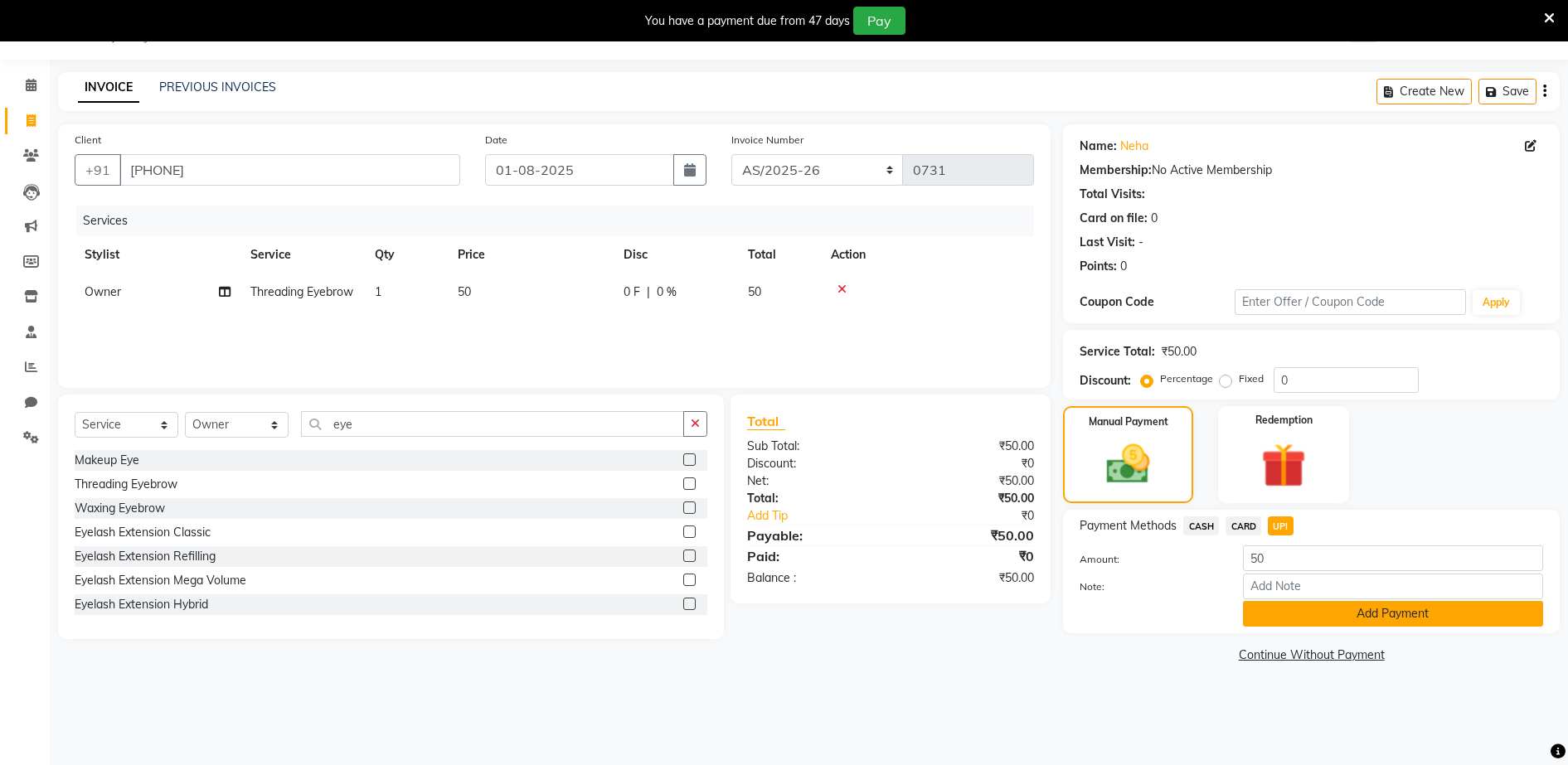 click on "Add Payment" 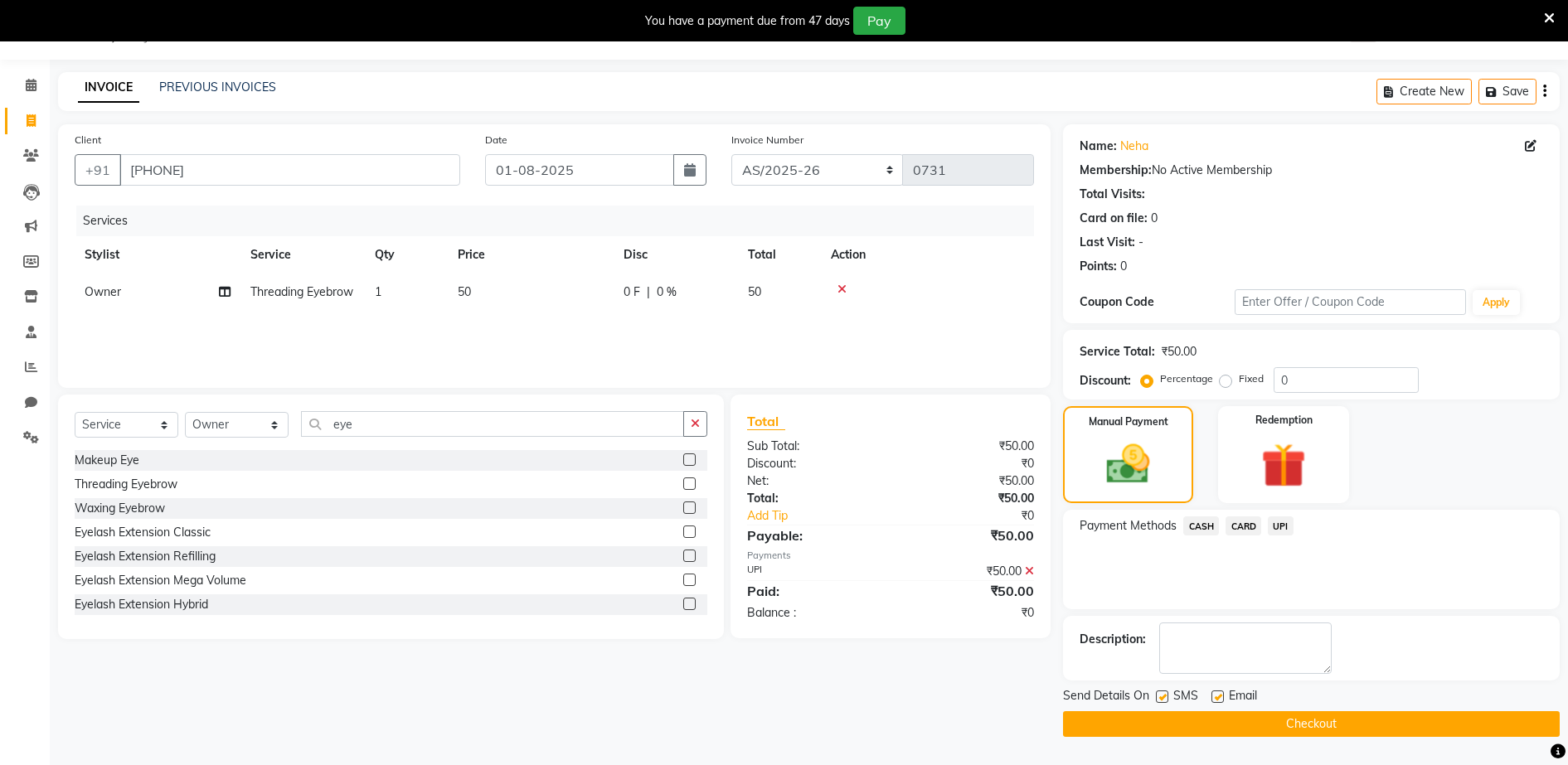 click on "Checkout" 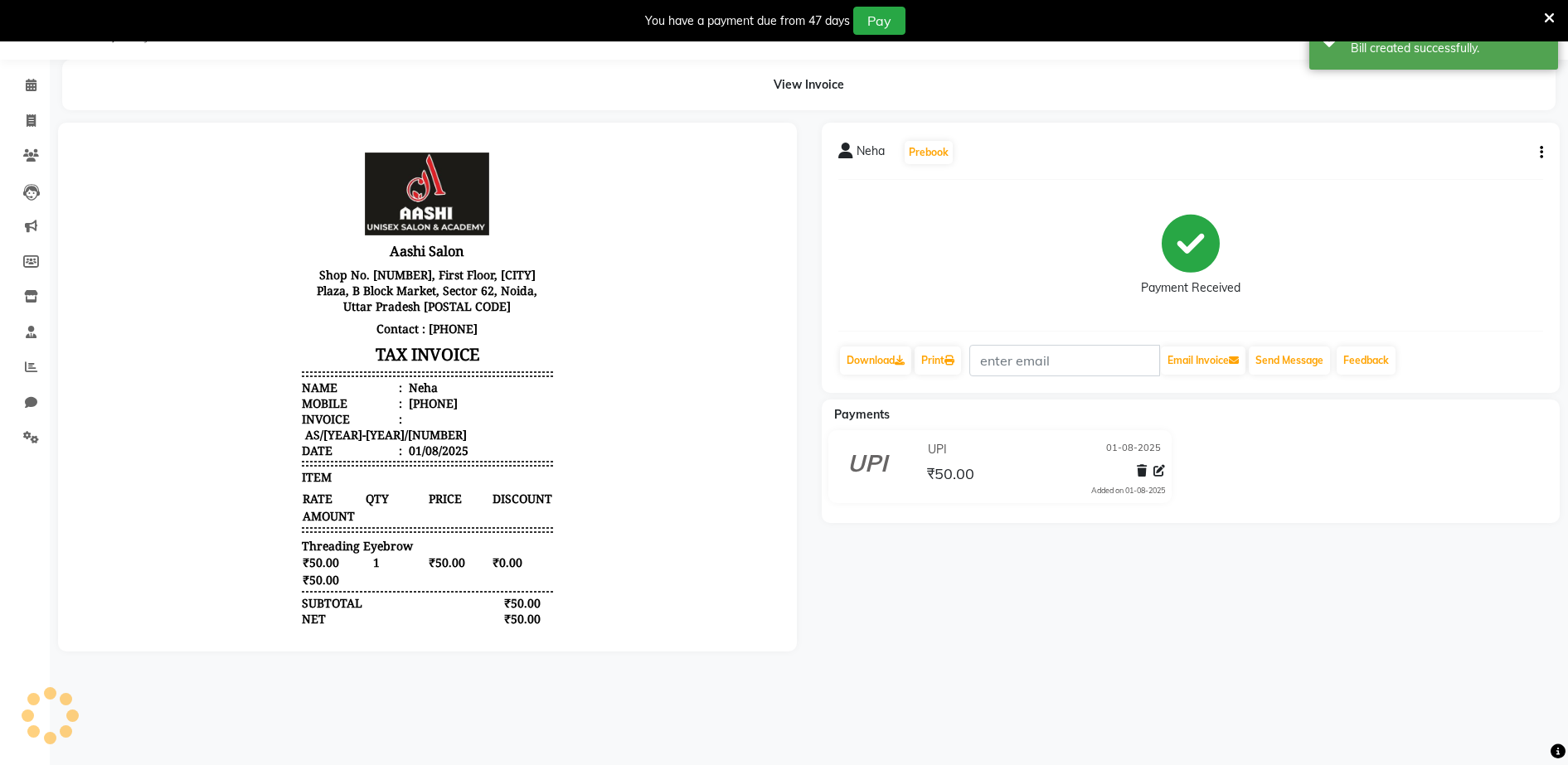 scroll, scrollTop: 0, scrollLeft: 0, axis: both 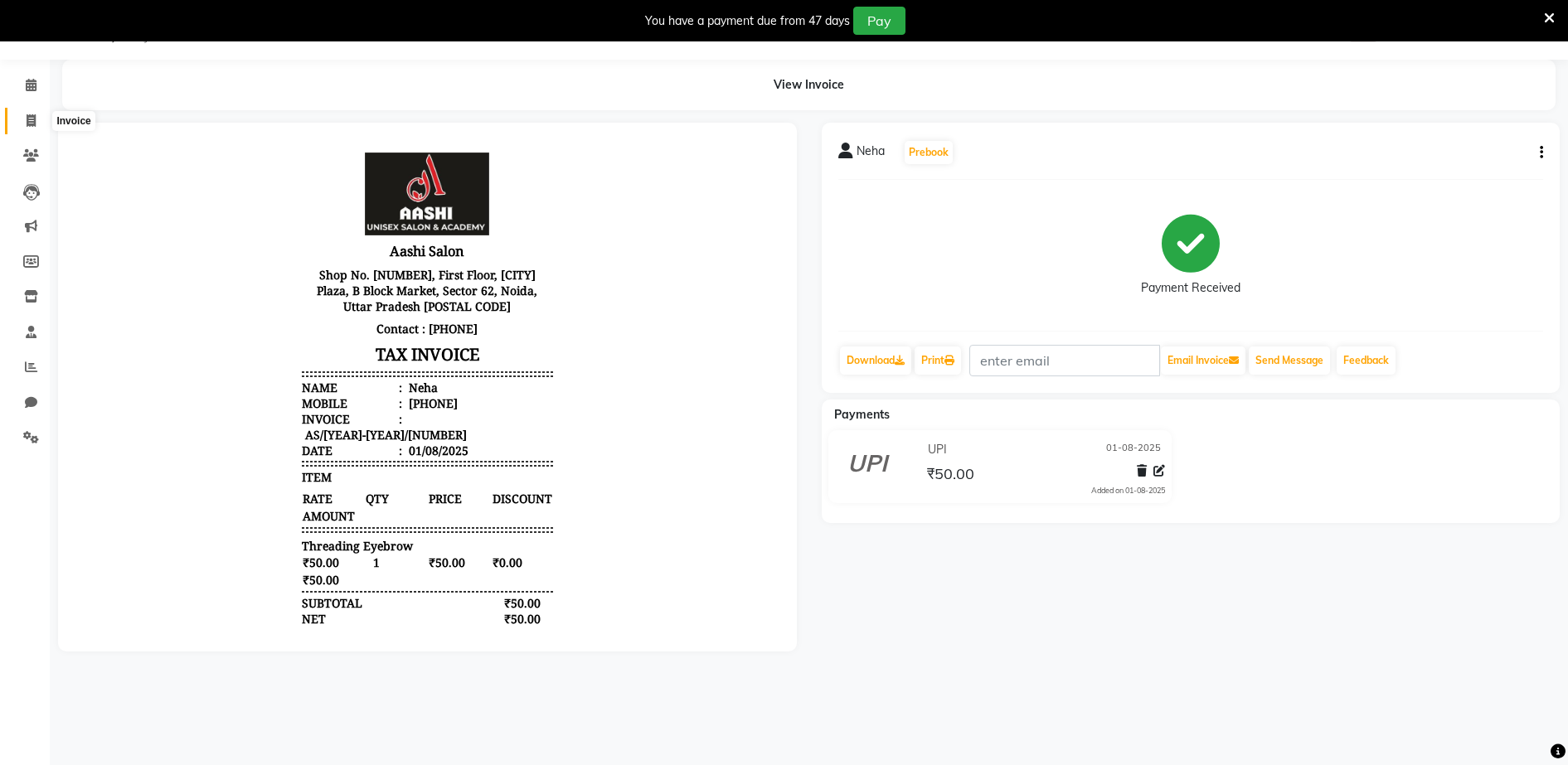 click 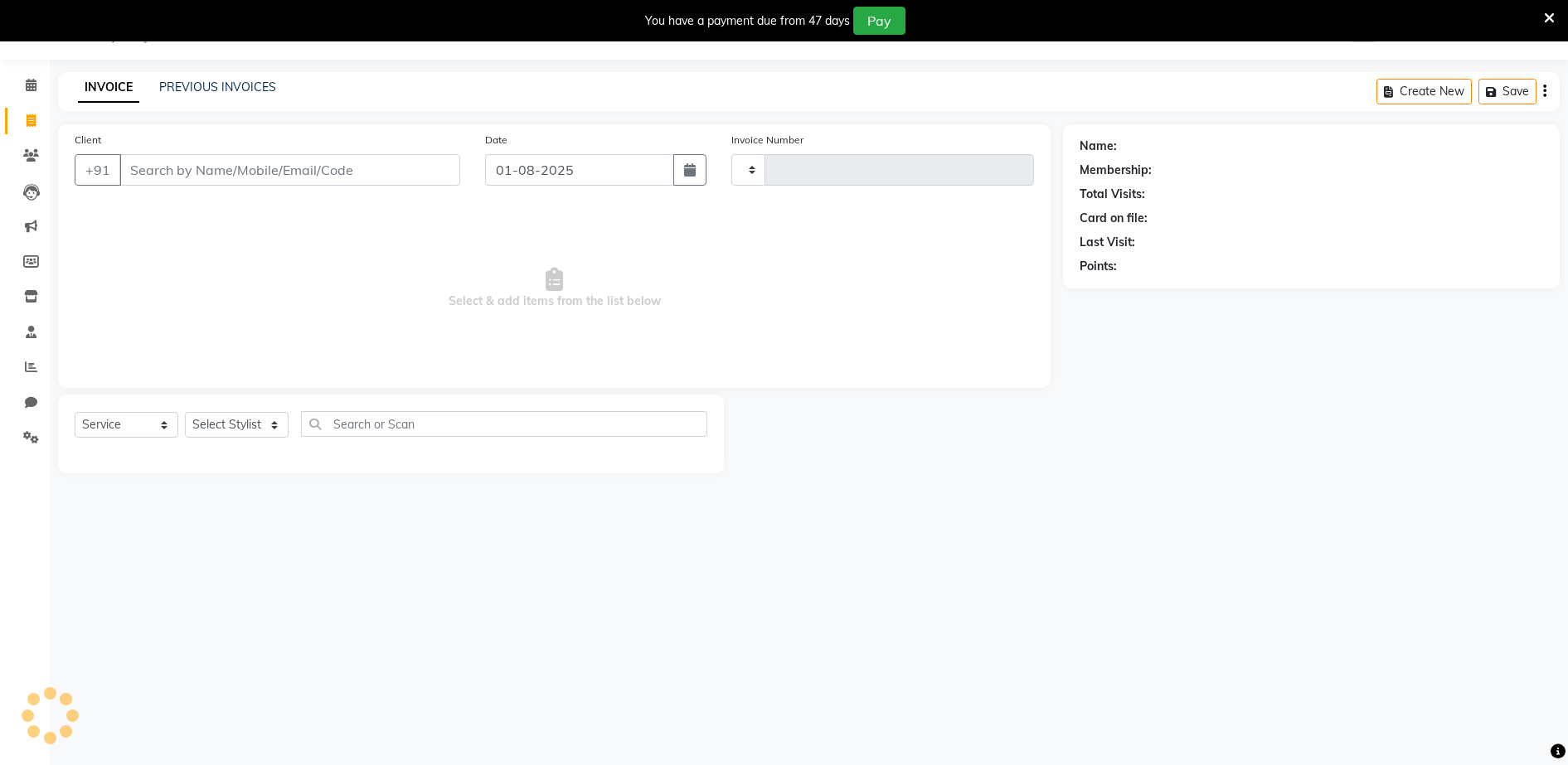 type on "0732" 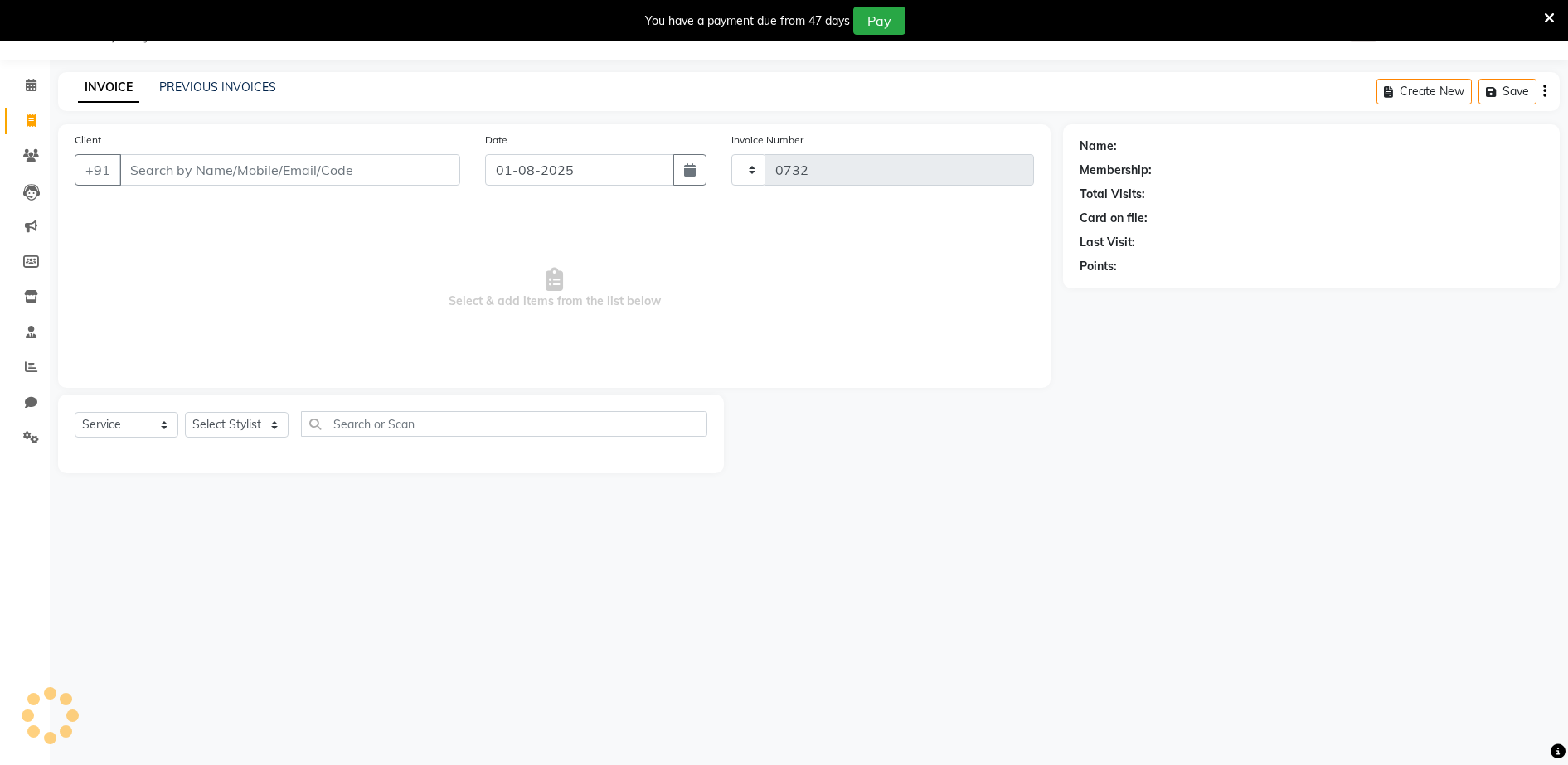 select on "8124" 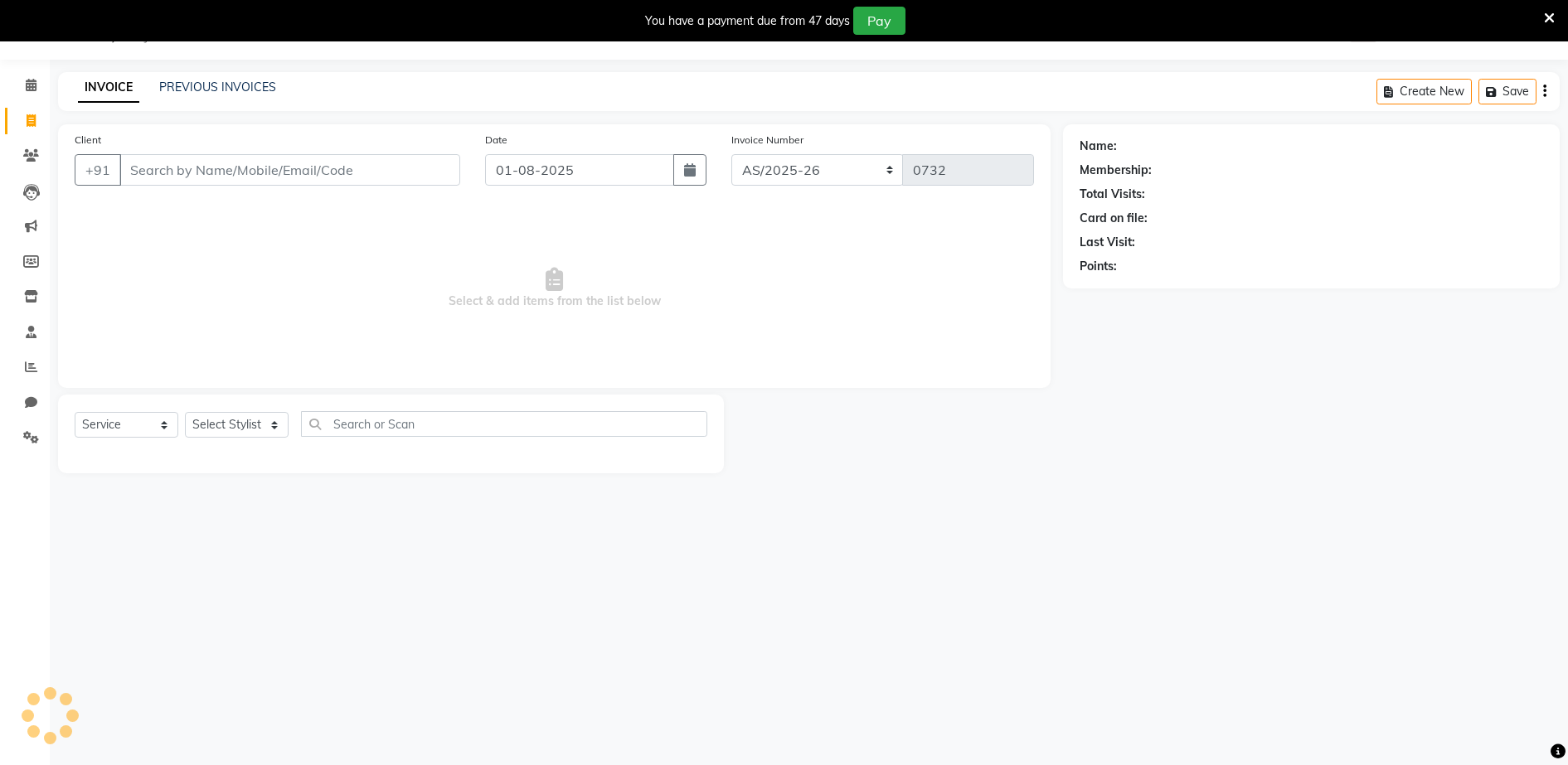click on "Client" at bounding box center [289, 170] 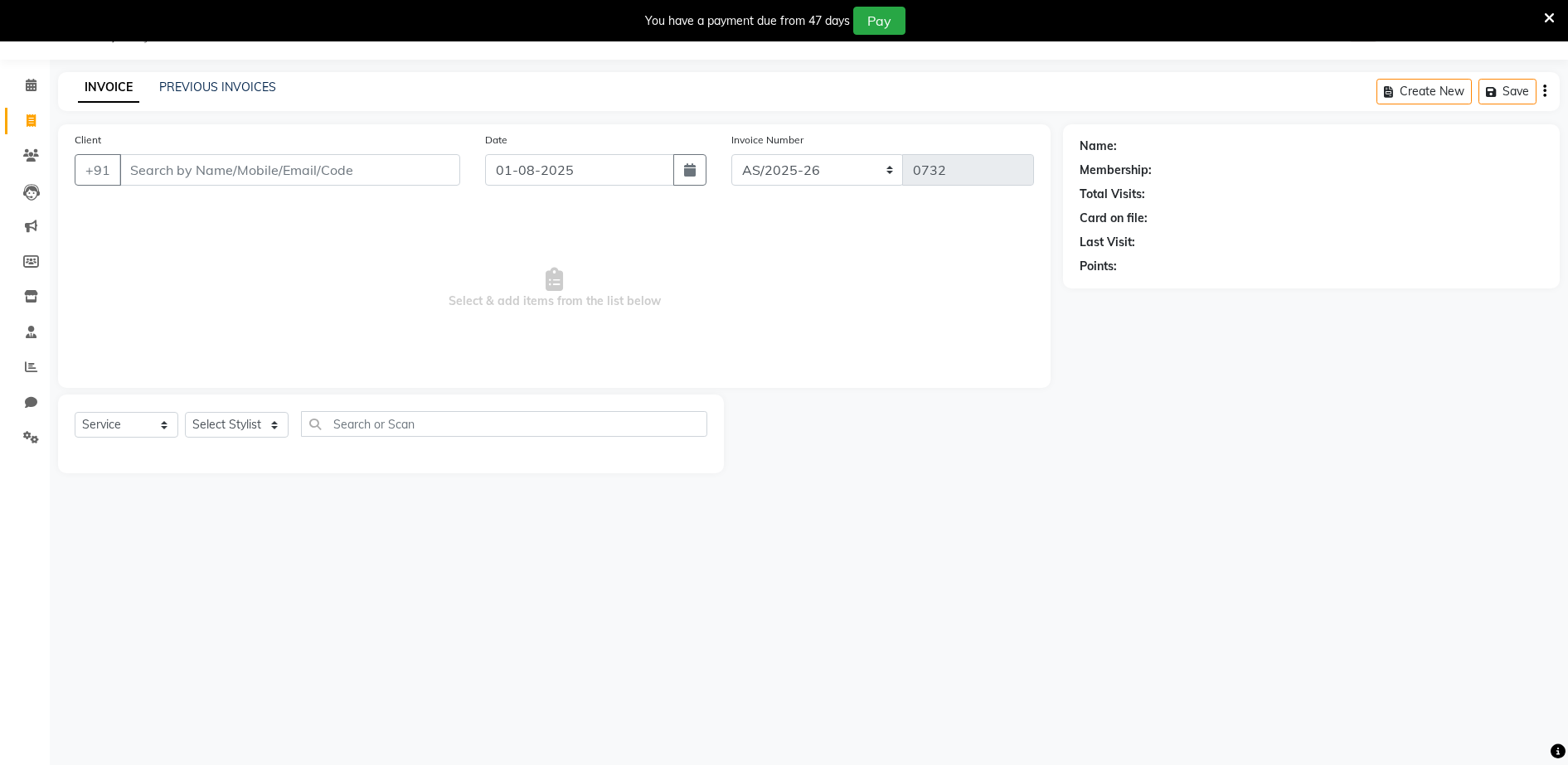 click on "Client" at bounding box center [289, 170] 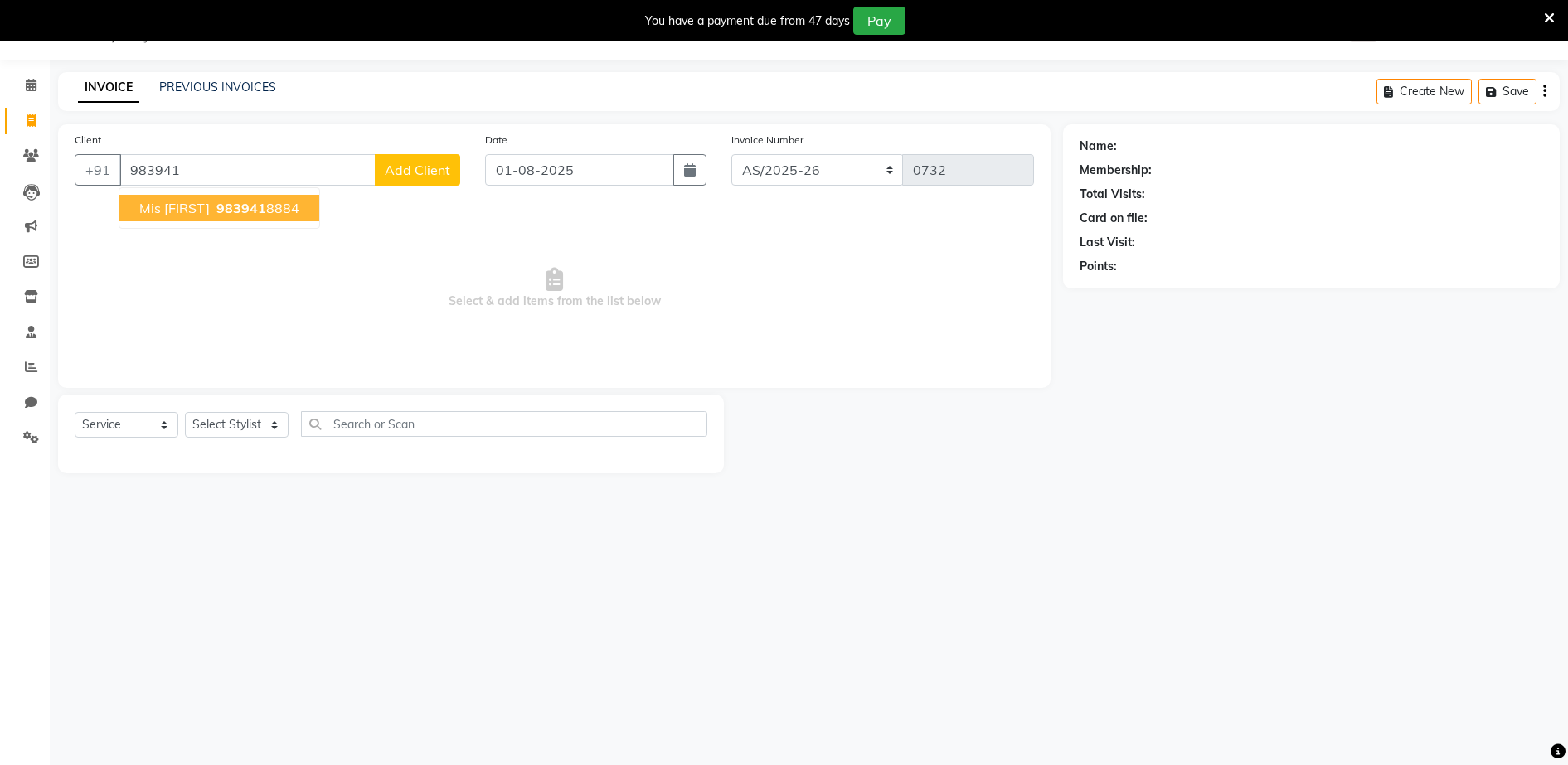click on "983941" at bounding box center (241, 208) 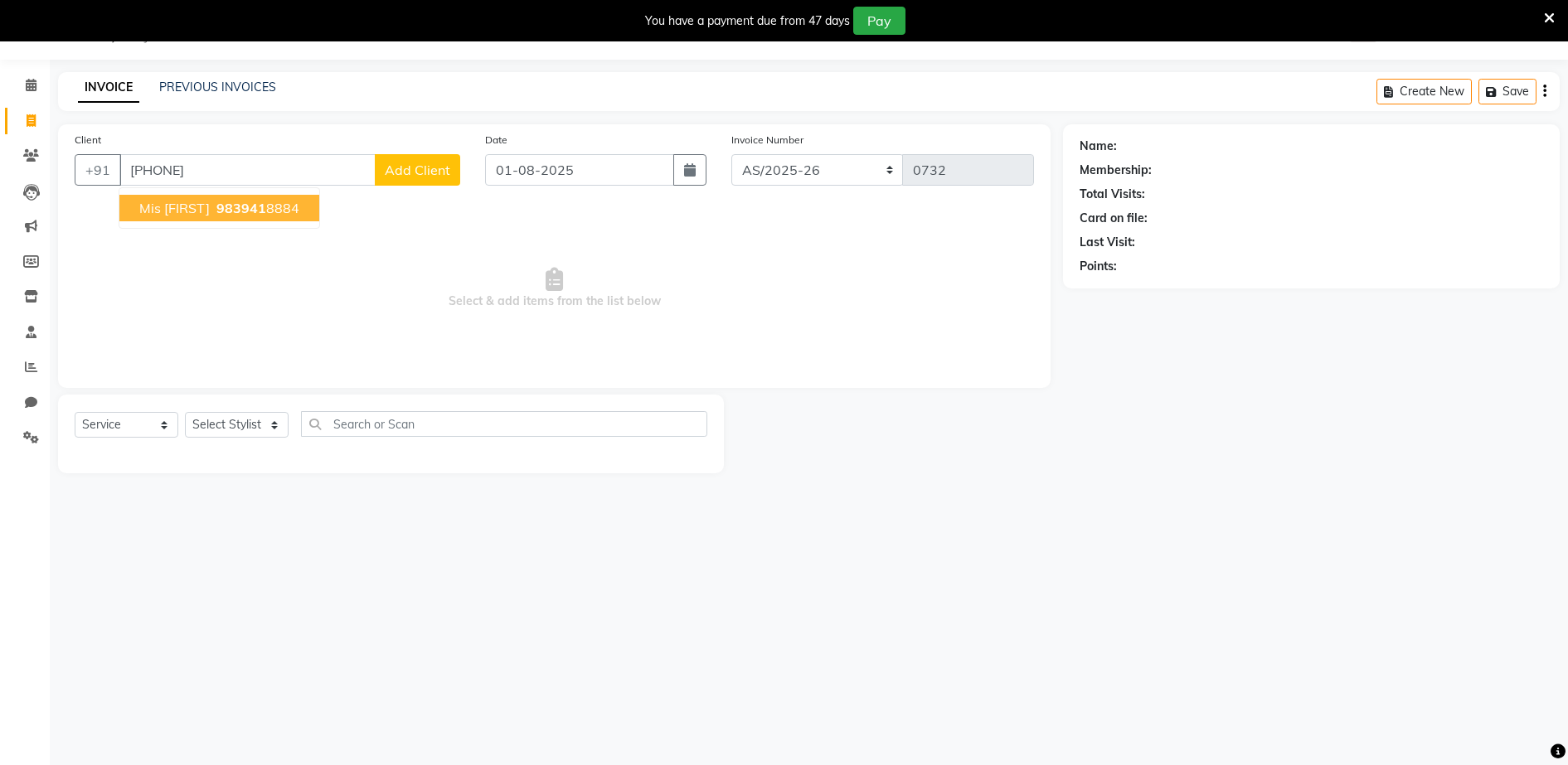 type on "[PHONE]" 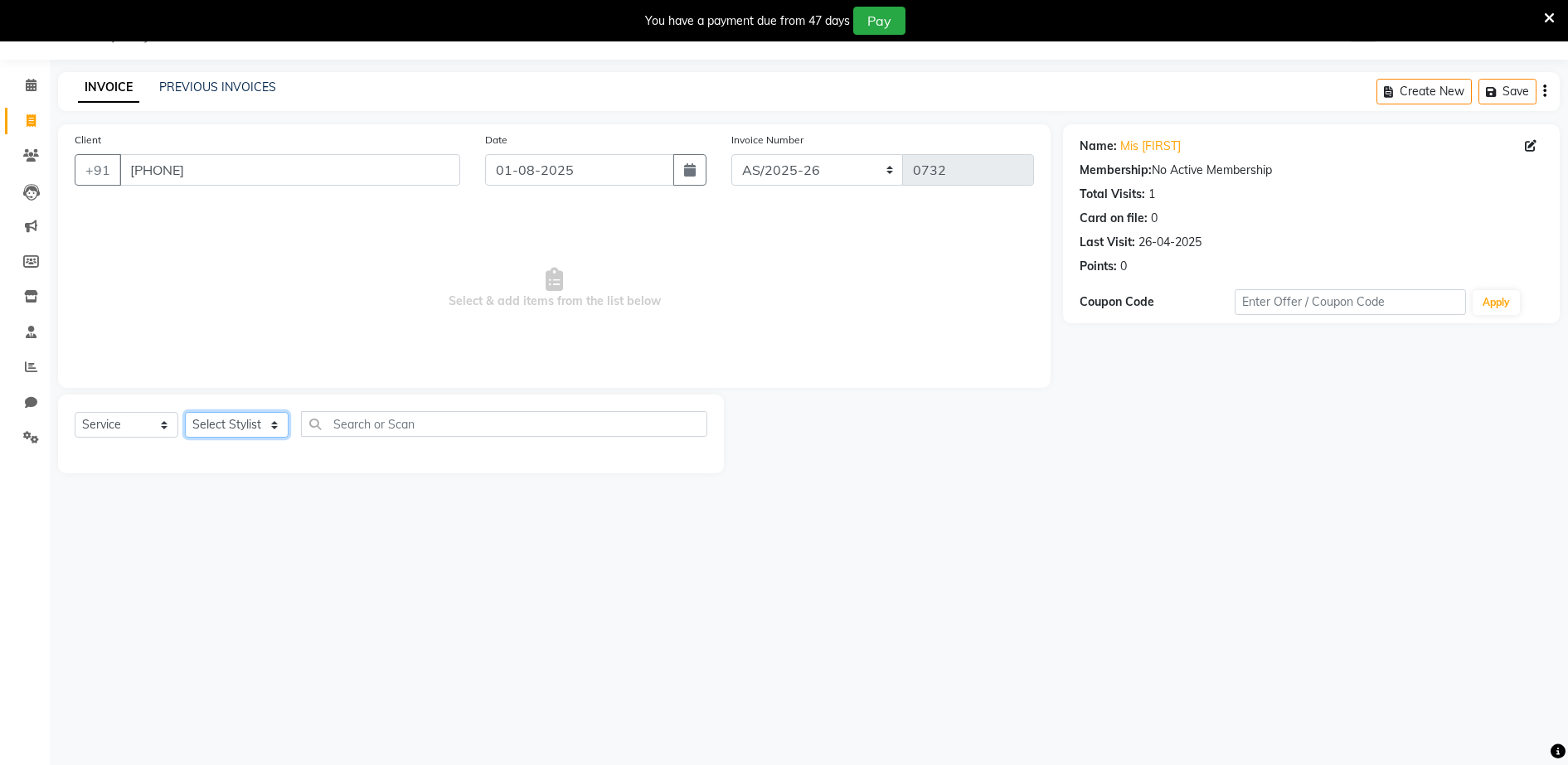 click on "Select Stylist Deepa Malik Mohd Sohil Owner Pinki Das" 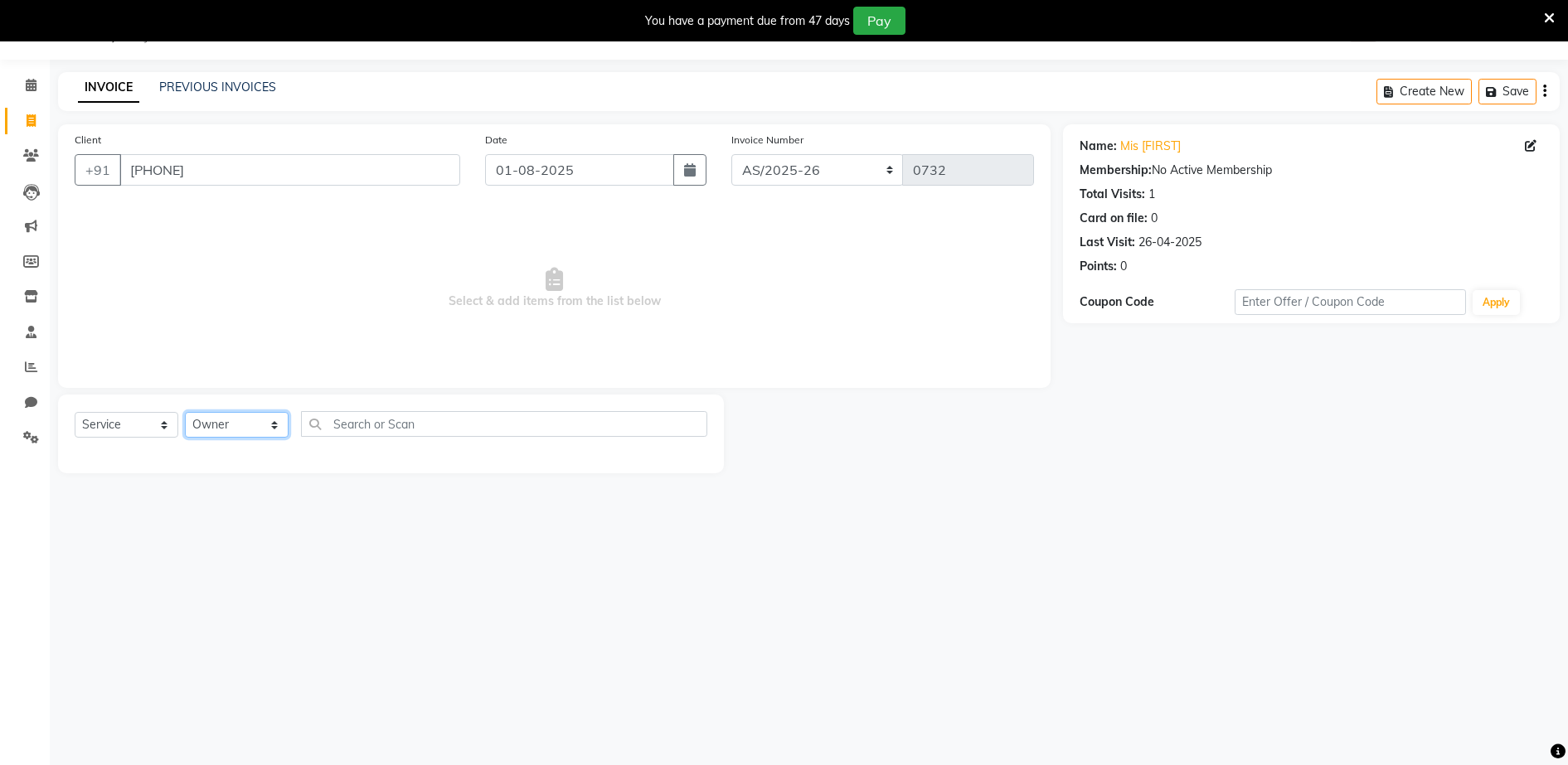 click on "Select Stylist Deepa Malik Mohd Sohil Owner Pinki Das" 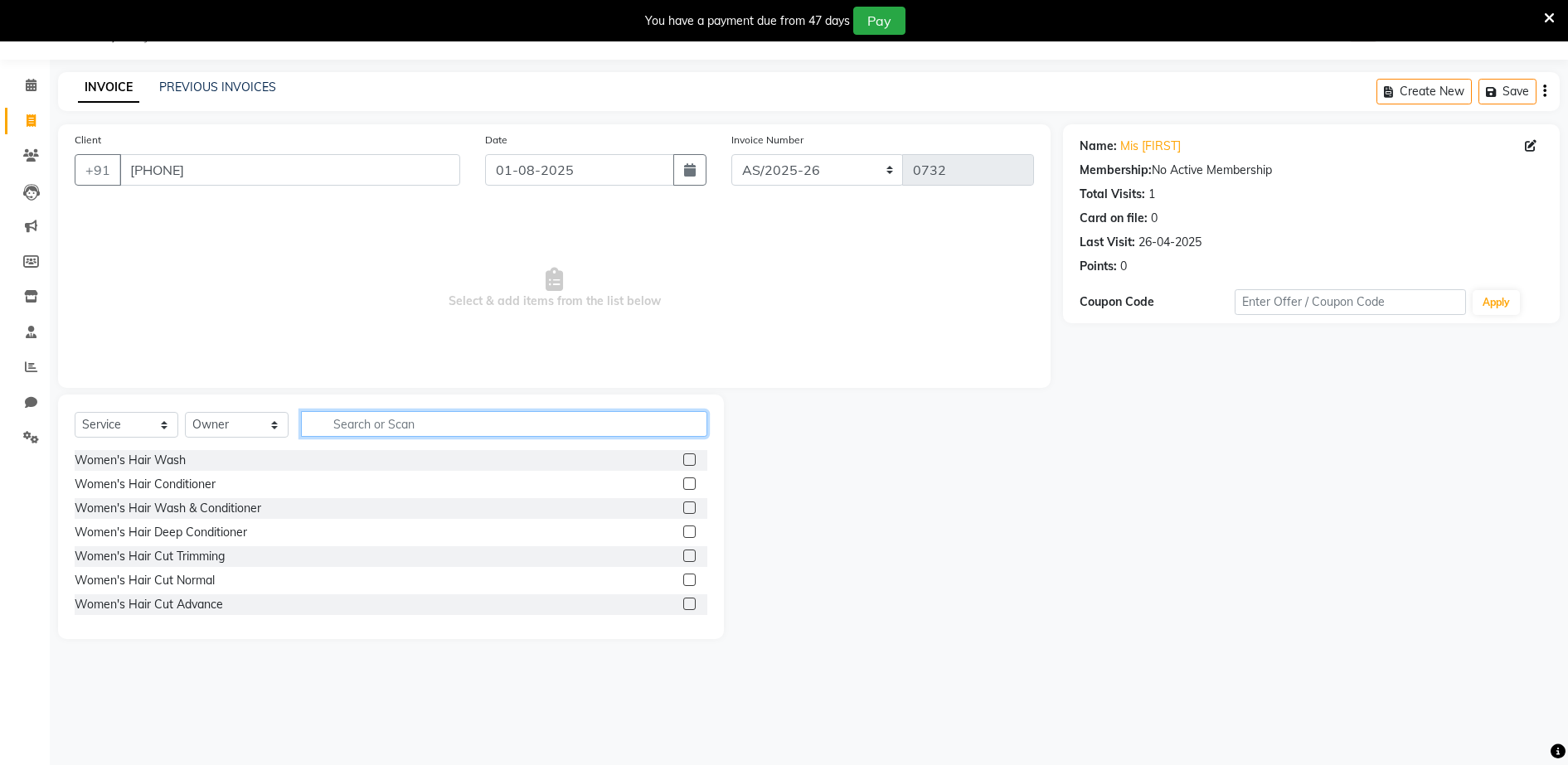 click 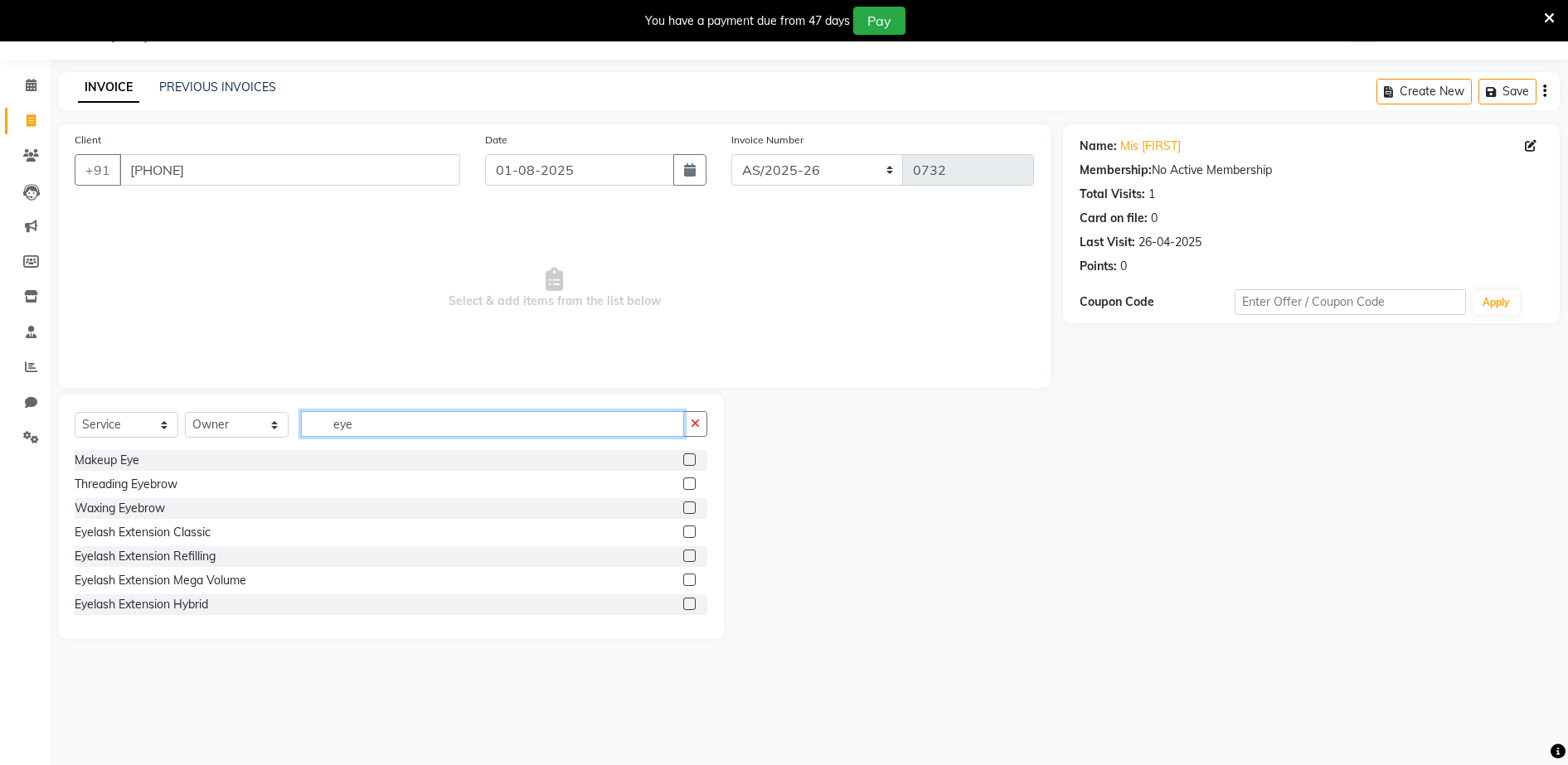 type on "eye" 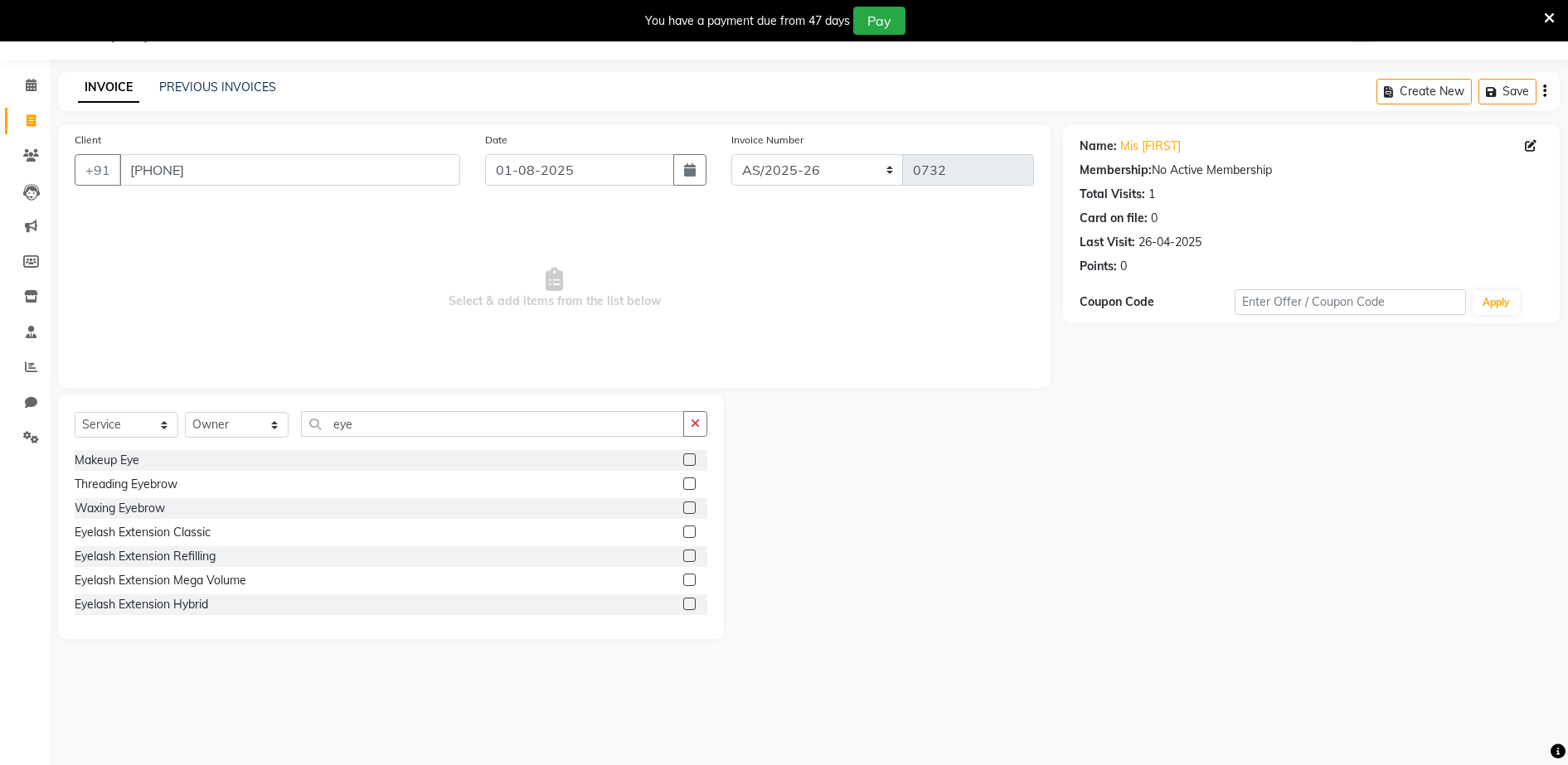 click 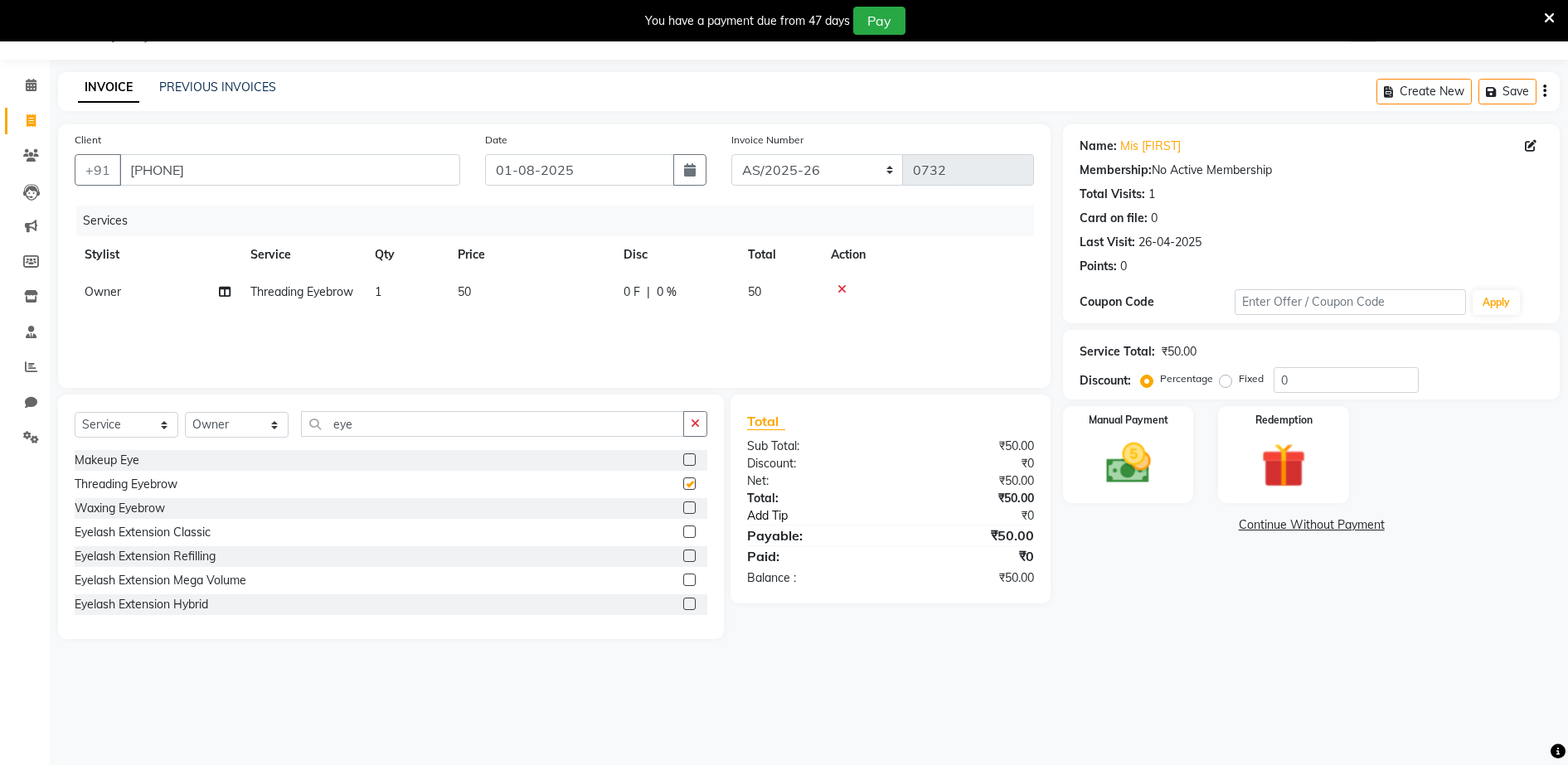 checkbox on "false" 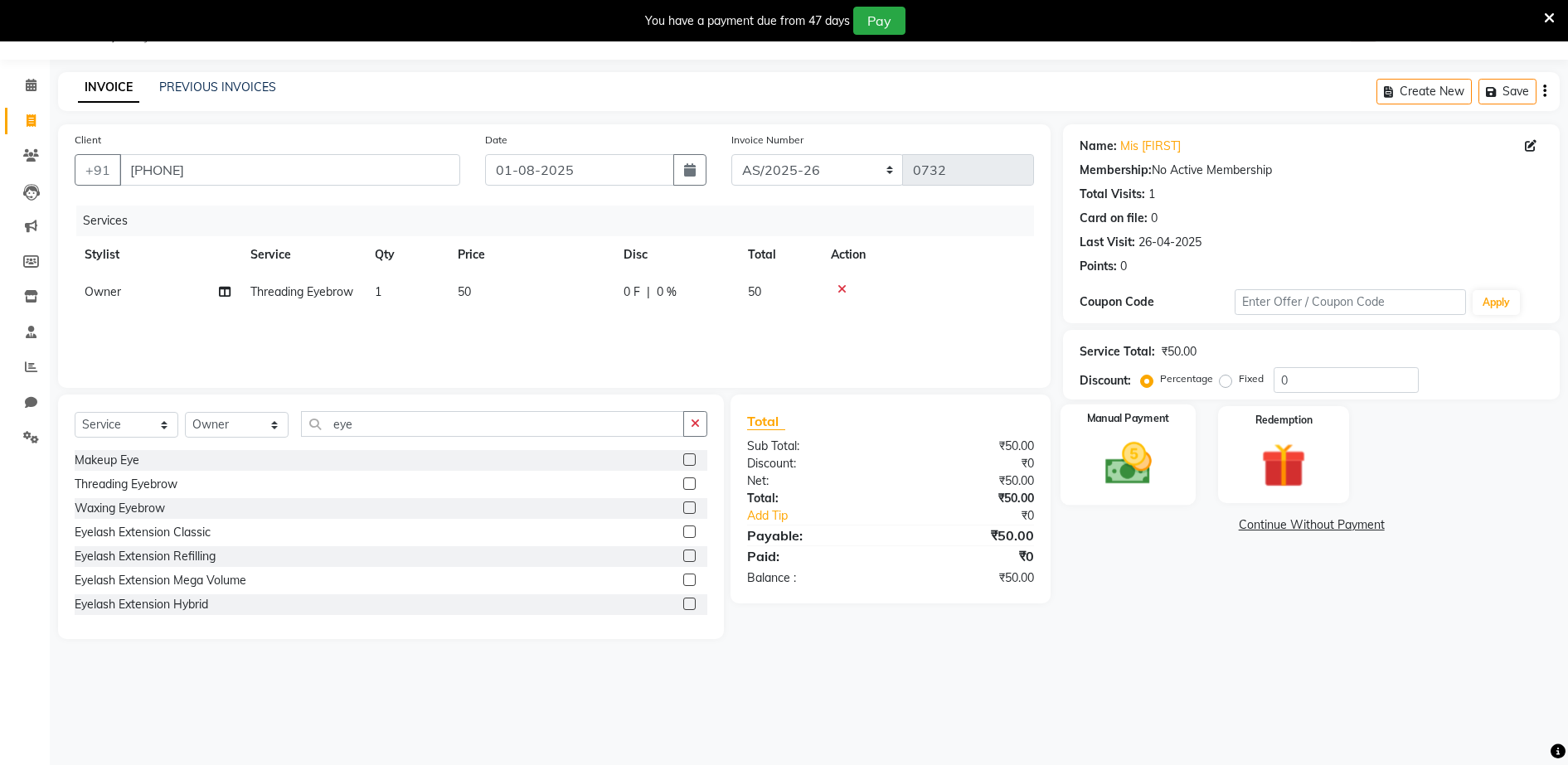 click on "Manual Payment" 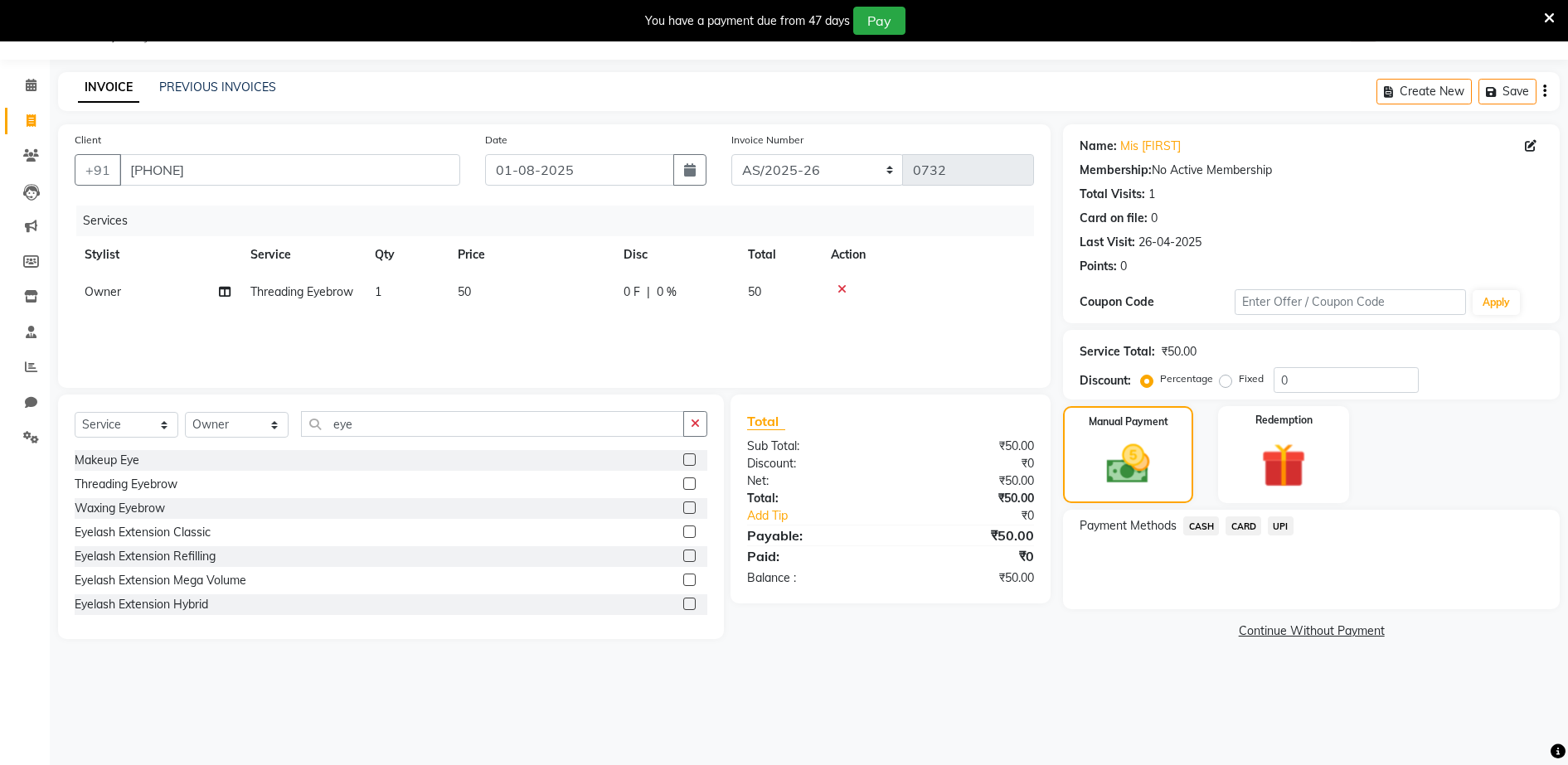 click on "UPI" 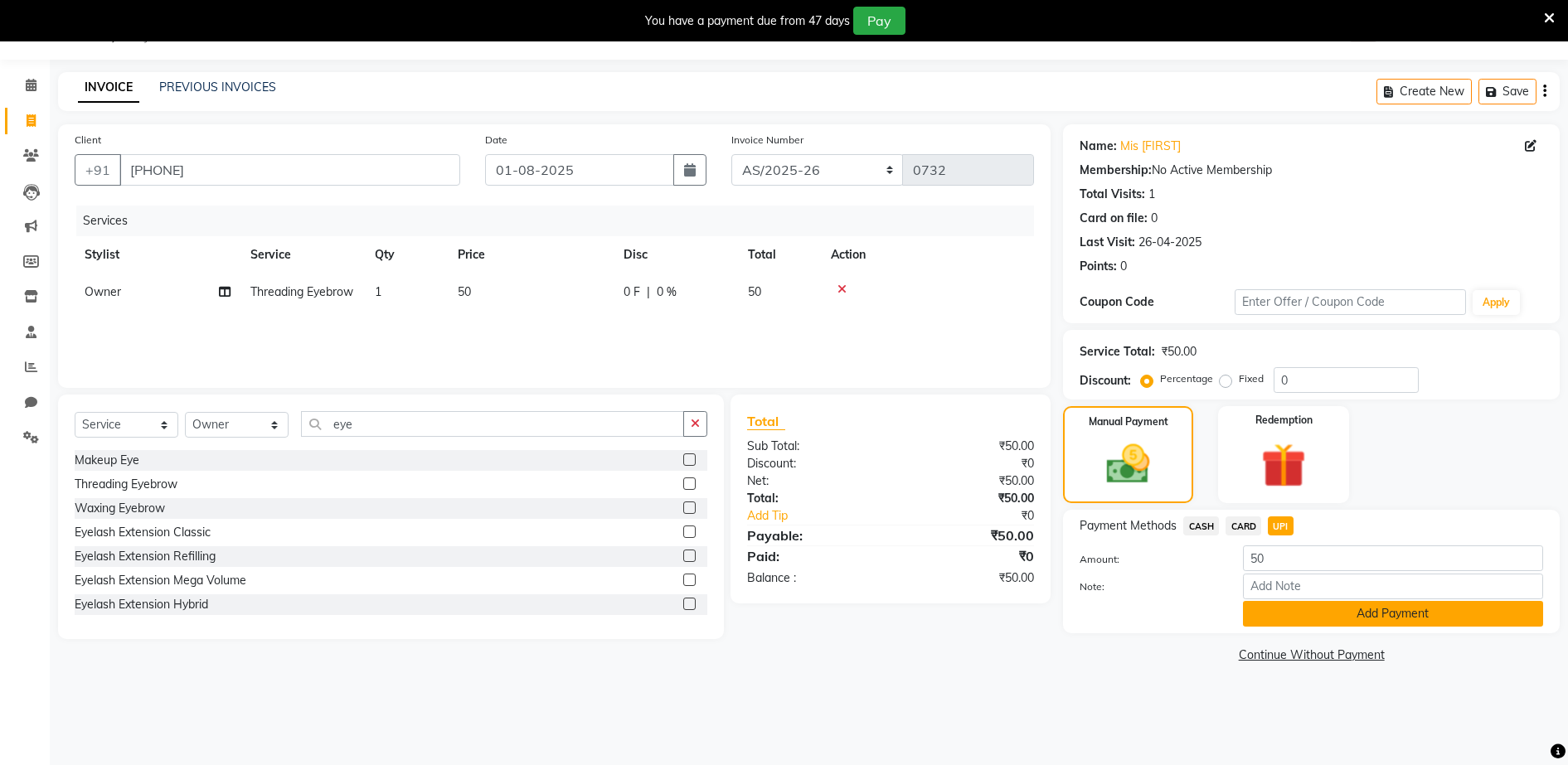 click on "Add Payment" 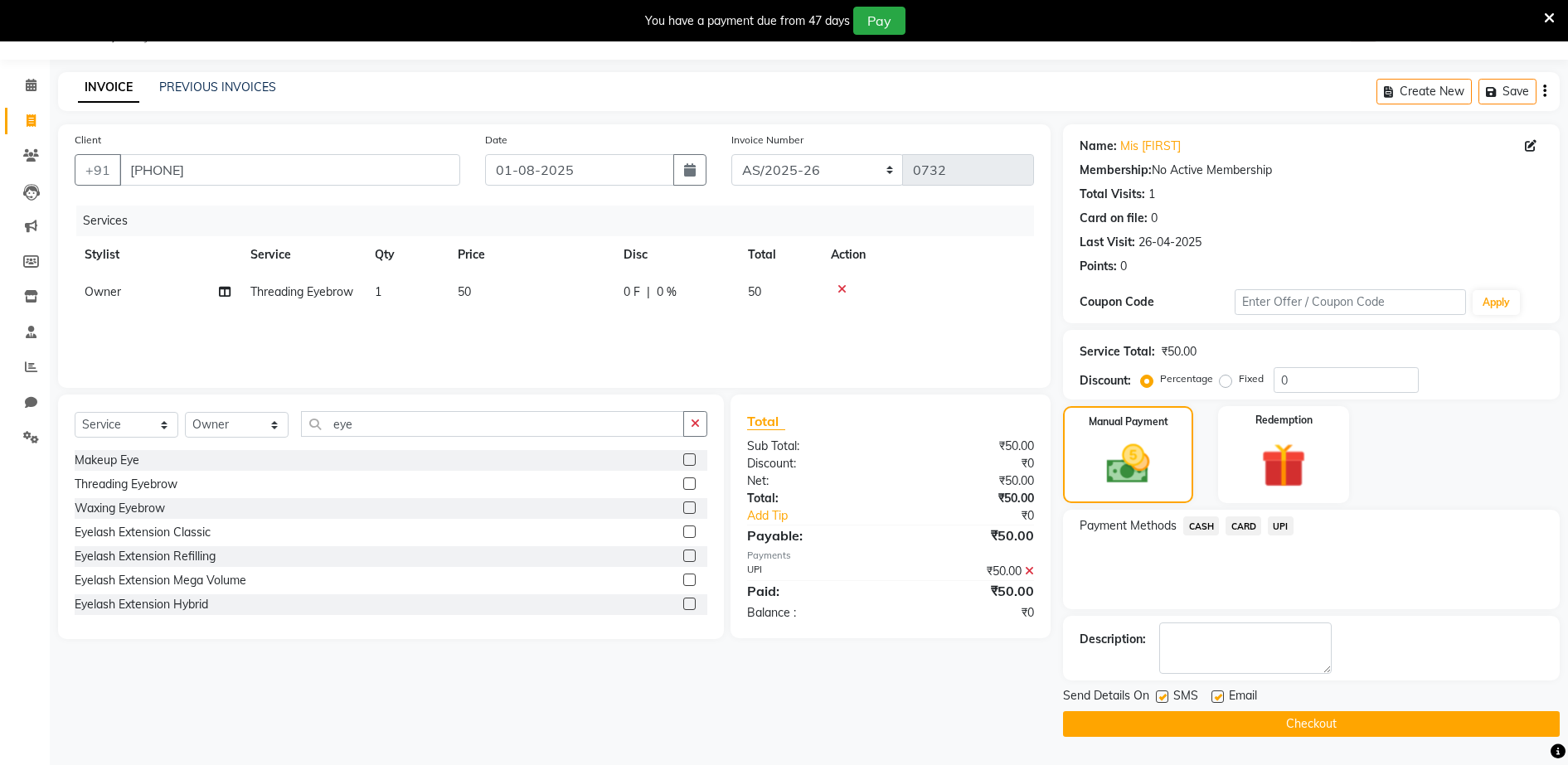 click on "Checkout" 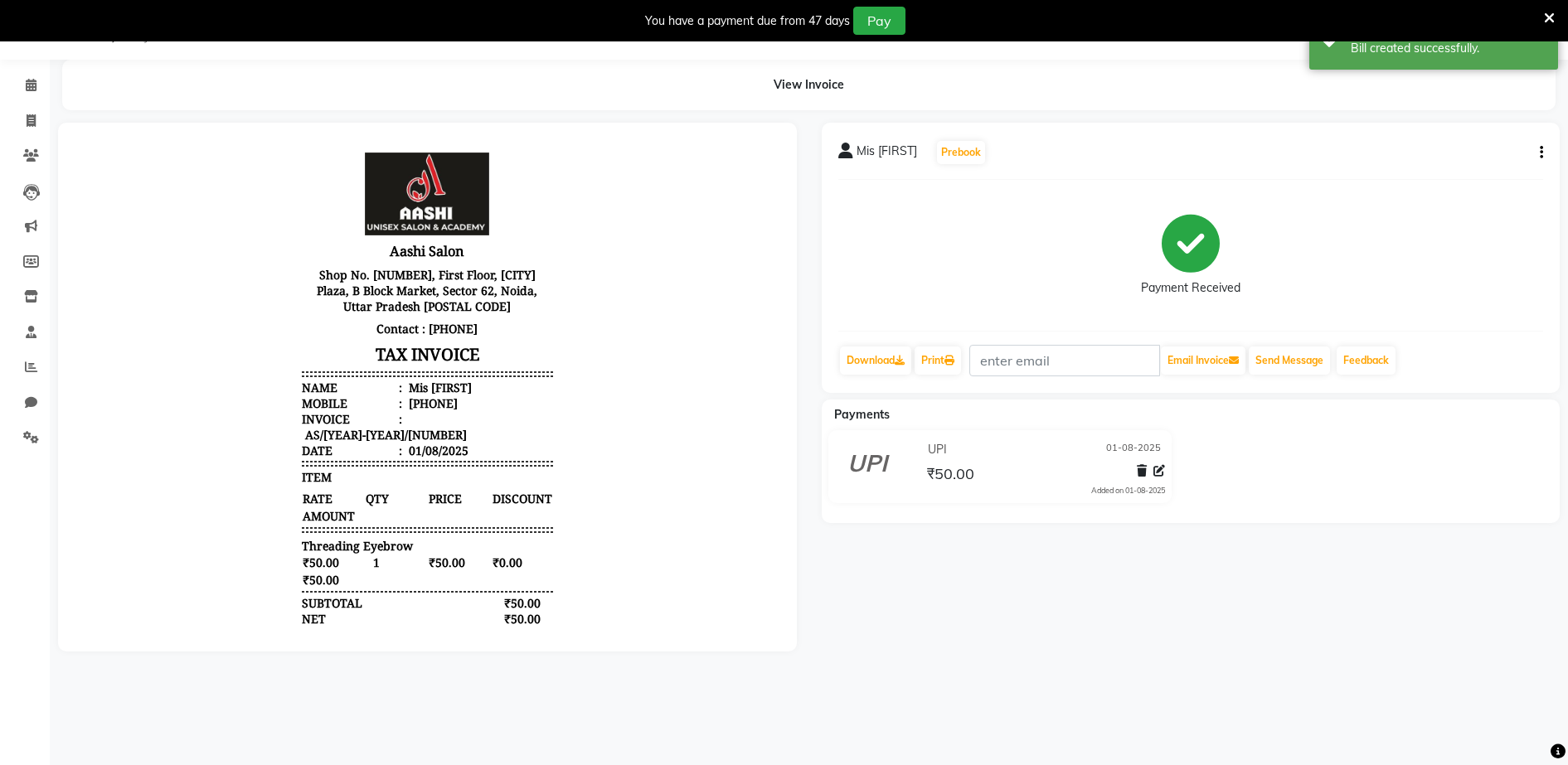 scroll, scrollTop: 0, scrollLeft: 0, axis: both 